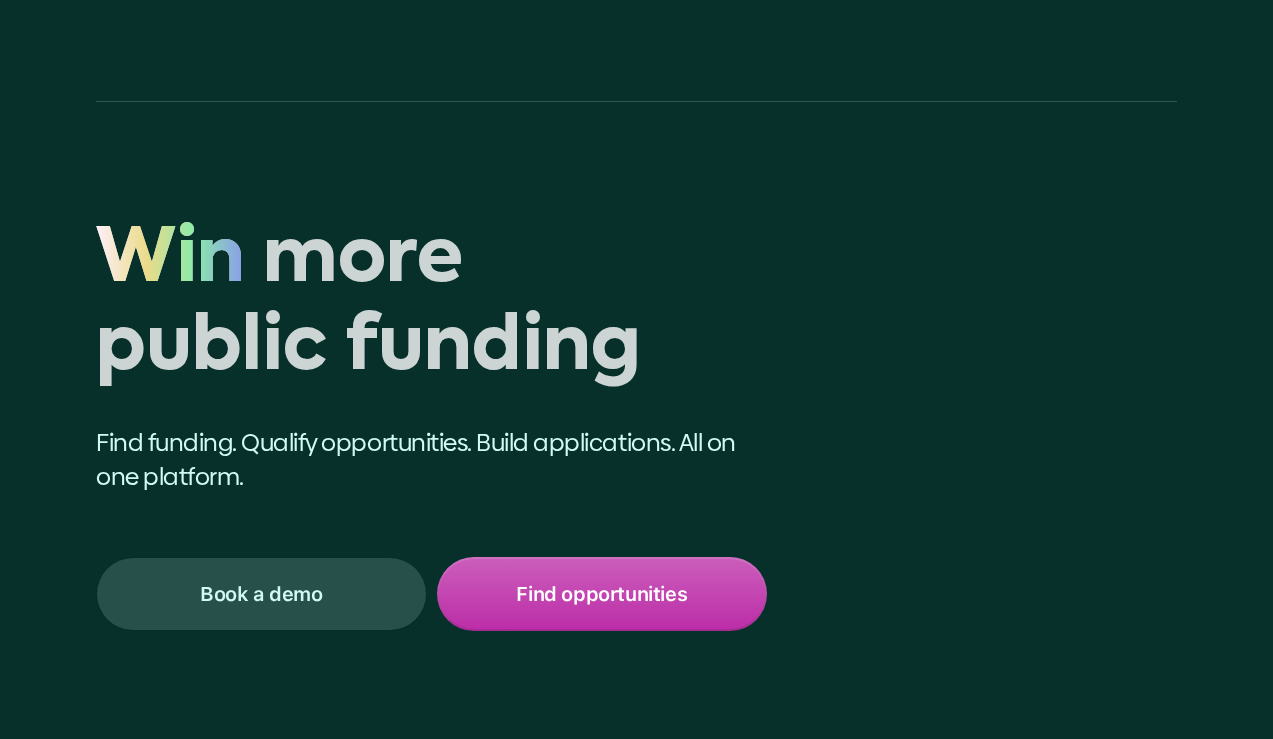 scroll, scrollTop: 0, scrollLeft: 0, axis: both 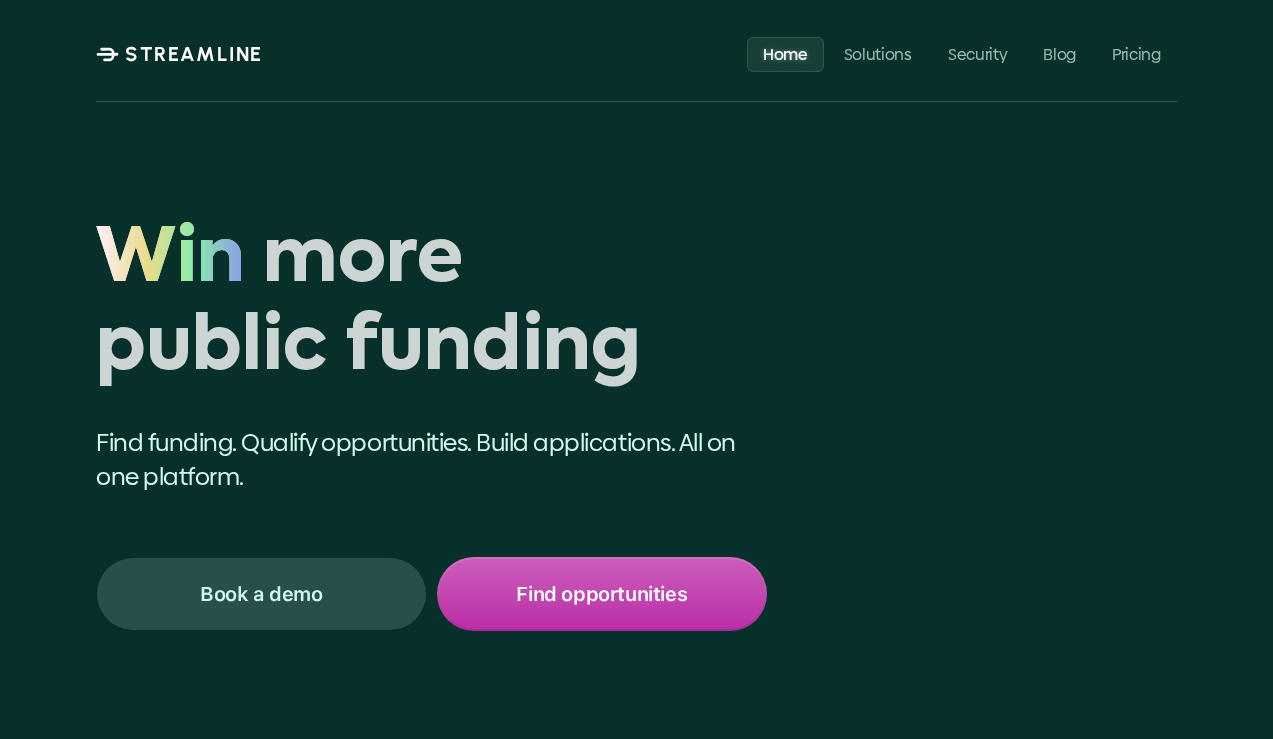 click on "Solutions" at bounding box center (878, 53) 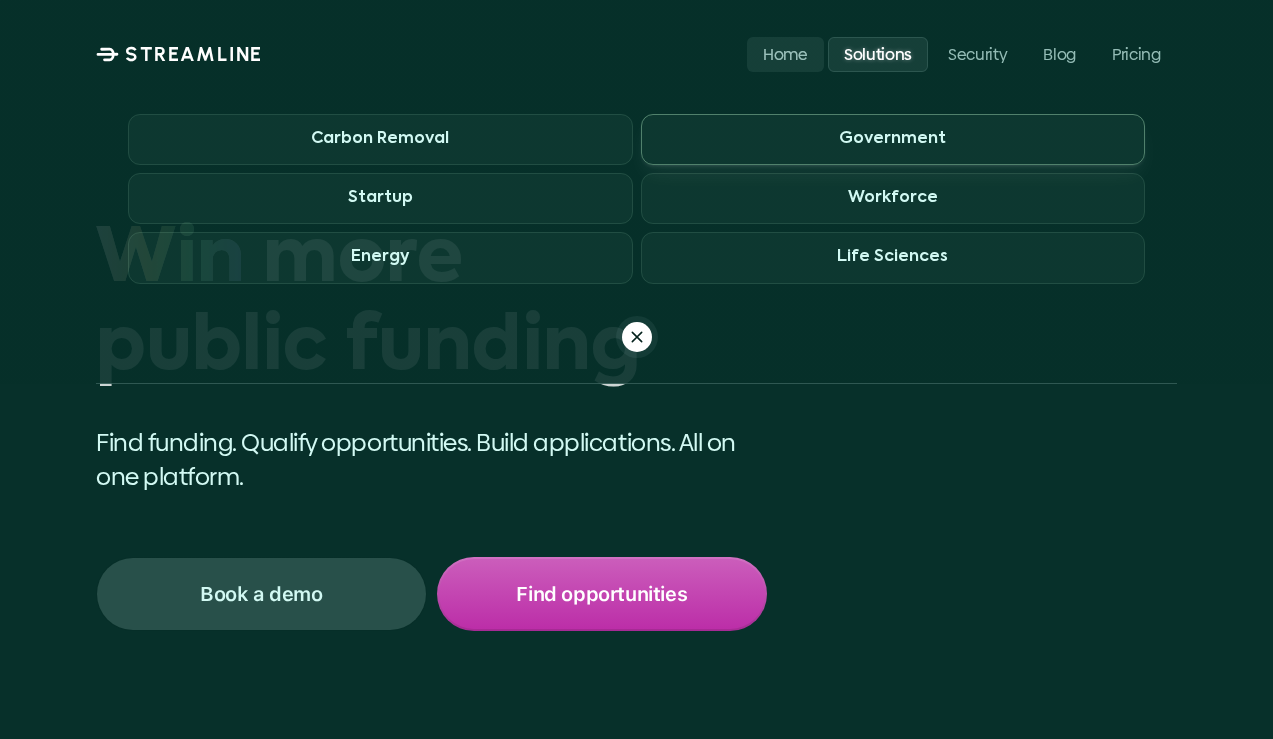 click on "Government" at bounding box center (893, 139) 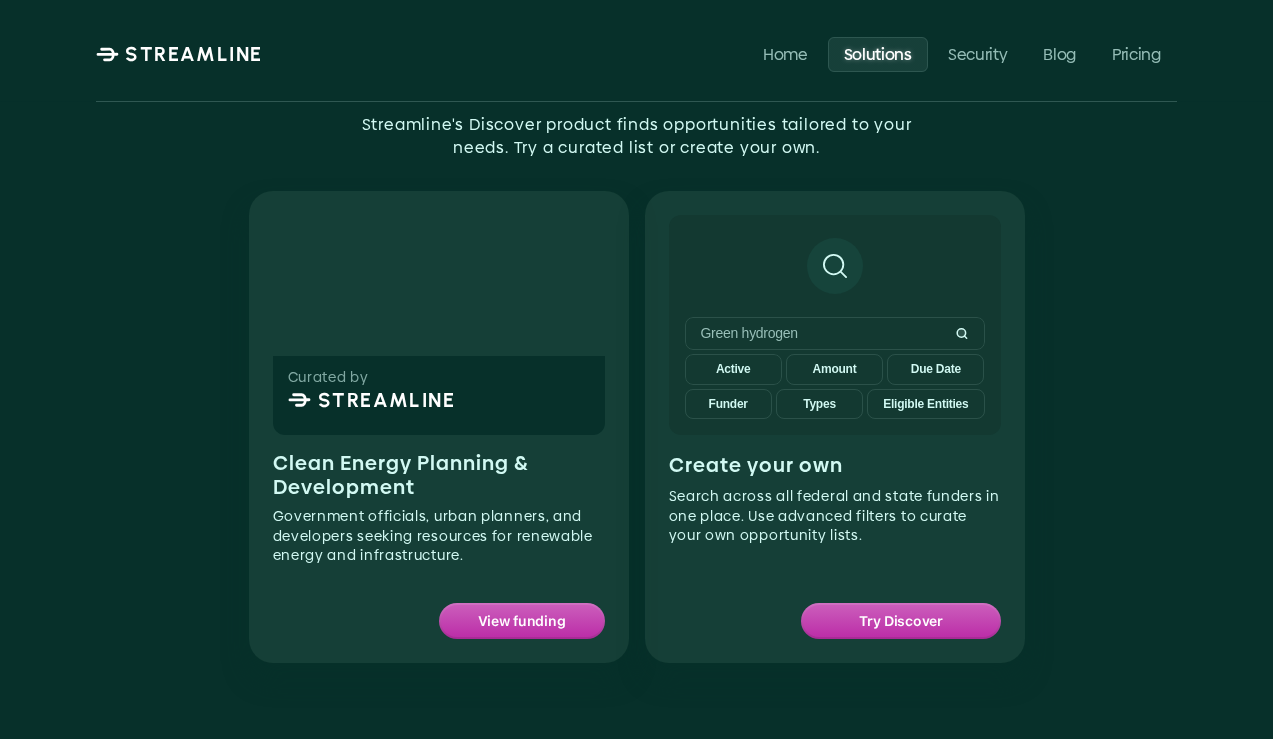 scroll, scrollTop: 1203, scrollLeft: 0, axis: vertical 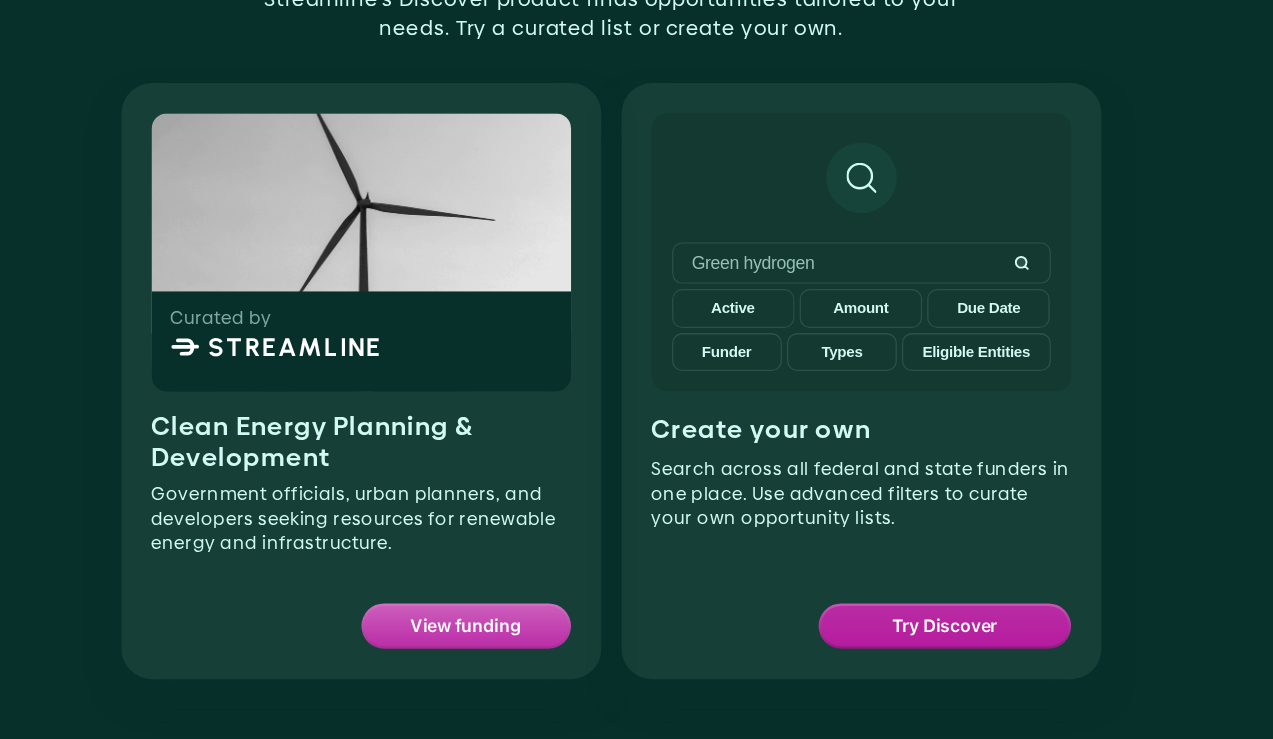 click on "Try Discover" at bounding box center [900, 650] 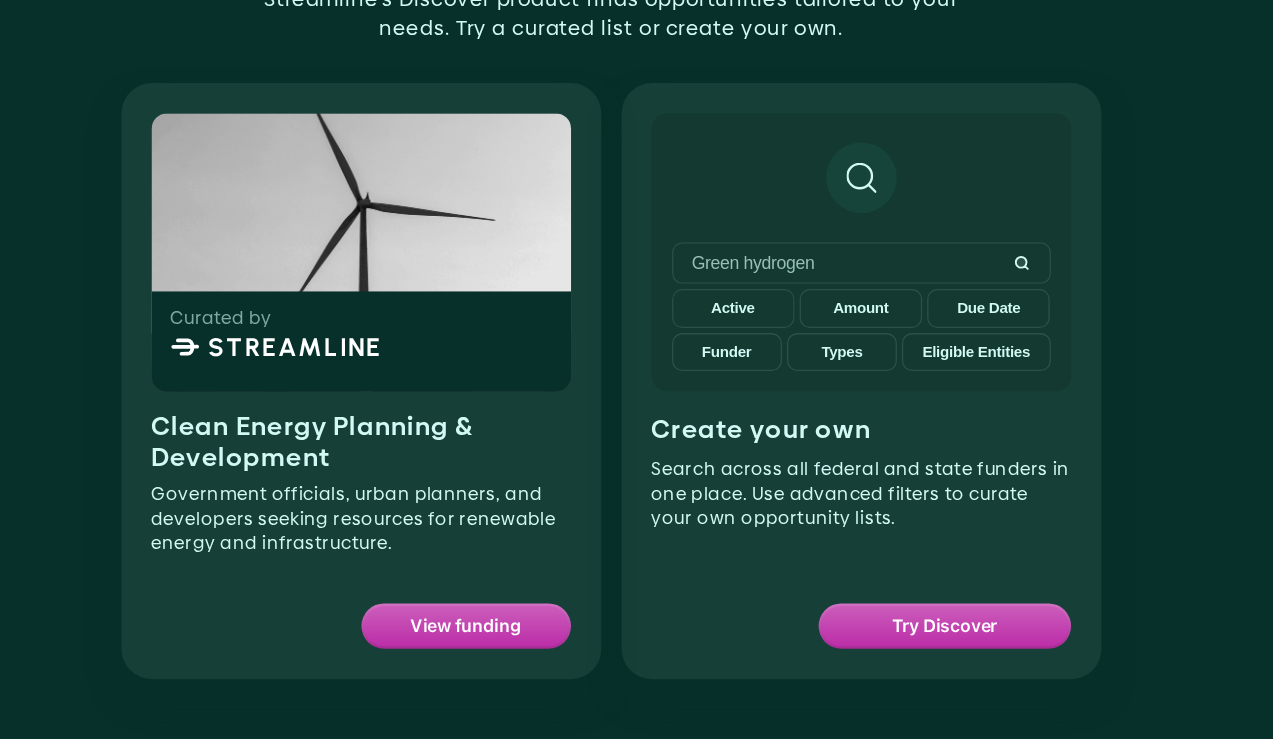 click on "Try Discover" at bounding box center (900, 650) 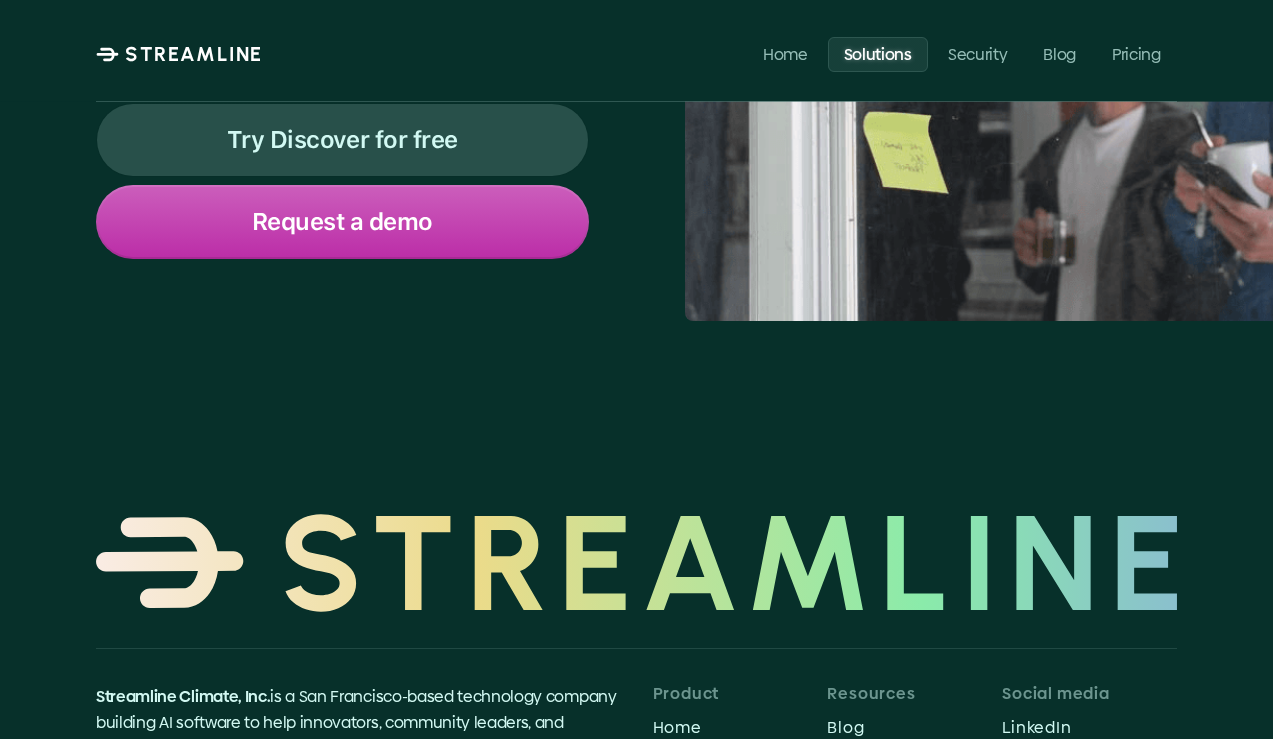 scroll, scrollTop: 5405, scrollLeft: 0, axis: vertical 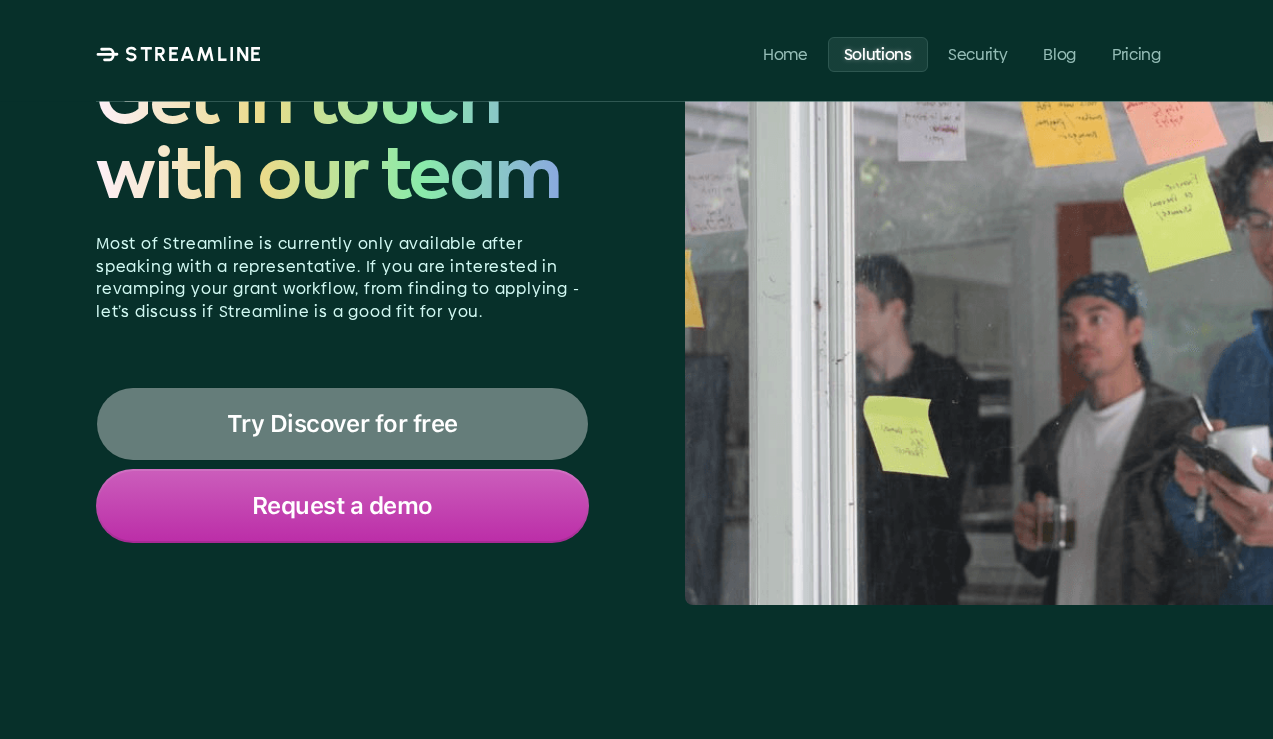 click on "Try Discover for free" at bounding box center (342, 424) 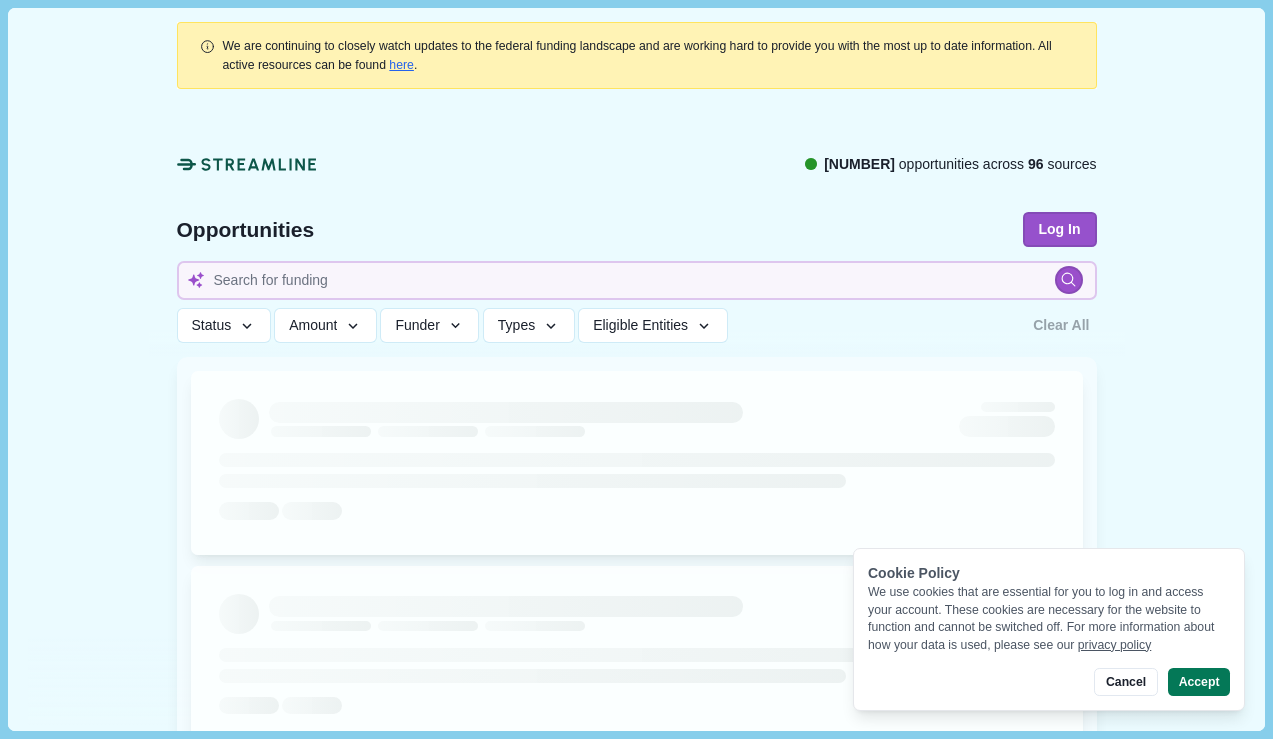 scroll, scrollTop: 0, scrollLeft: 0, axis: both 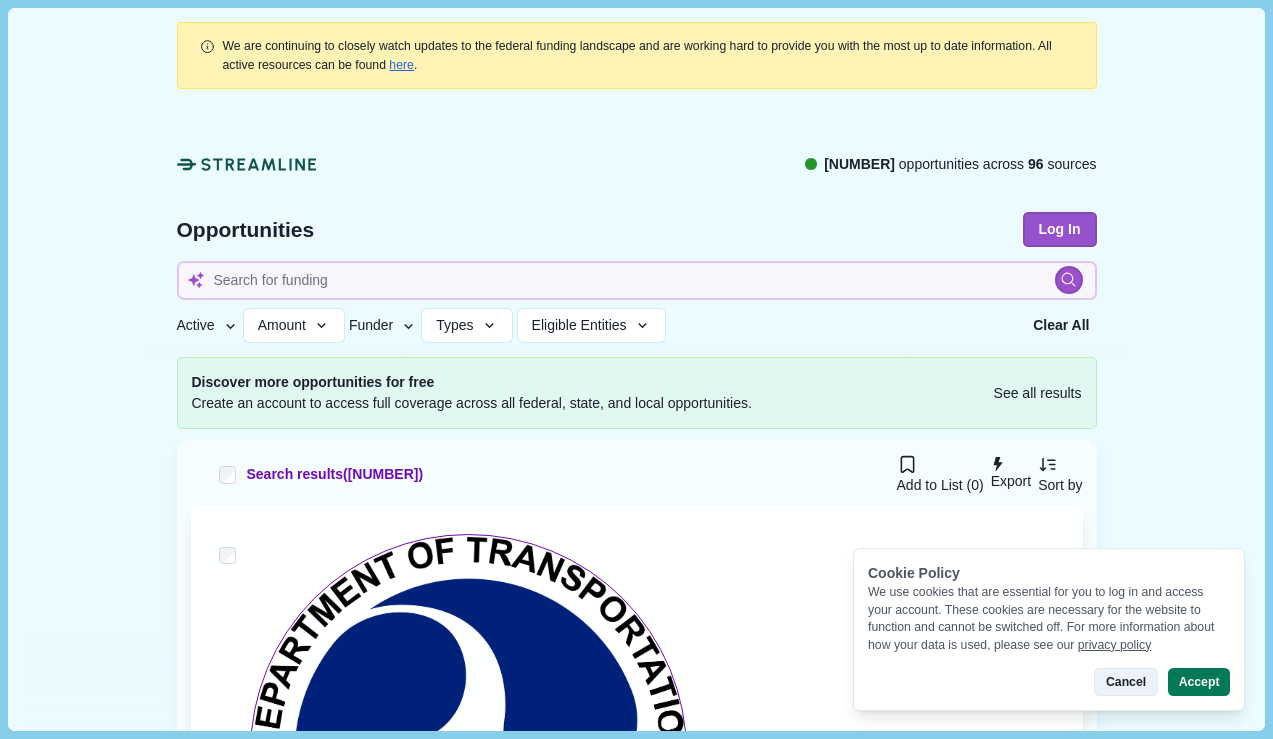 click on "Cancel" at bounding box center [1125, 682] 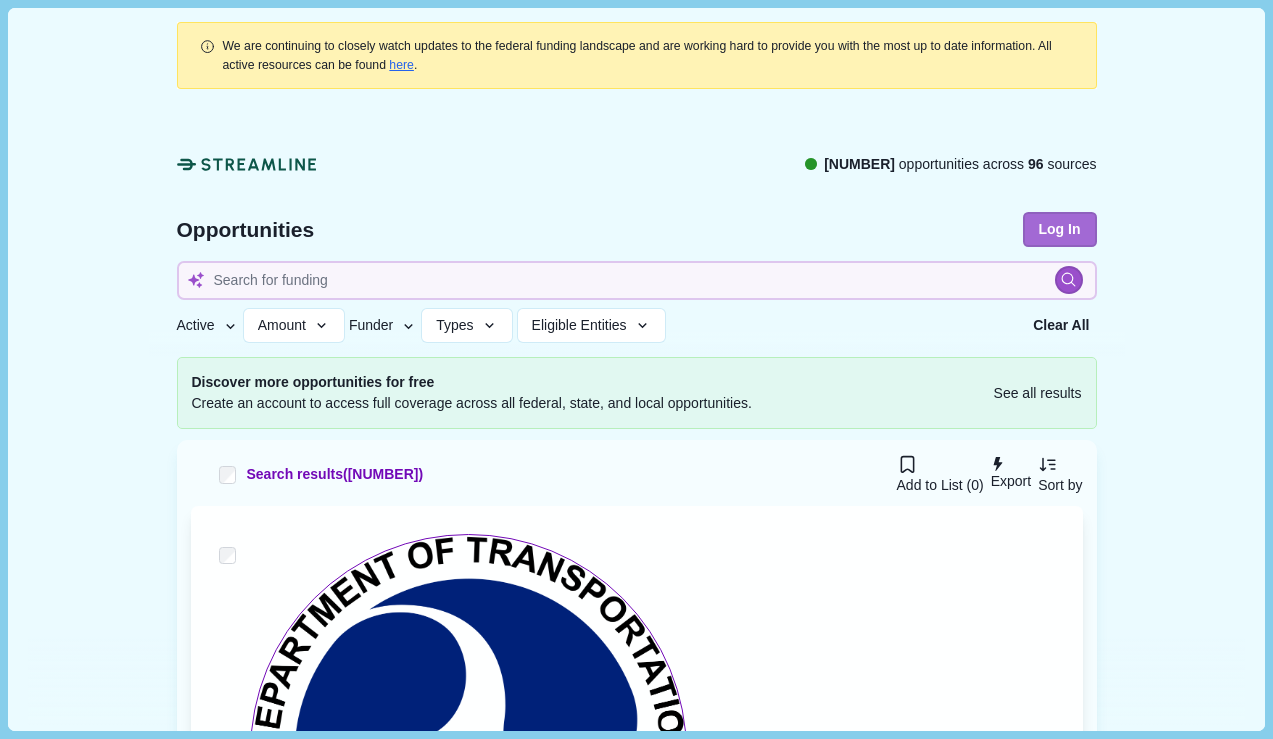 click on "Log In" at bounding box center [1060, 229] 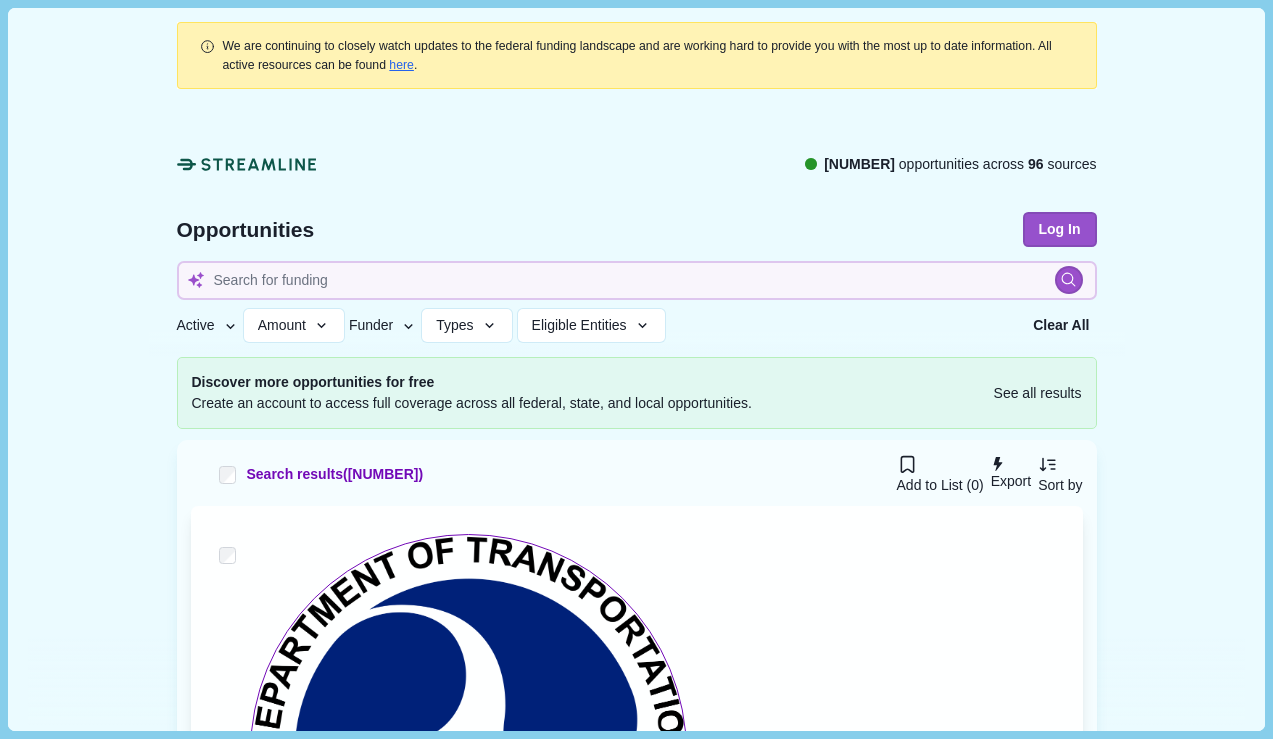 click on "Sign up here" at bounding box center [711, 865] 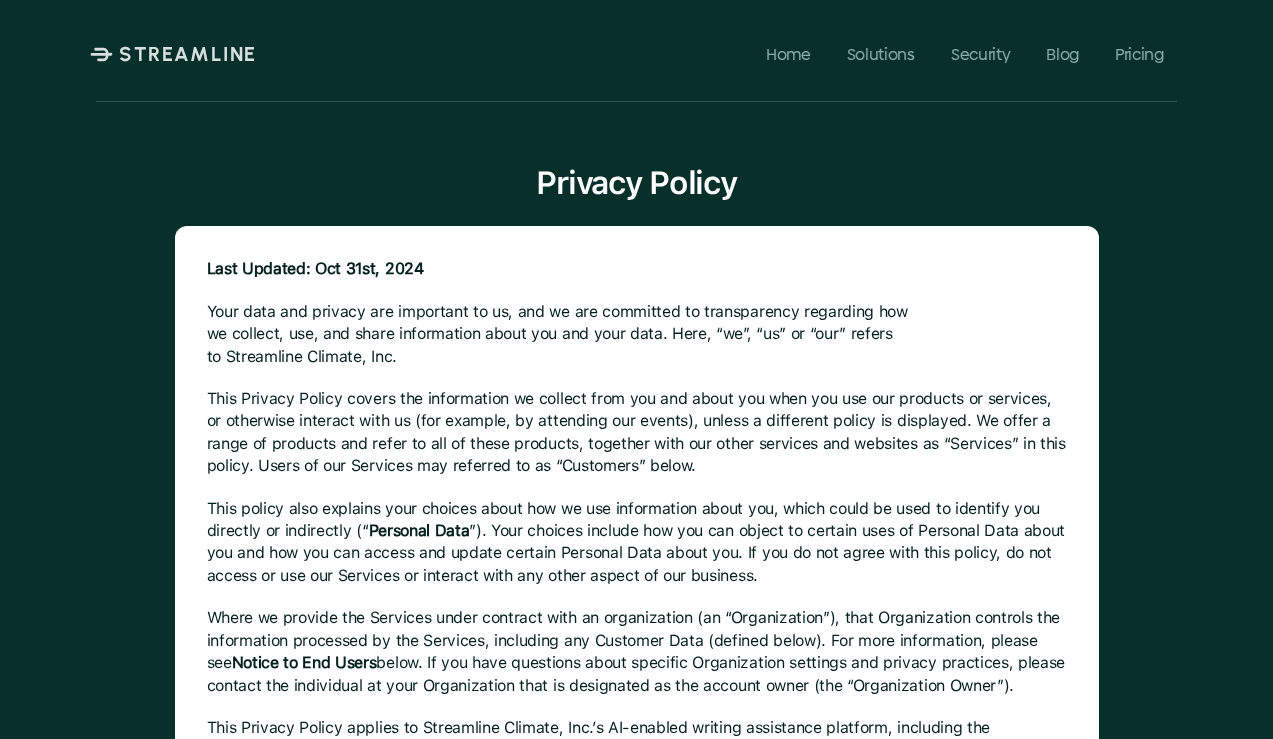 scroll, scrollTop: 0, scrollLeft: 0, axis: both 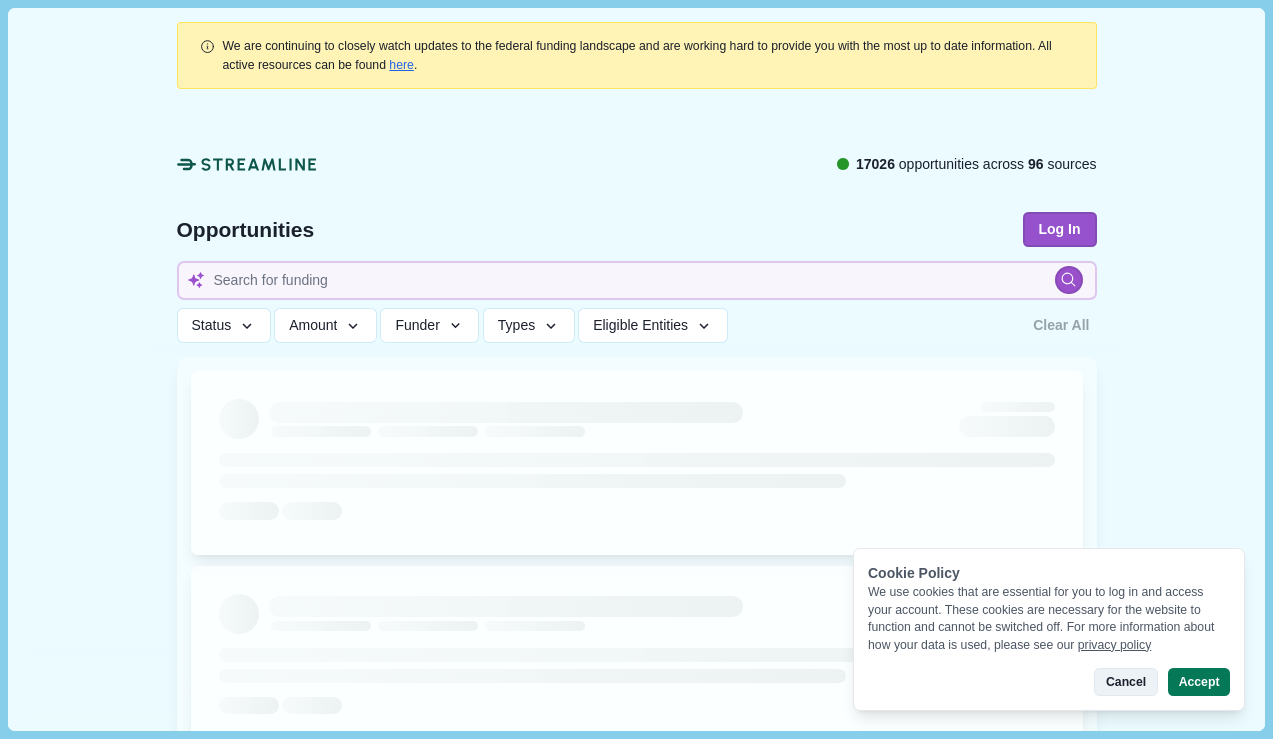 click on "Cancel" at bounding box center [1125, 682] 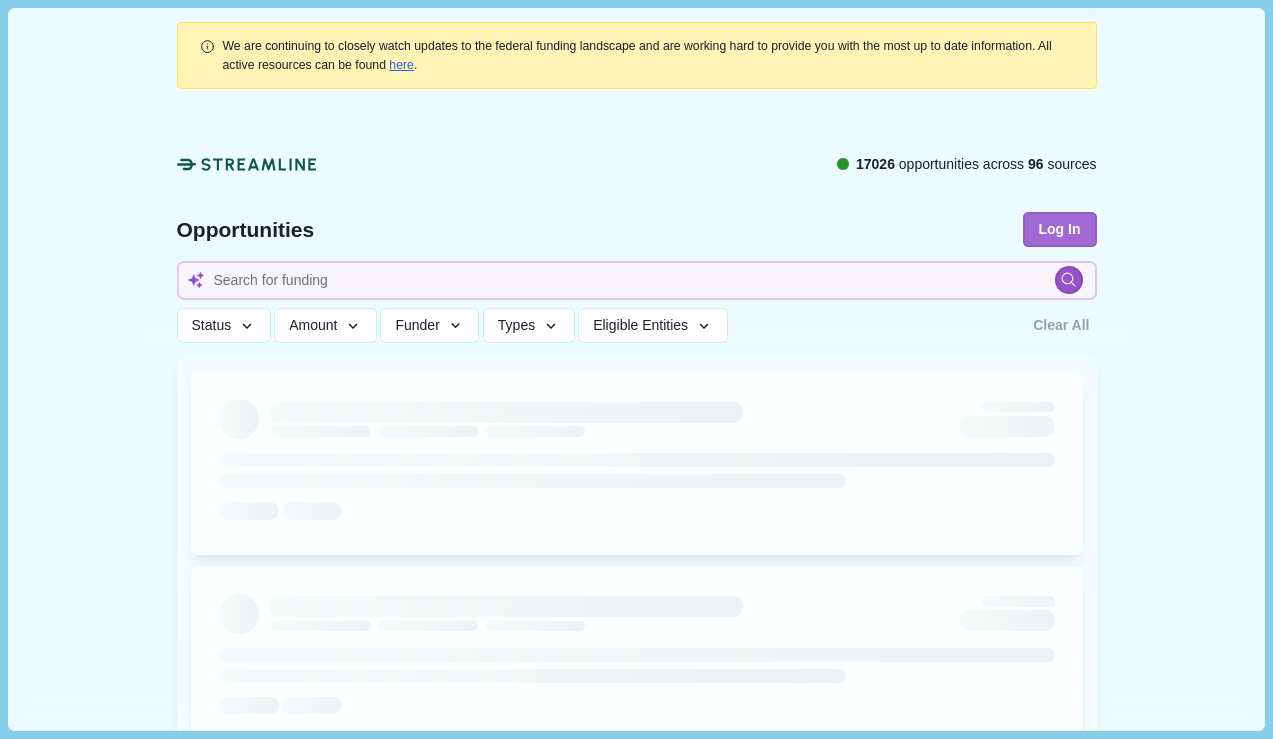 click on "Log In" at bounding box center (1060, 229) 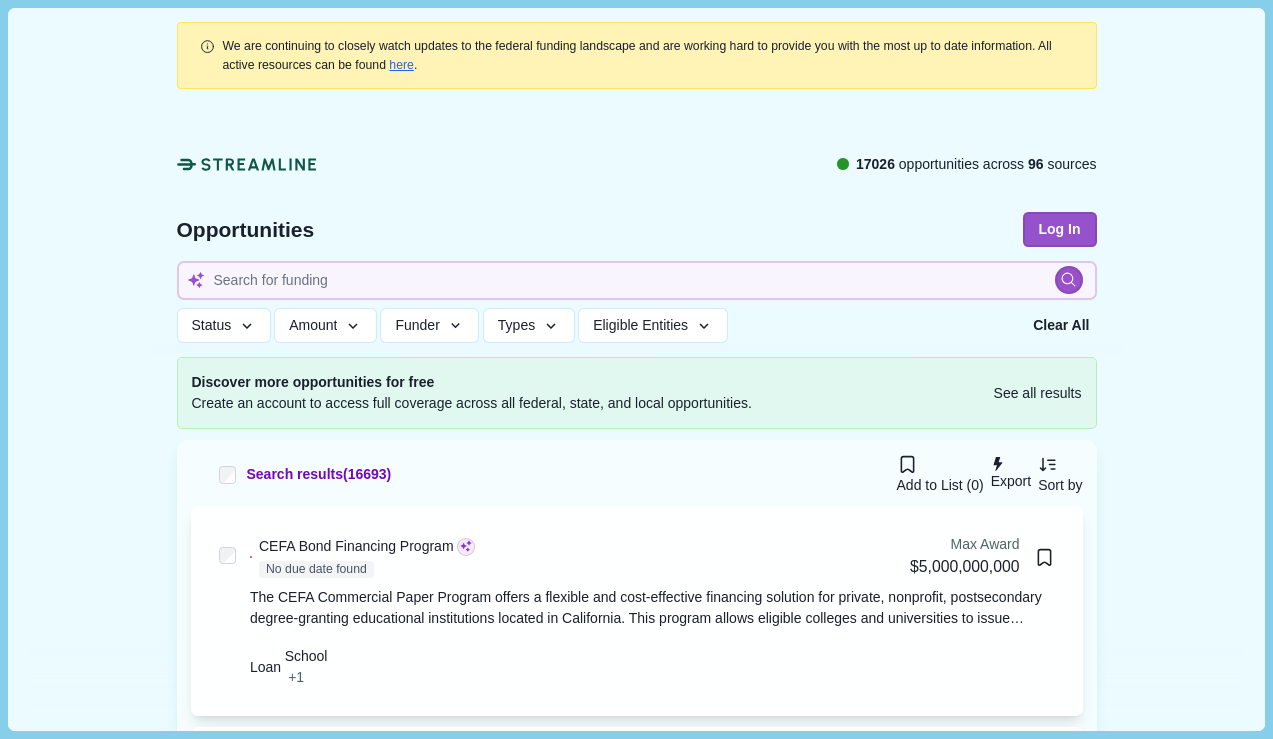 click on "Sign up here" at bounding box center [711, 865] 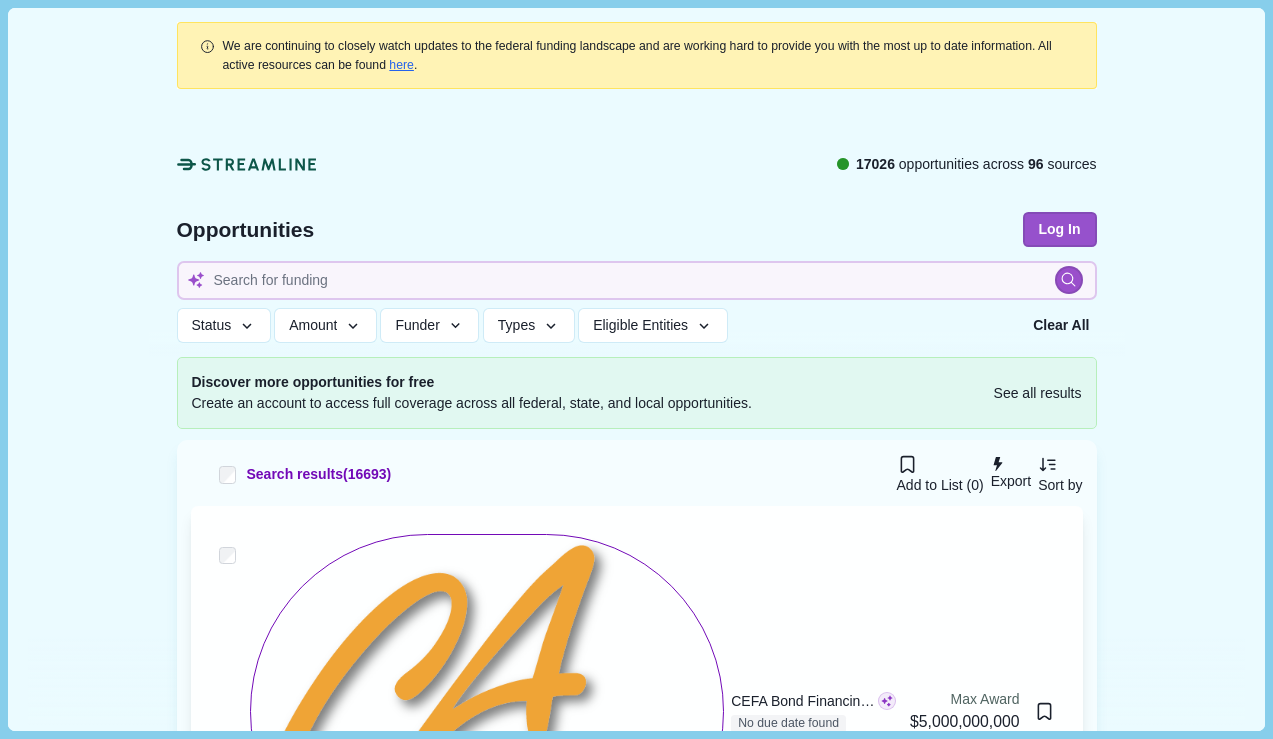 click on "Sign in here" at bounding box center [694, 865] 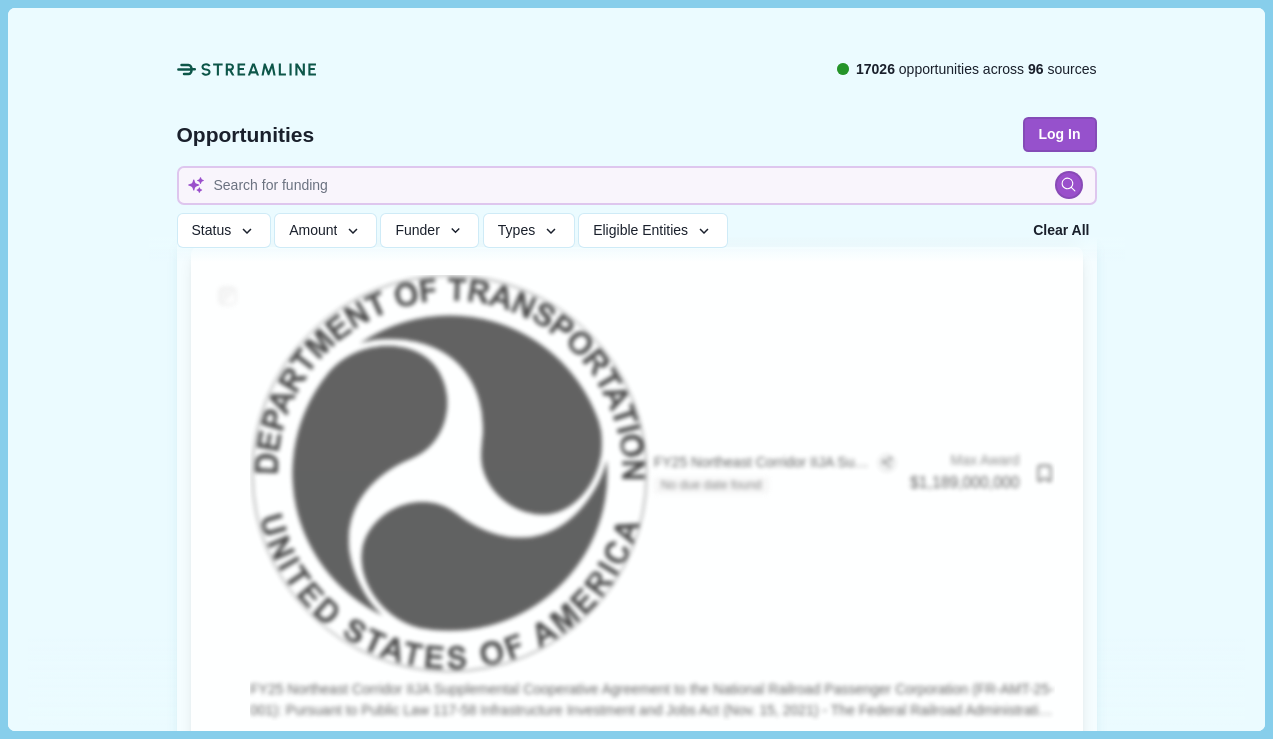 scroll, scrollTop: 8268, scrollLeft: 0, axis: vertical 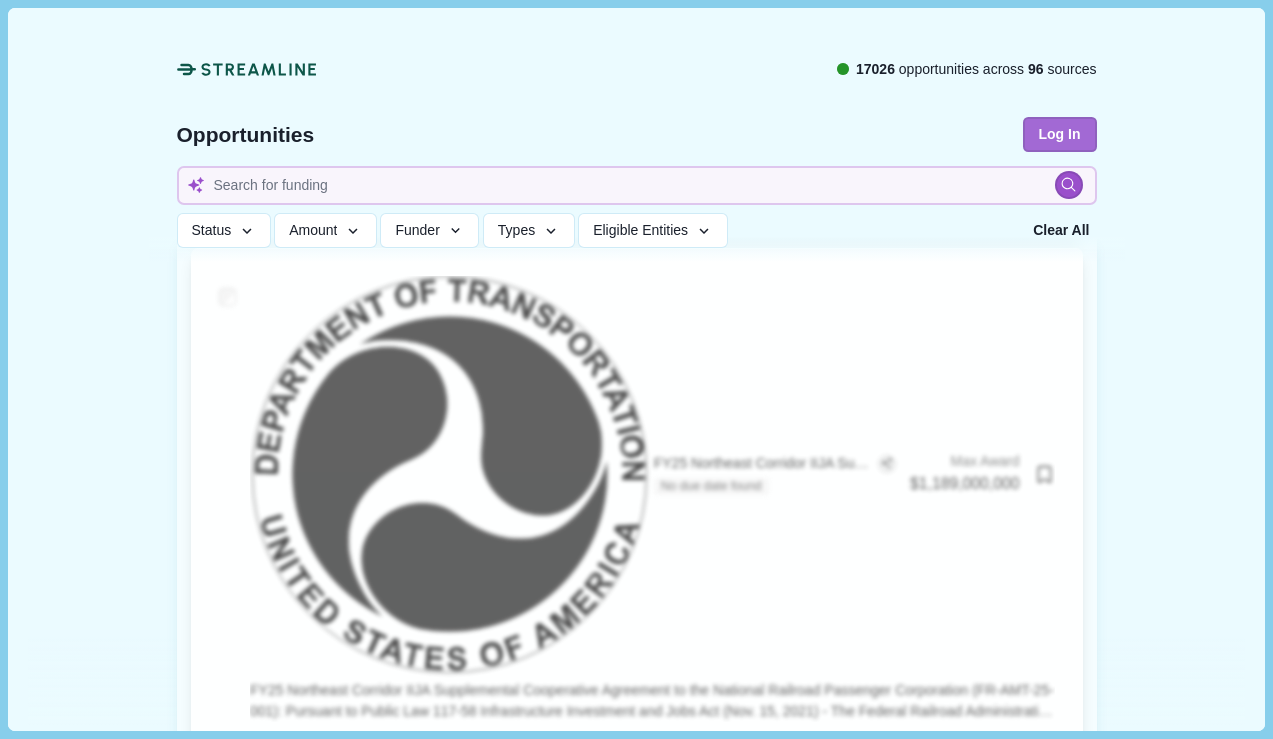 click on "Log In" at bounding box center [1060, 134] 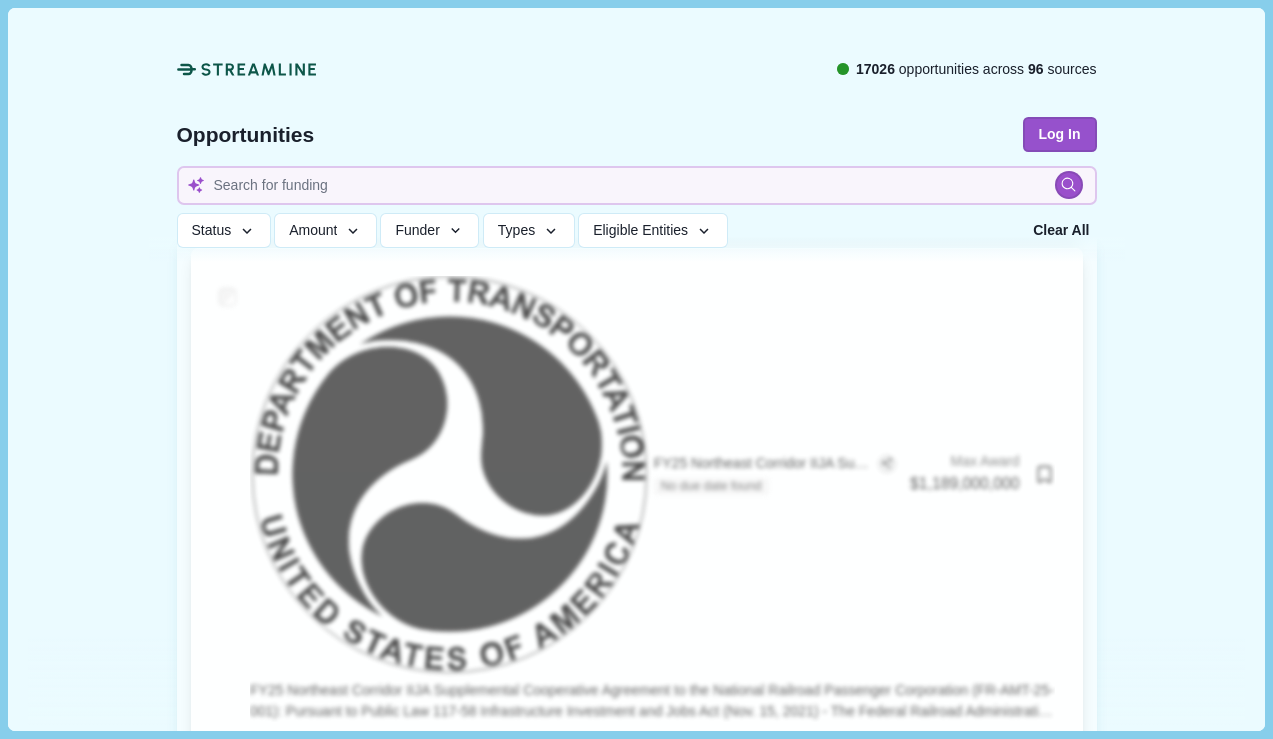 click on "Sign up  with Google" at bounding box center [579, 806] 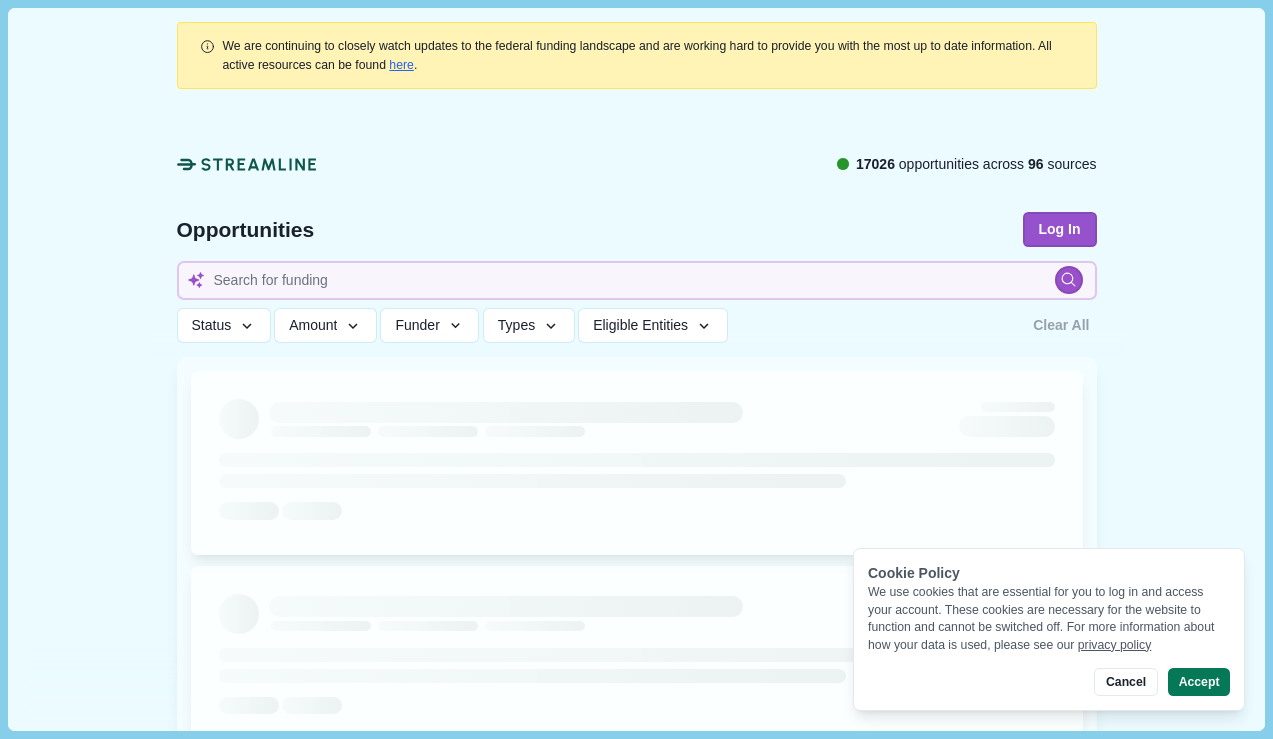 scroll, scrollTop: 0, scrollLeft: 0, axis: both 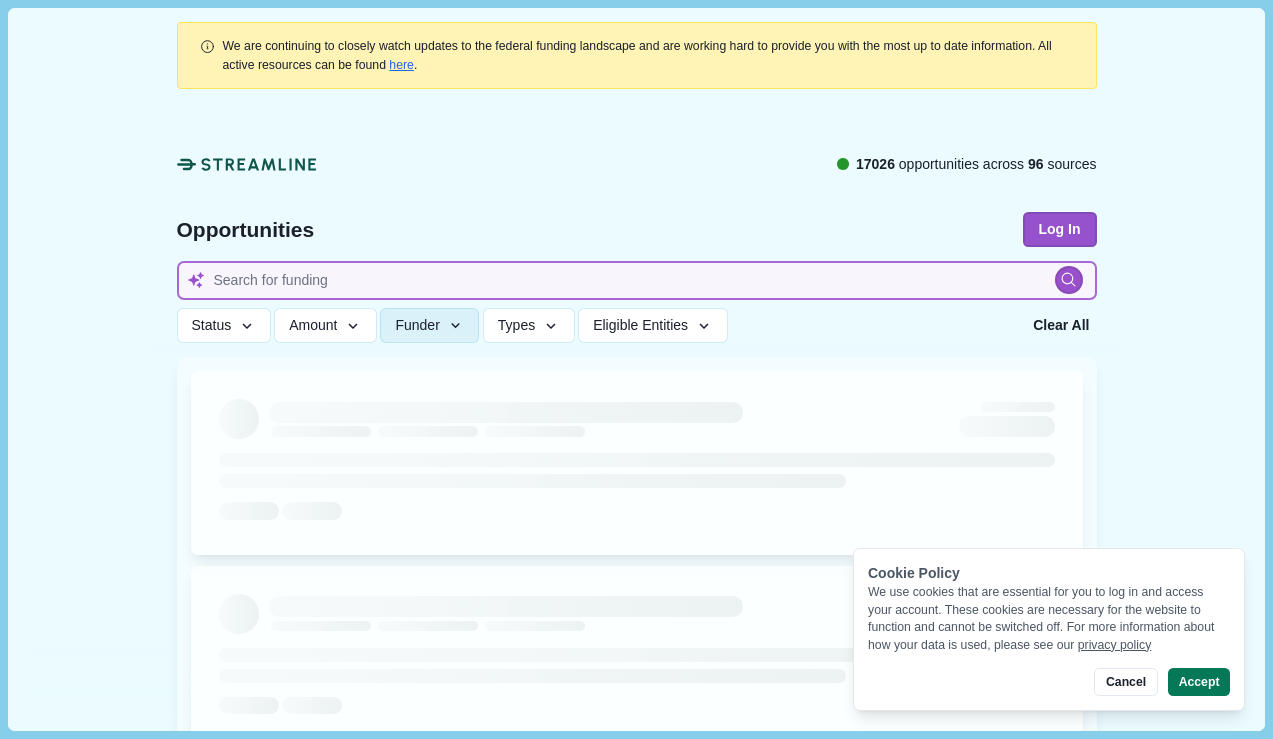 click at bounding box center (637, 280) 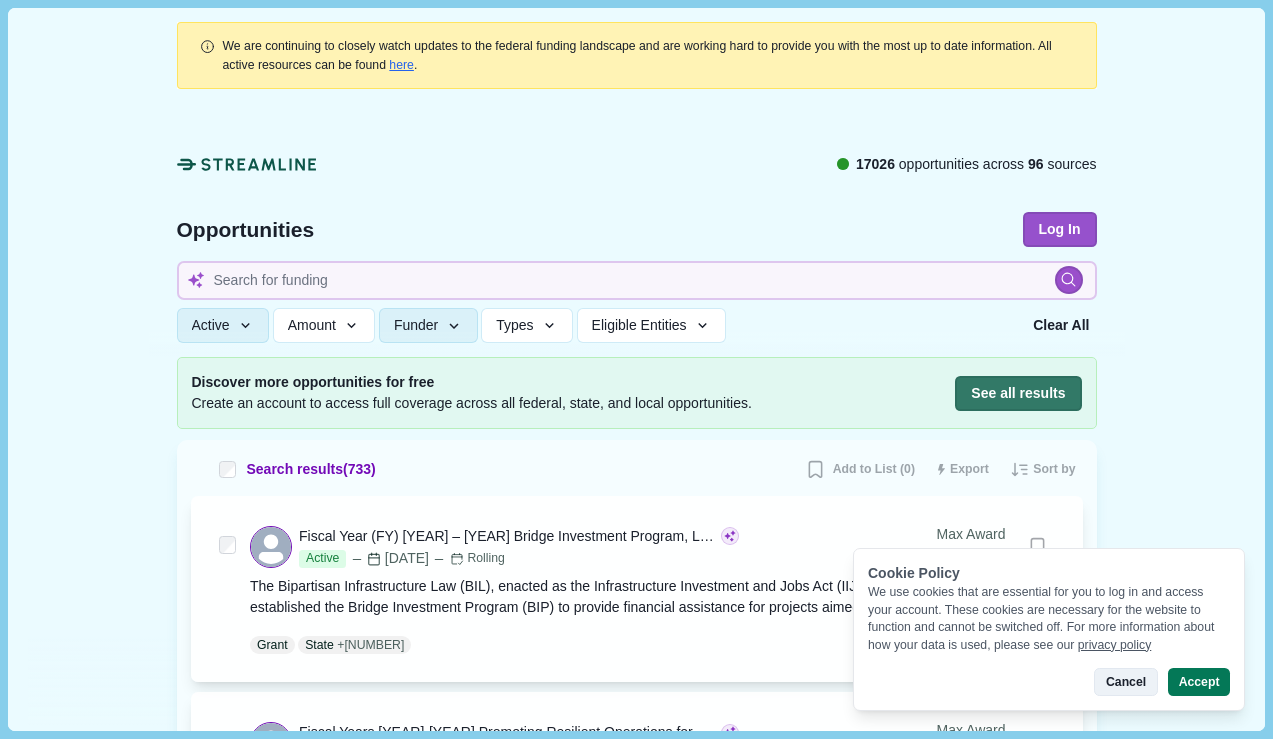 click on "Cancel" at bounding box center [1125, 682] 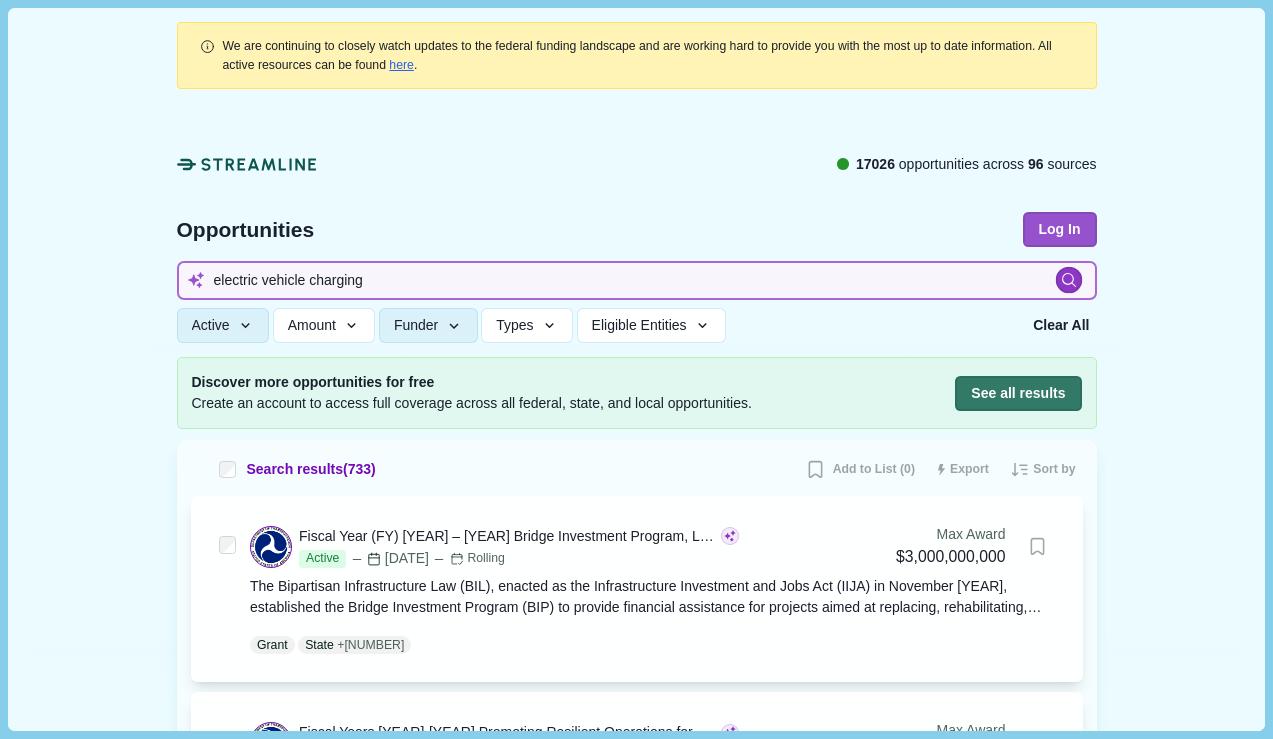 type on "electric vehicle charging" 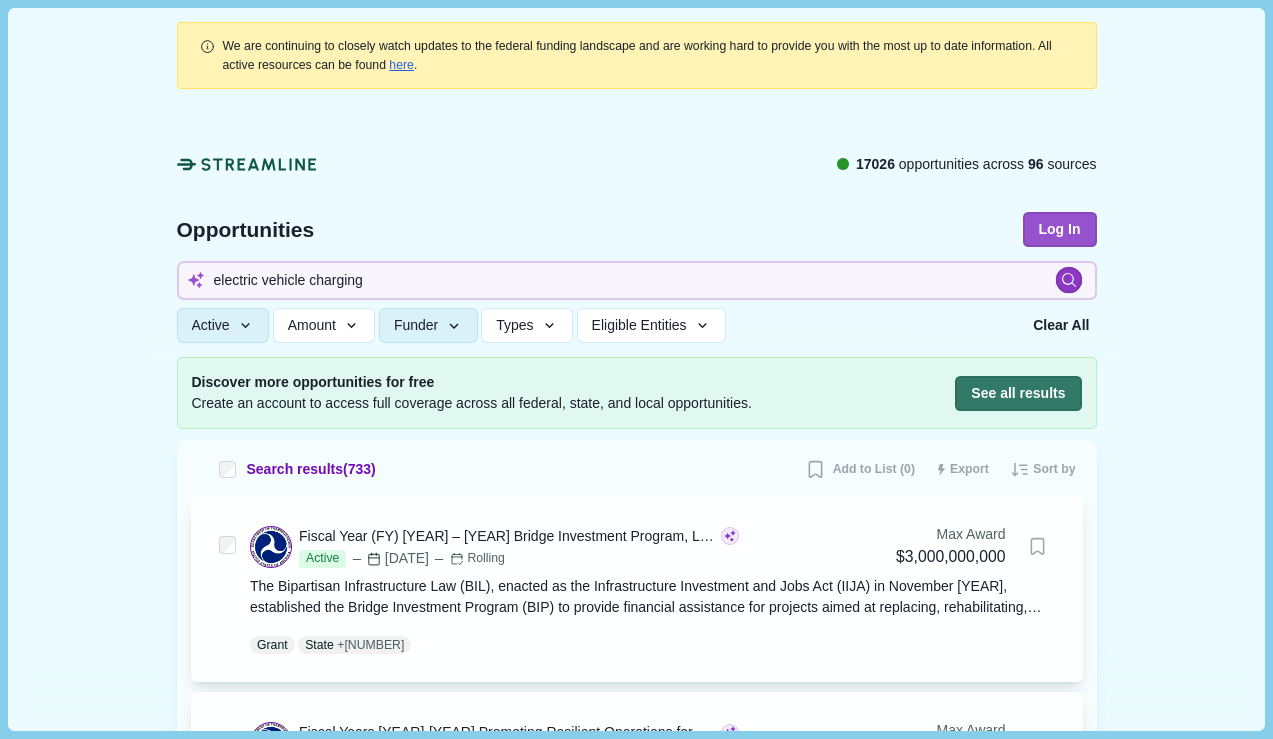 click at bounding box center (1068, 280) 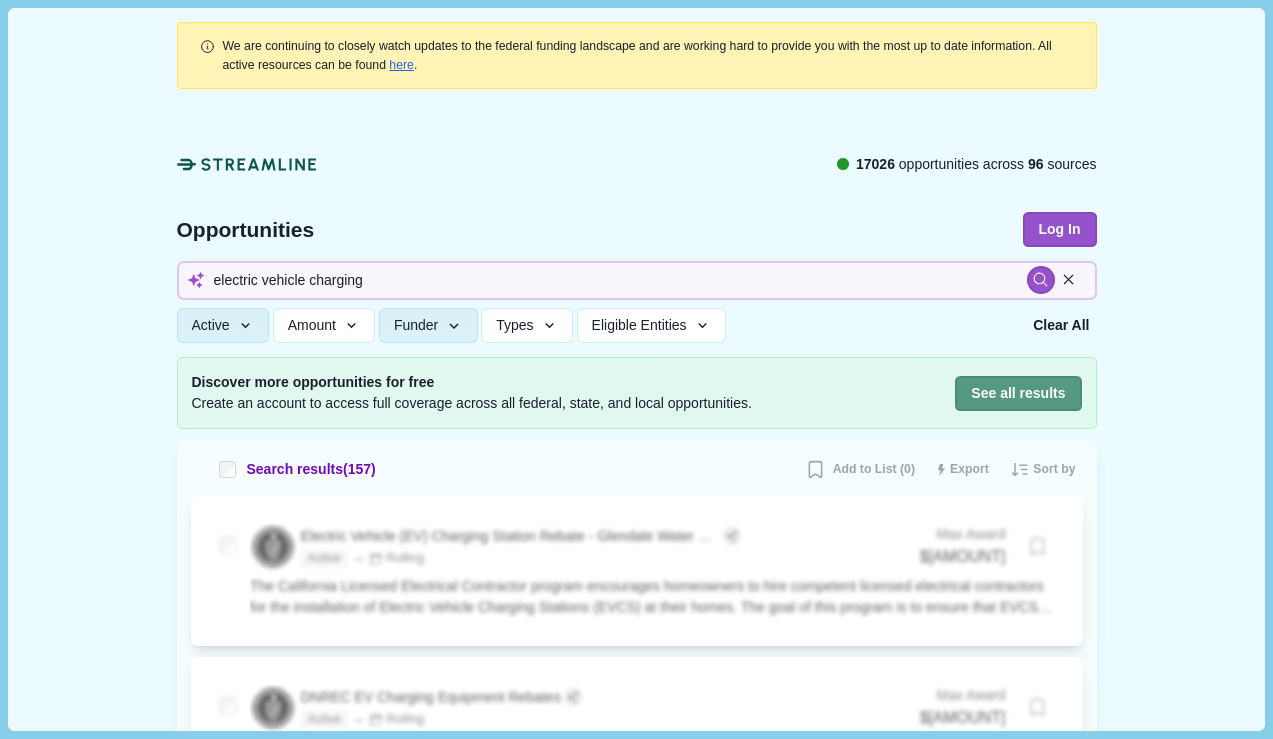 click on "See all results" at bounding box center (1018, 393) 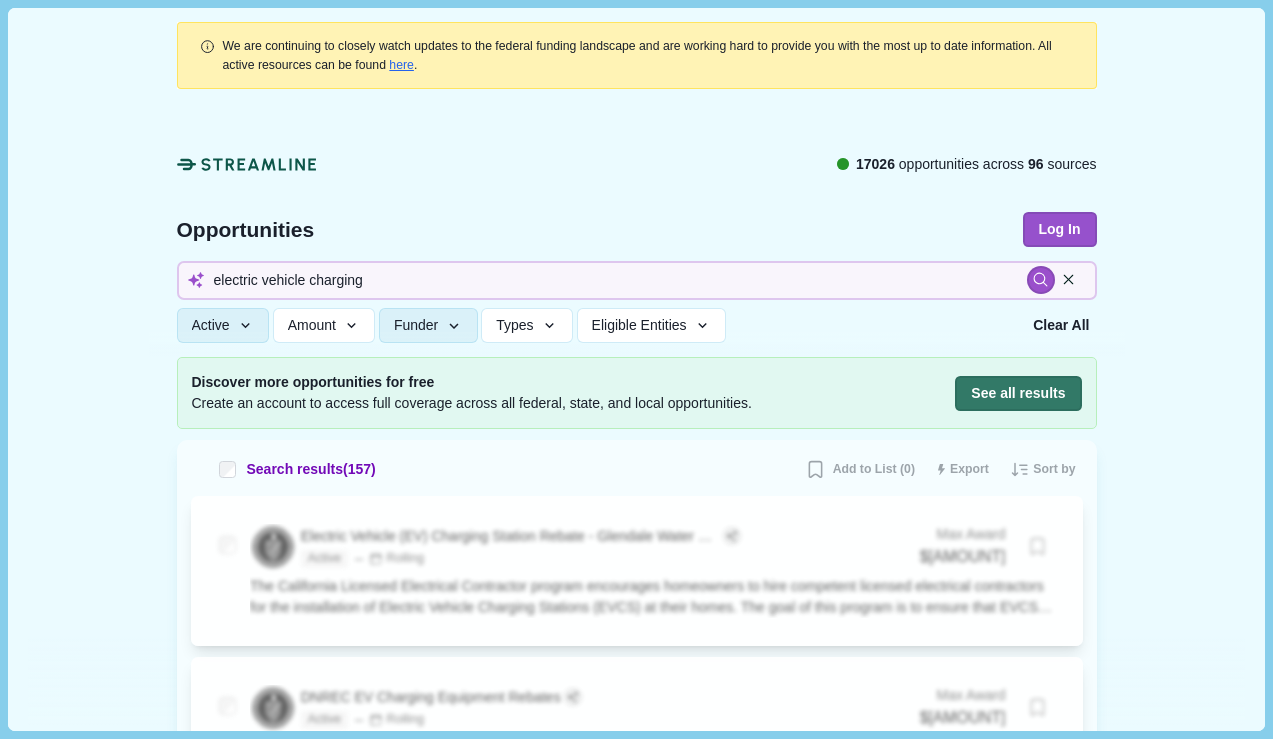click on "Login  with Outlook" at bounding box center (575, 841) 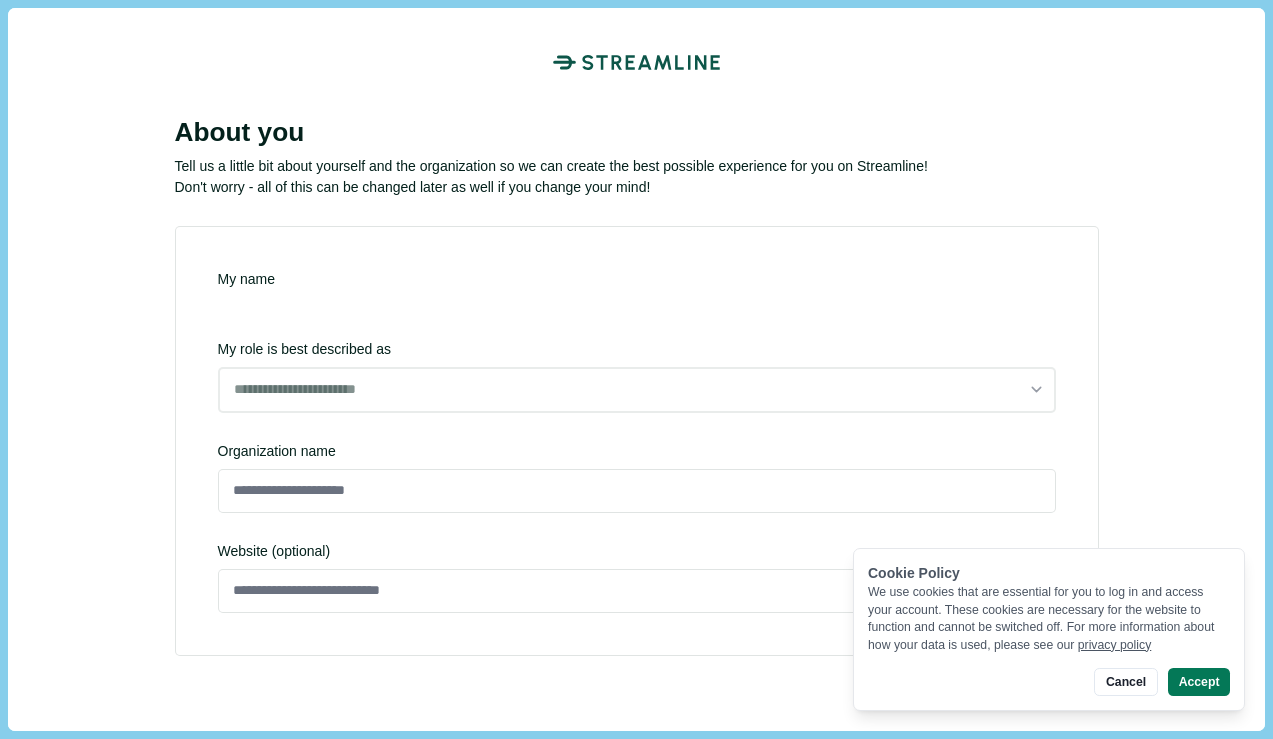 scroll, scrollTop: 0, scrollLeft: 0, axis: both 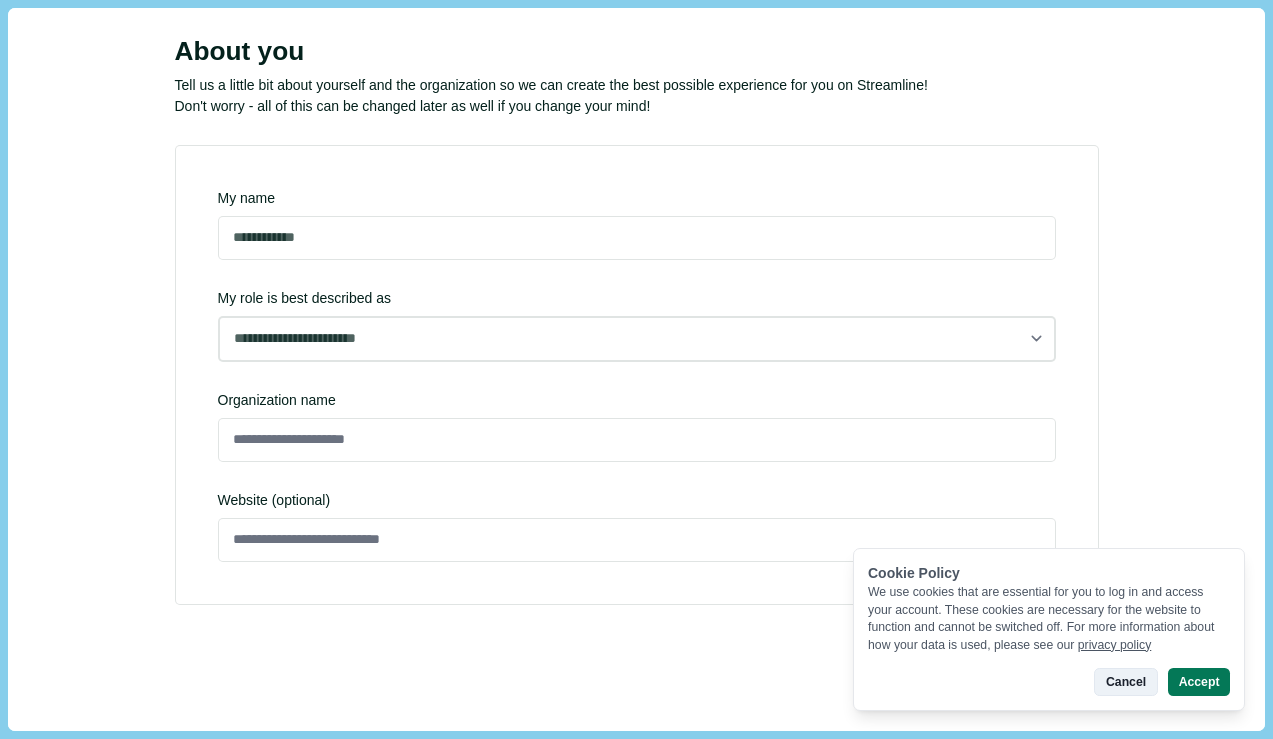 click on "Cancel" at bounding box center [1125, 682] 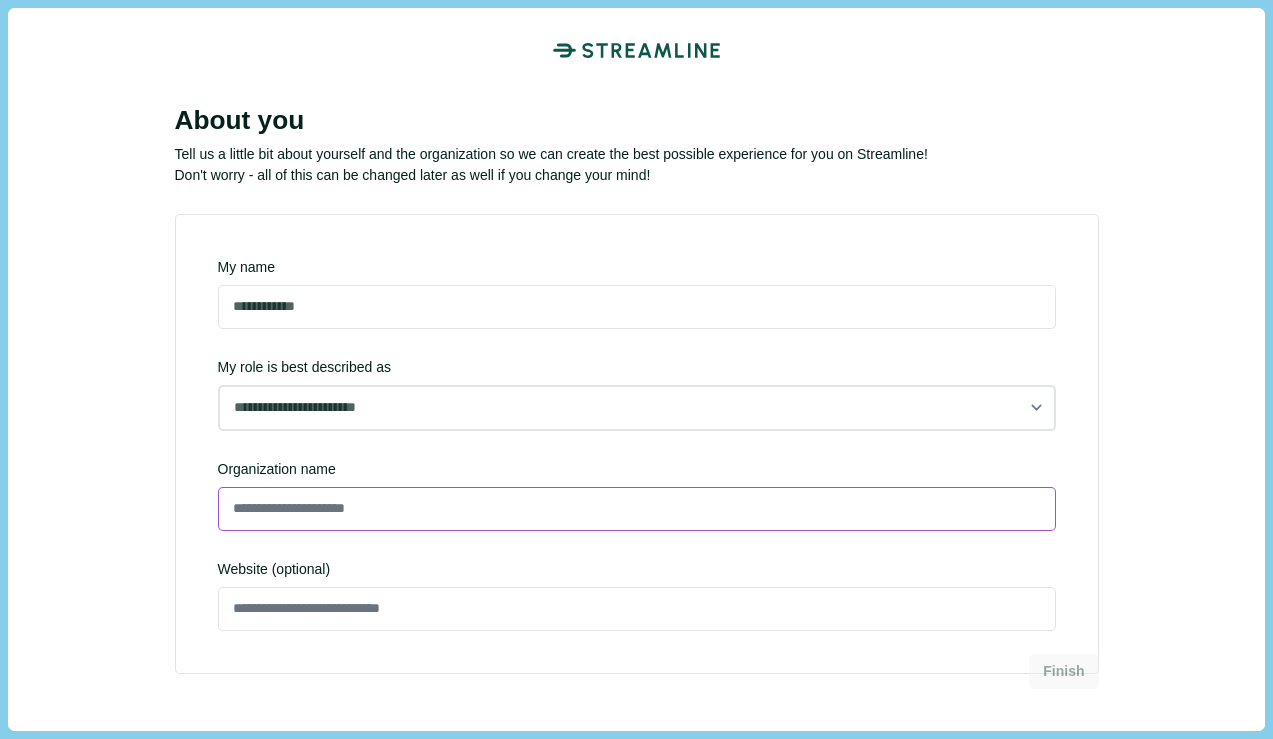scroll, scrollTop: 10, scrollLeft: 0, axis: vertical 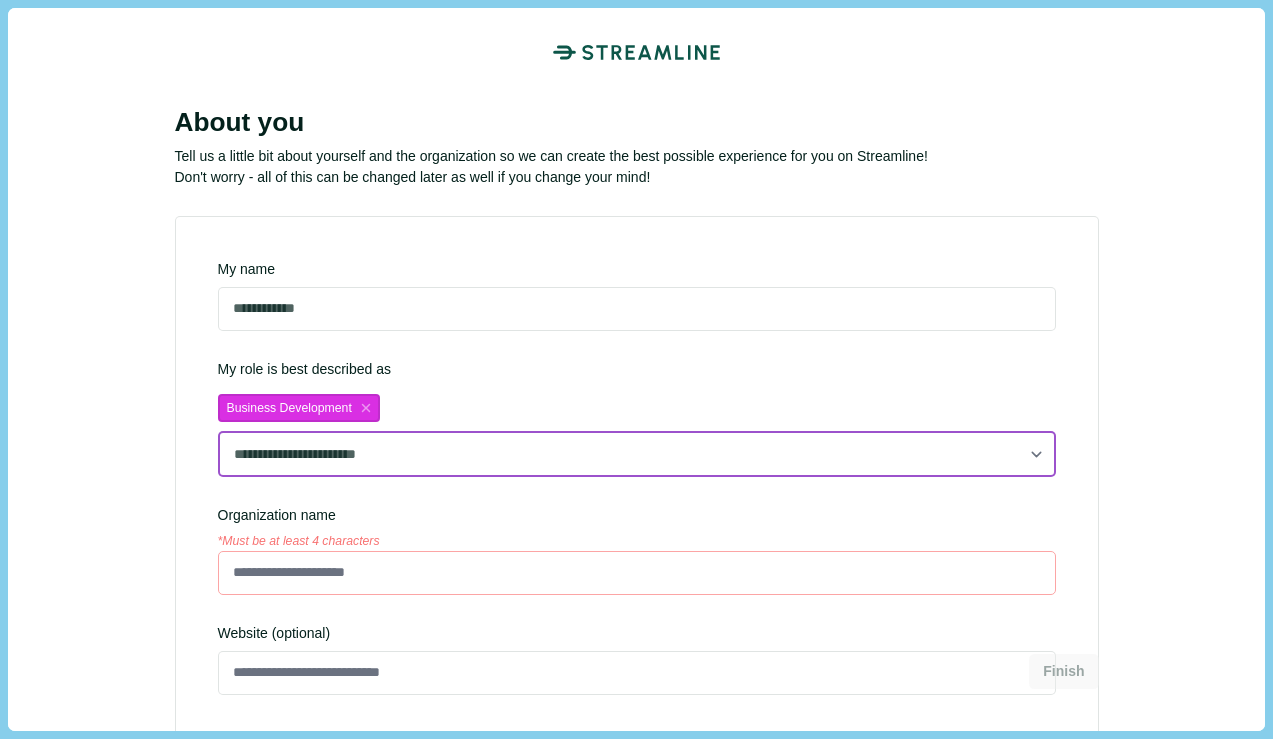 select on "**********" 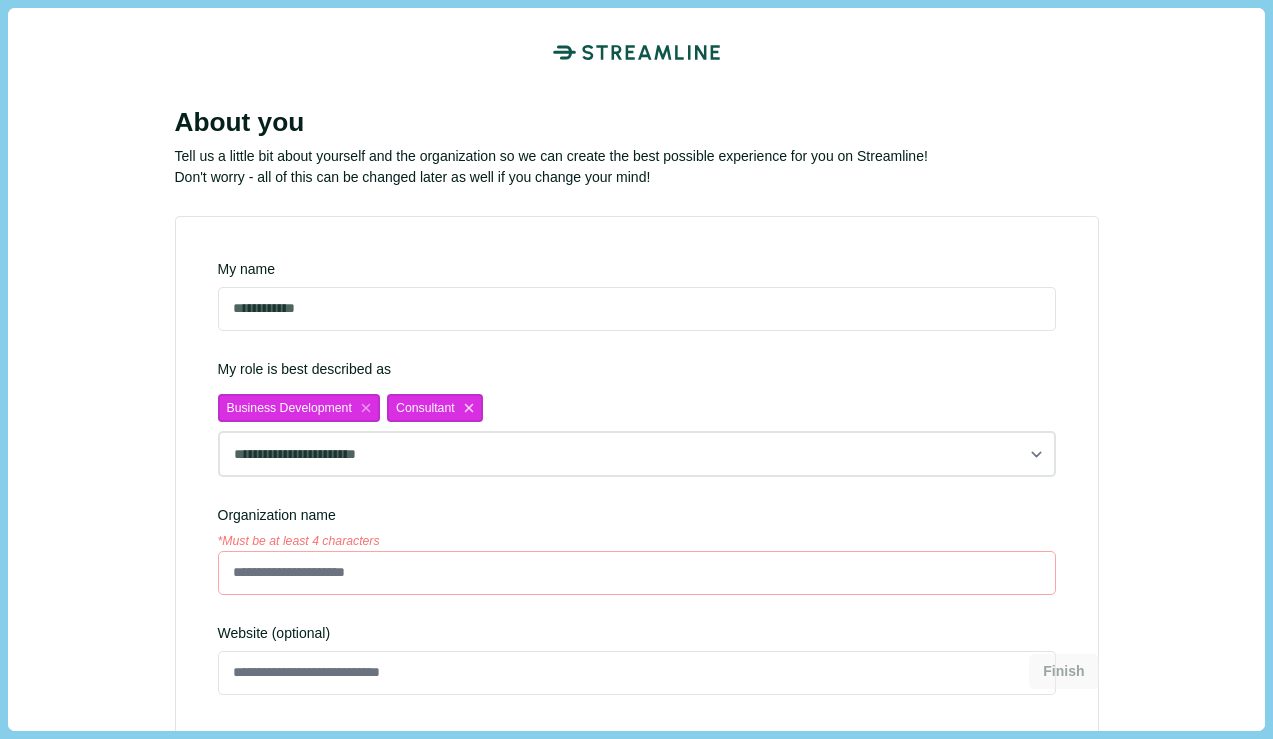 click at bounding box center [366, 408] 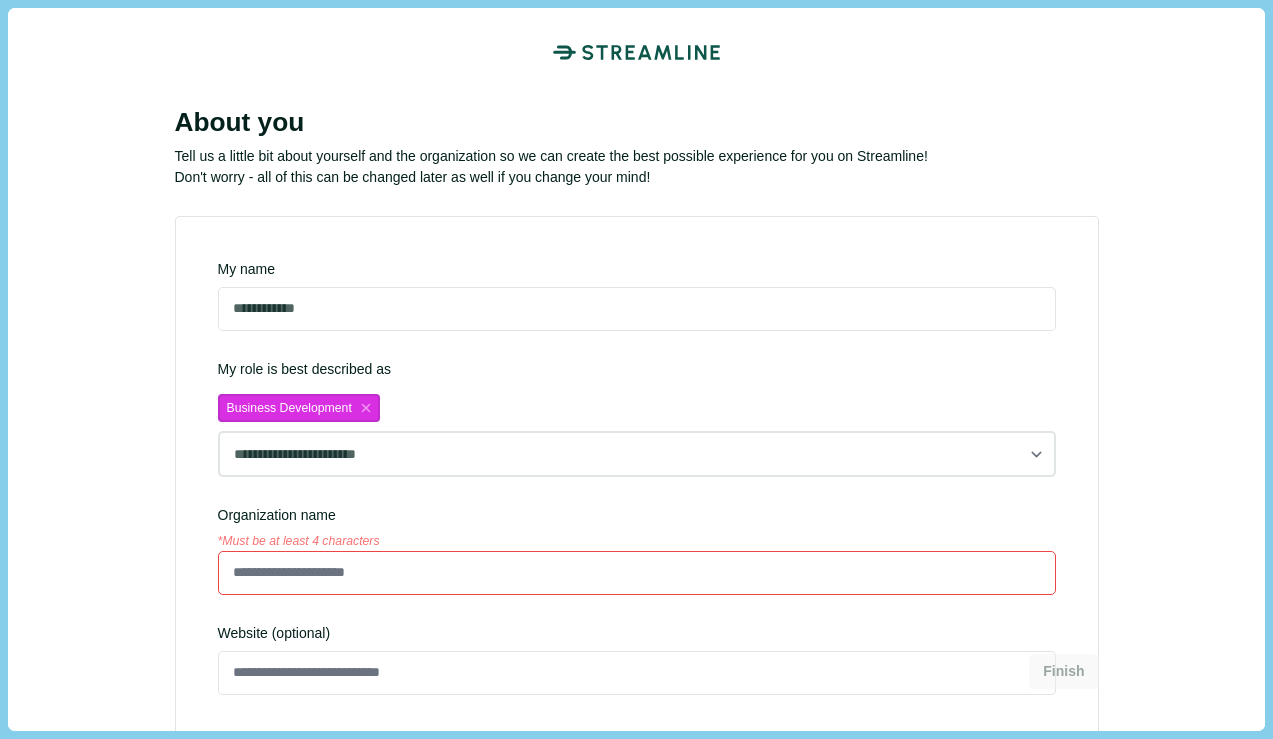 click at bounding box center [637, 573] 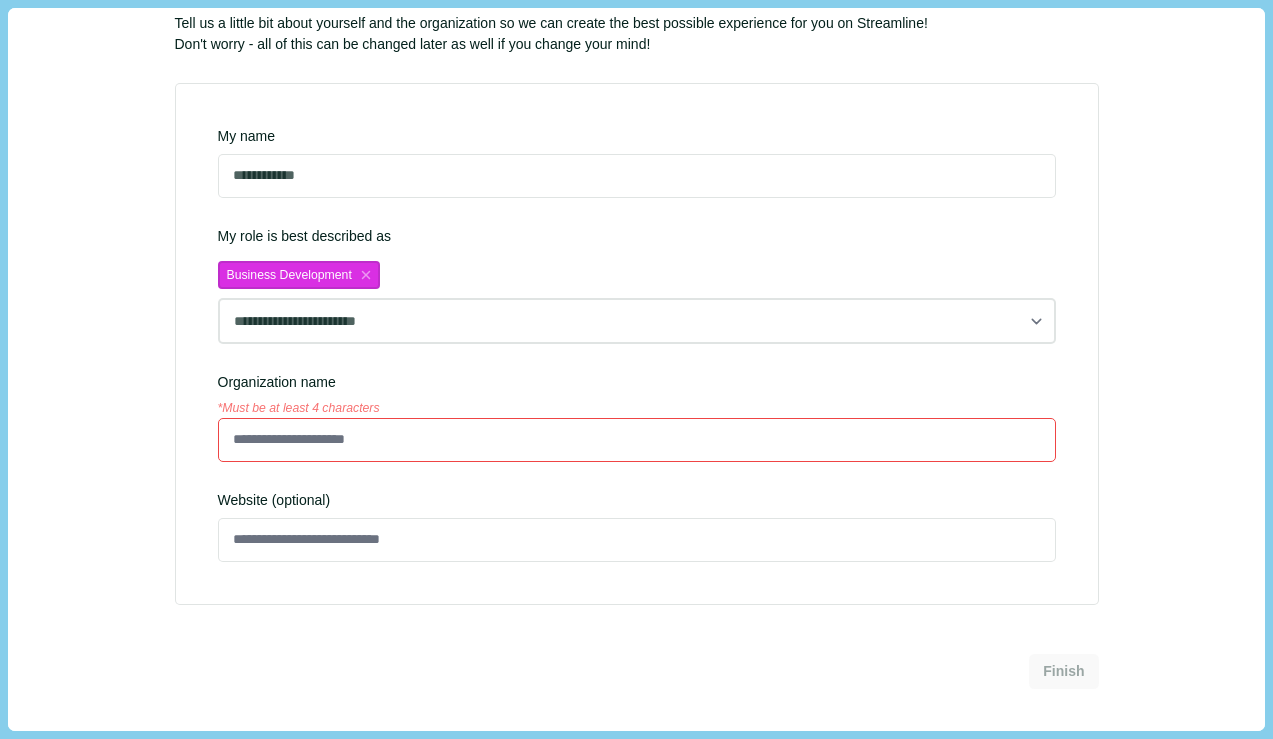 scroll, scrollTop: 142, scrollLeft: 0, axis: vertical 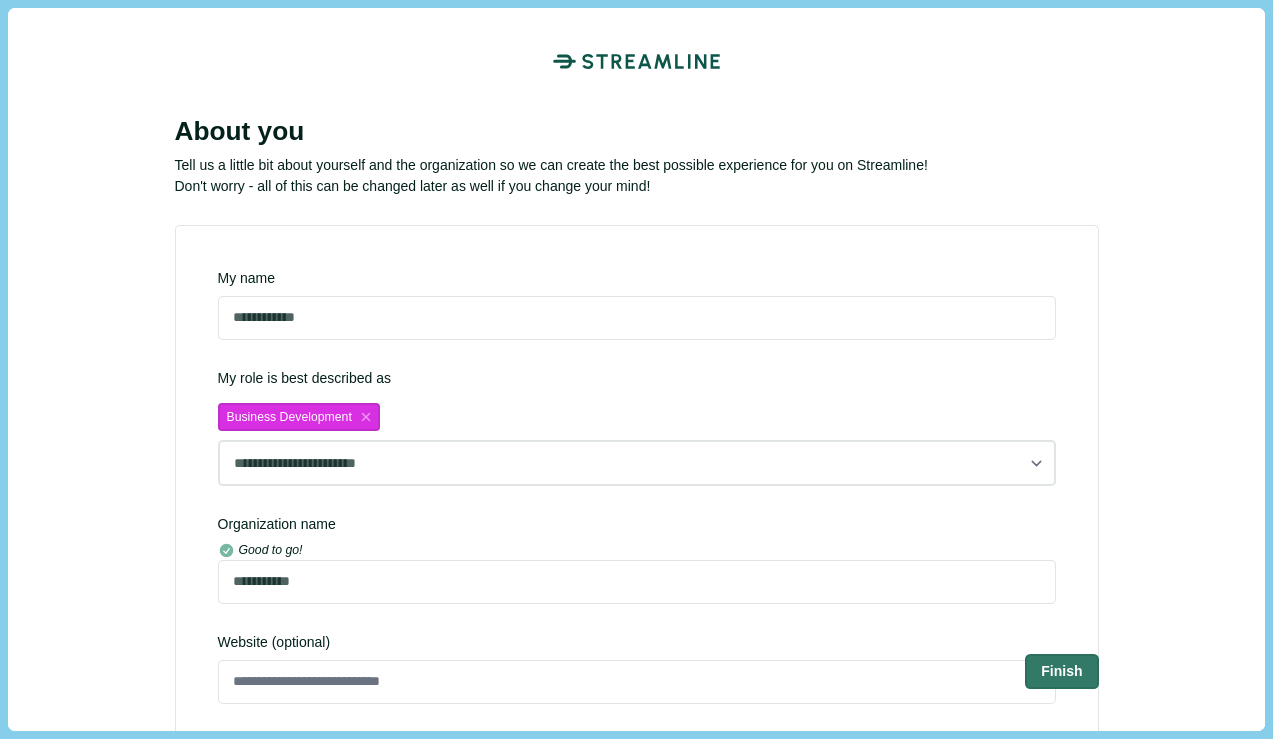 click on "**********" at bounding box center (636, 369) 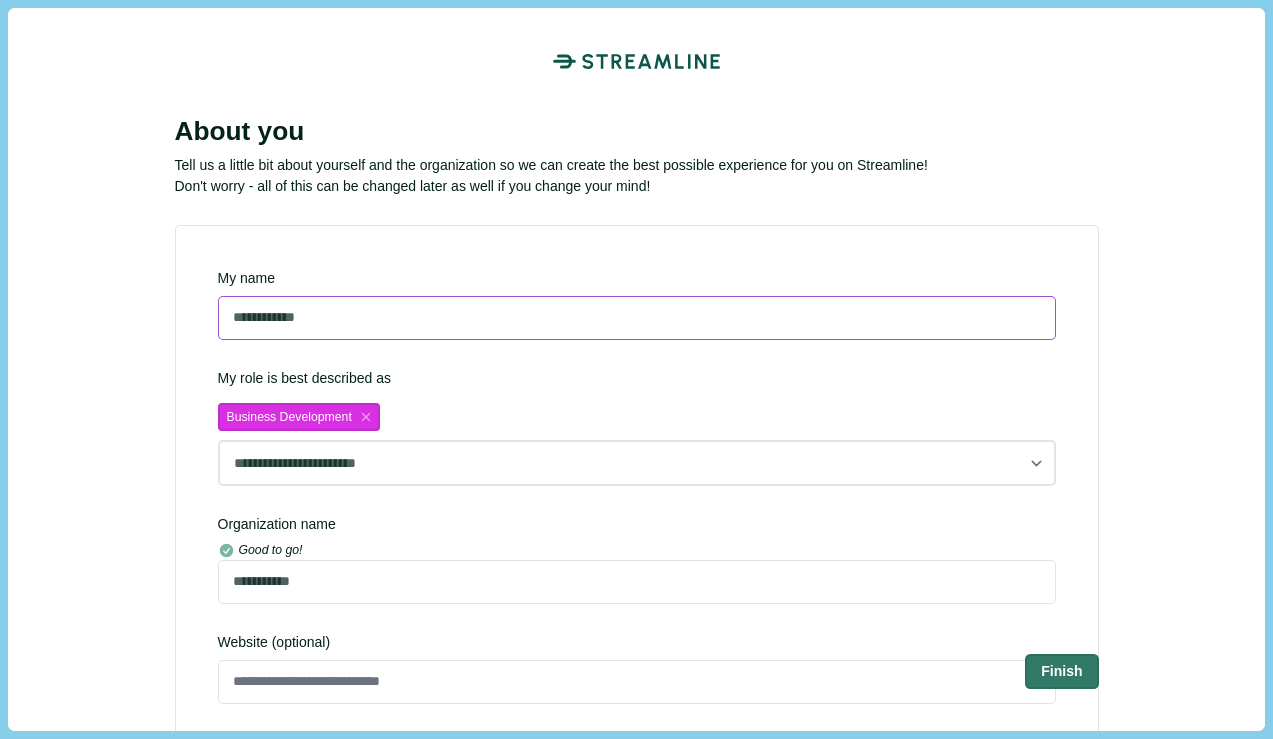 click on "**********" at bounding box center [637, 318] 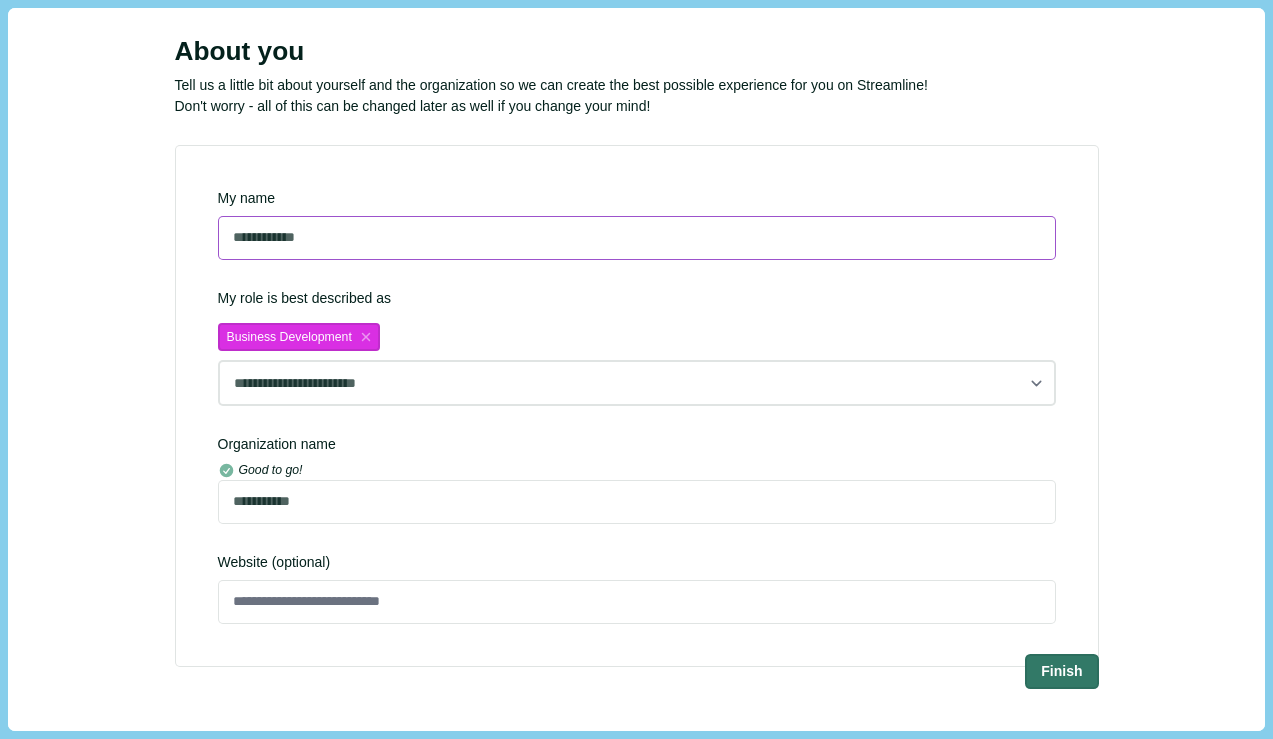 scroll, scrollTop: 83, scrollLeft: 0, axis: vertical 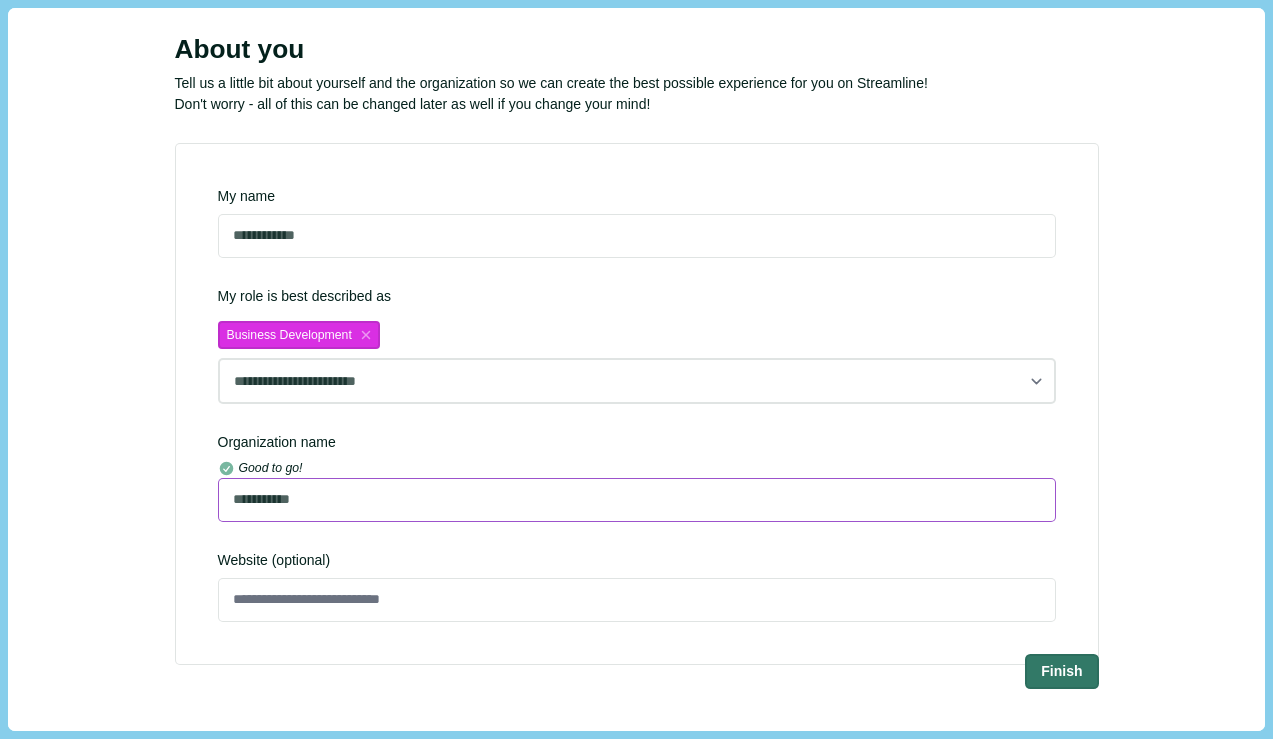 click on "**********" at bounding box center (637, 500) 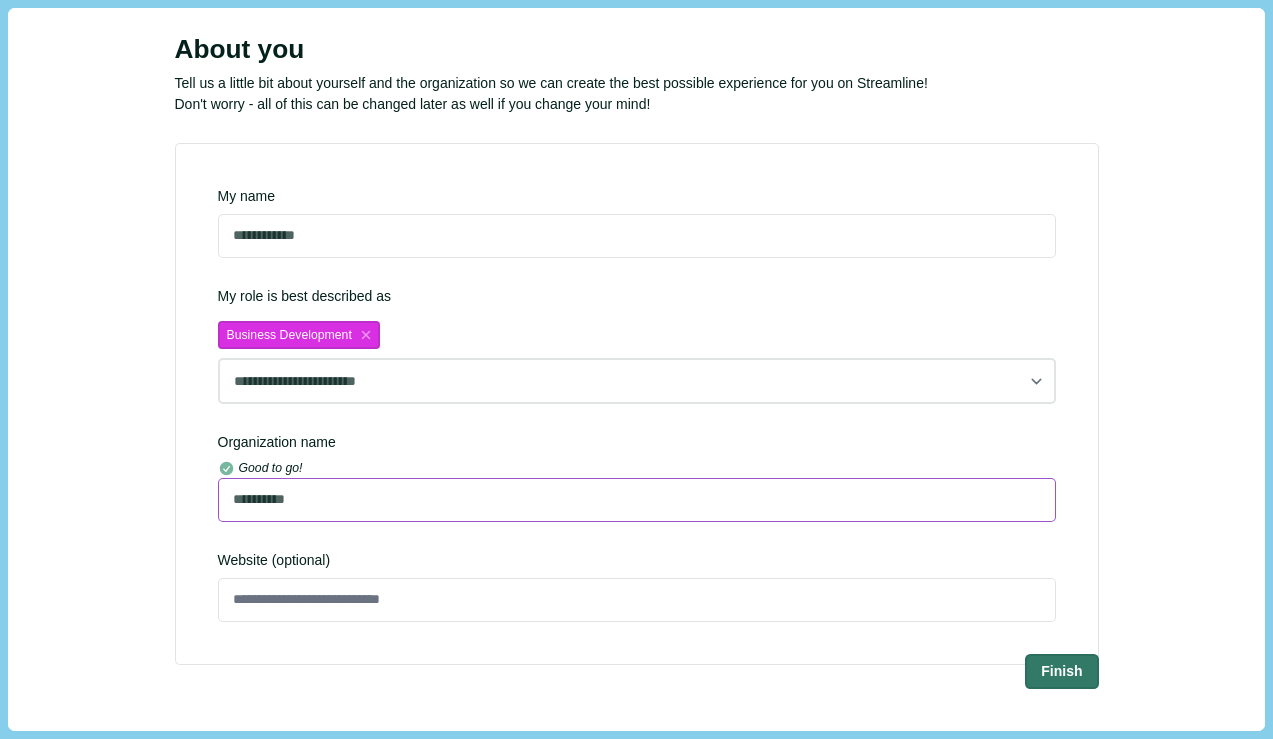 type on "**********" 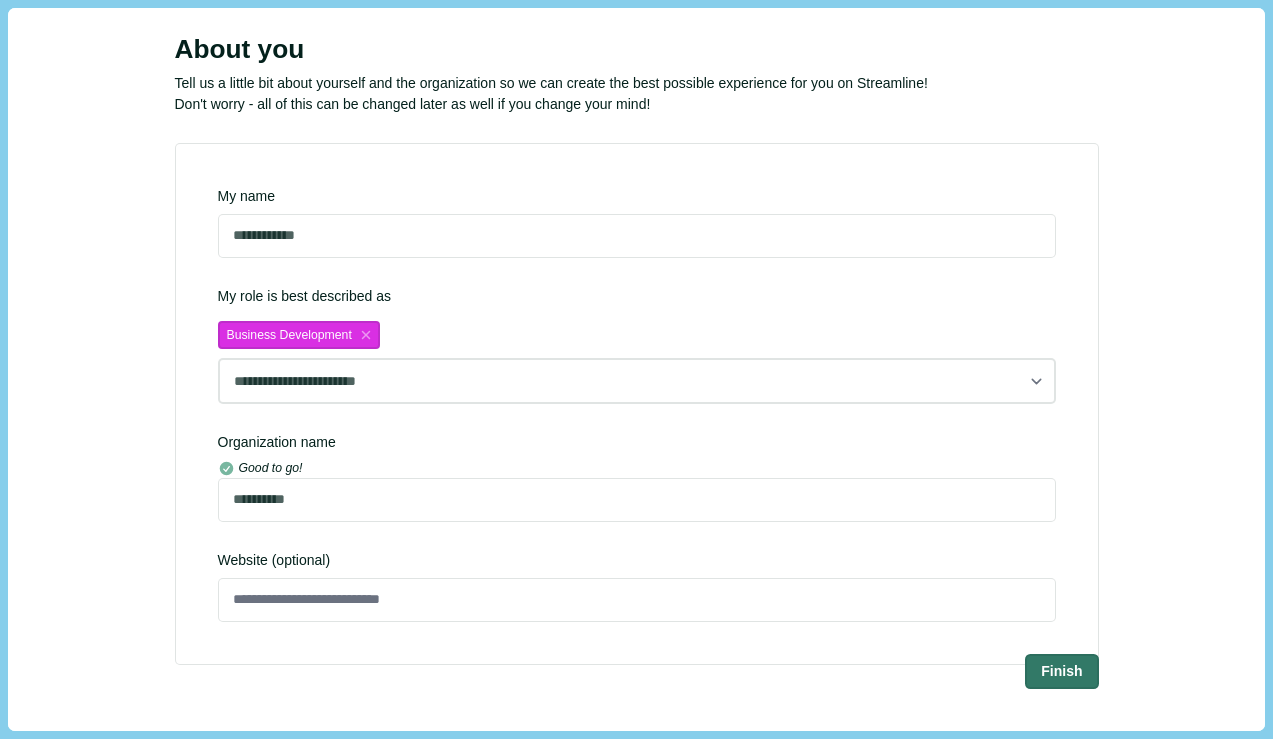 click on "**********" at bounding box center [636, 369] 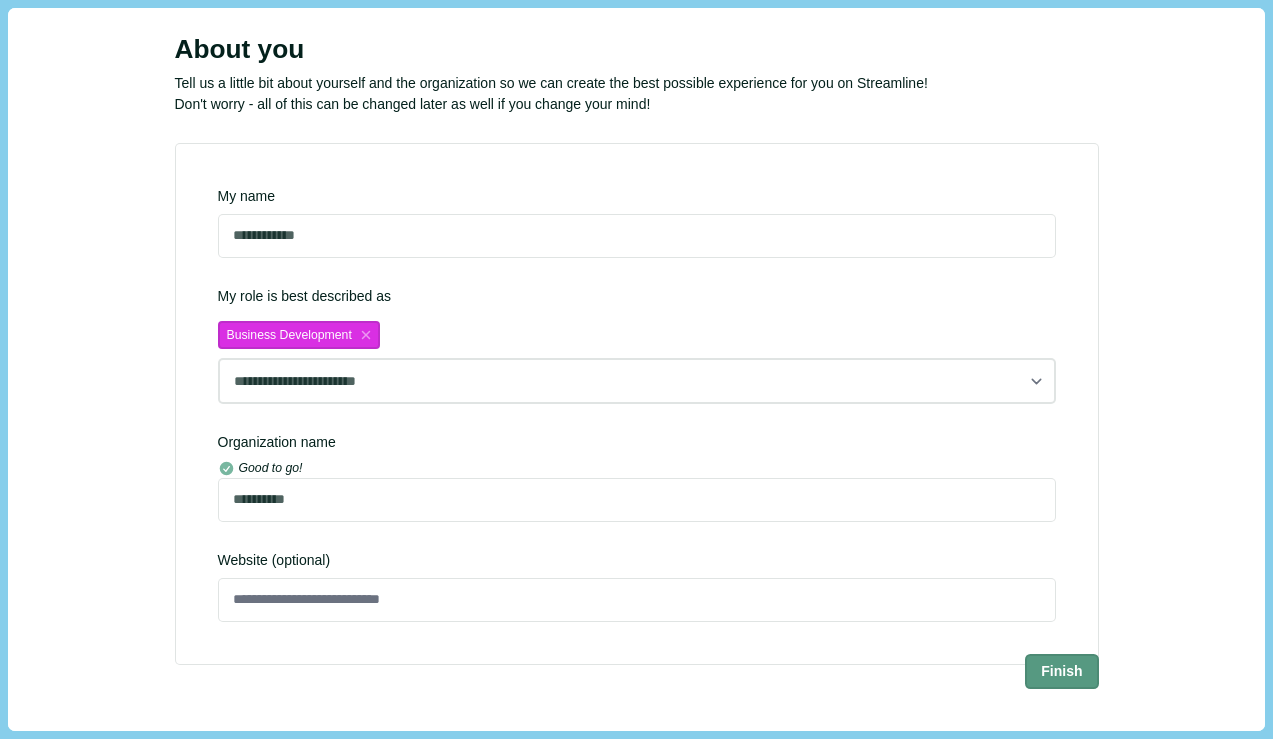 click on "Finish" at bounding box center (1061, 671) 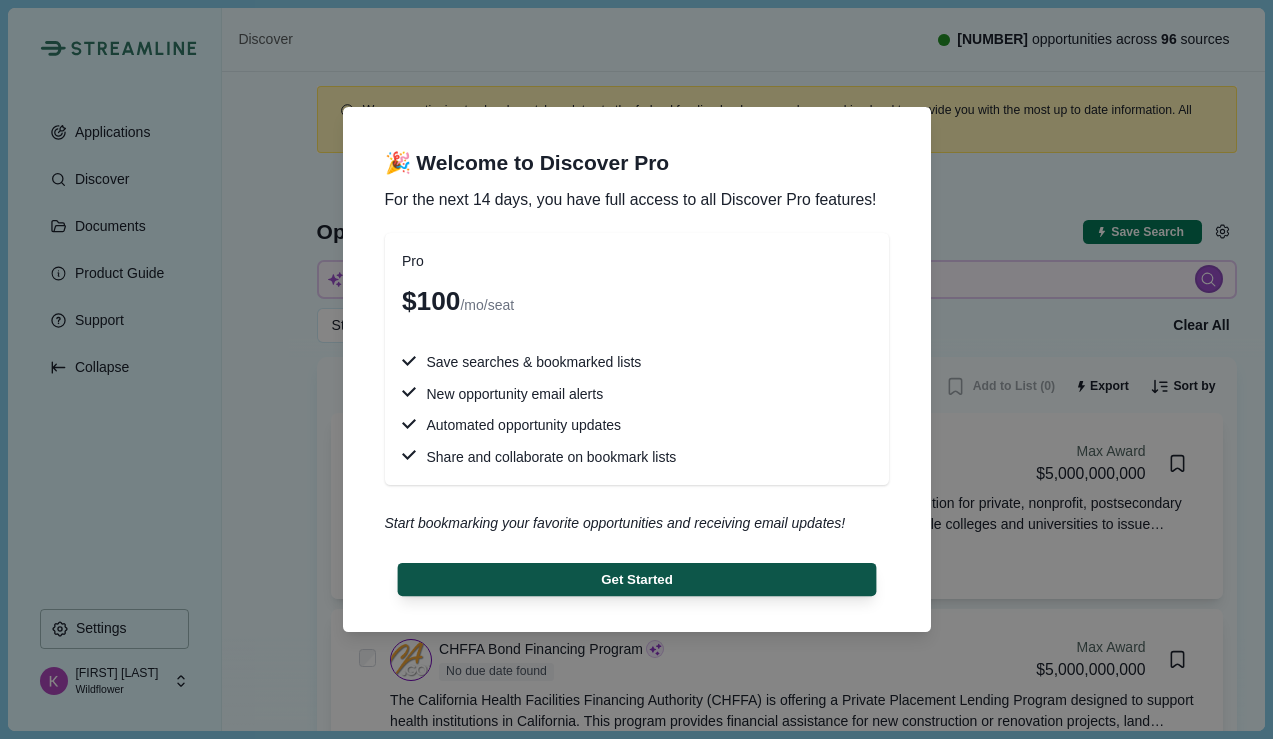click on "Get Started" at bounding box center (636, 579) 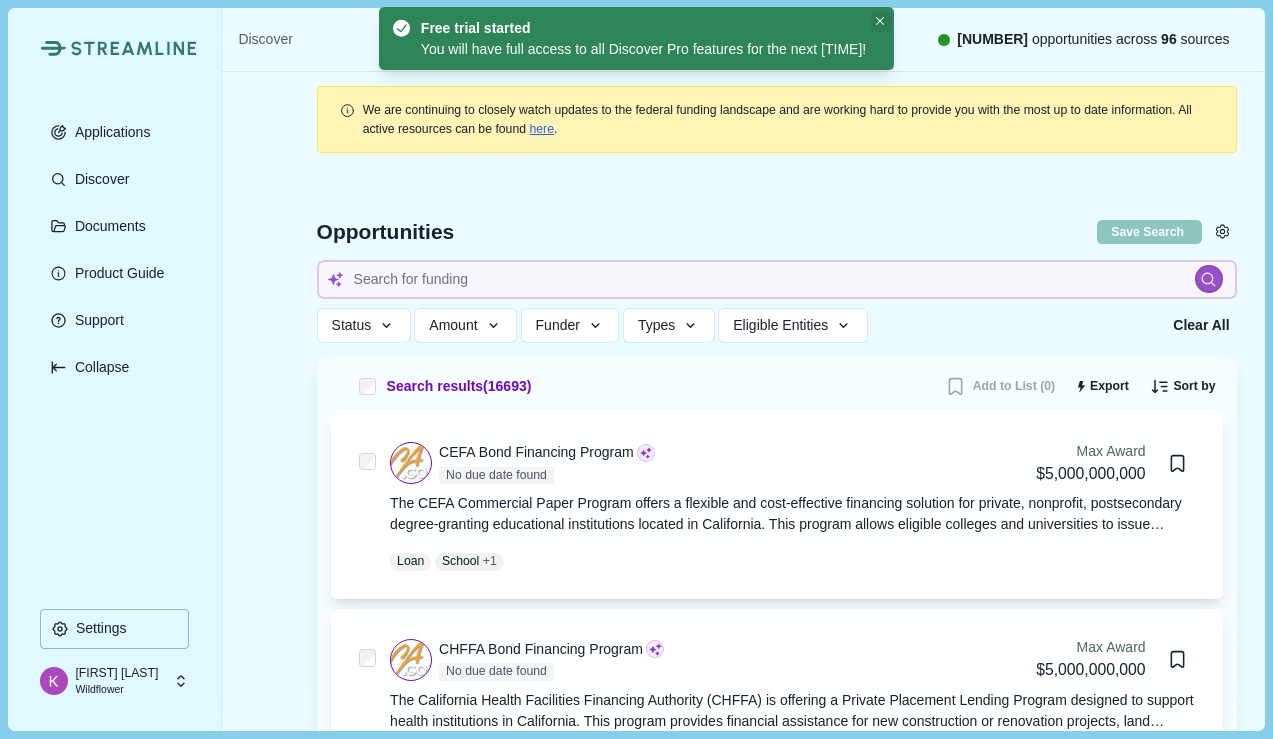 click at bounding box center [880, 21] 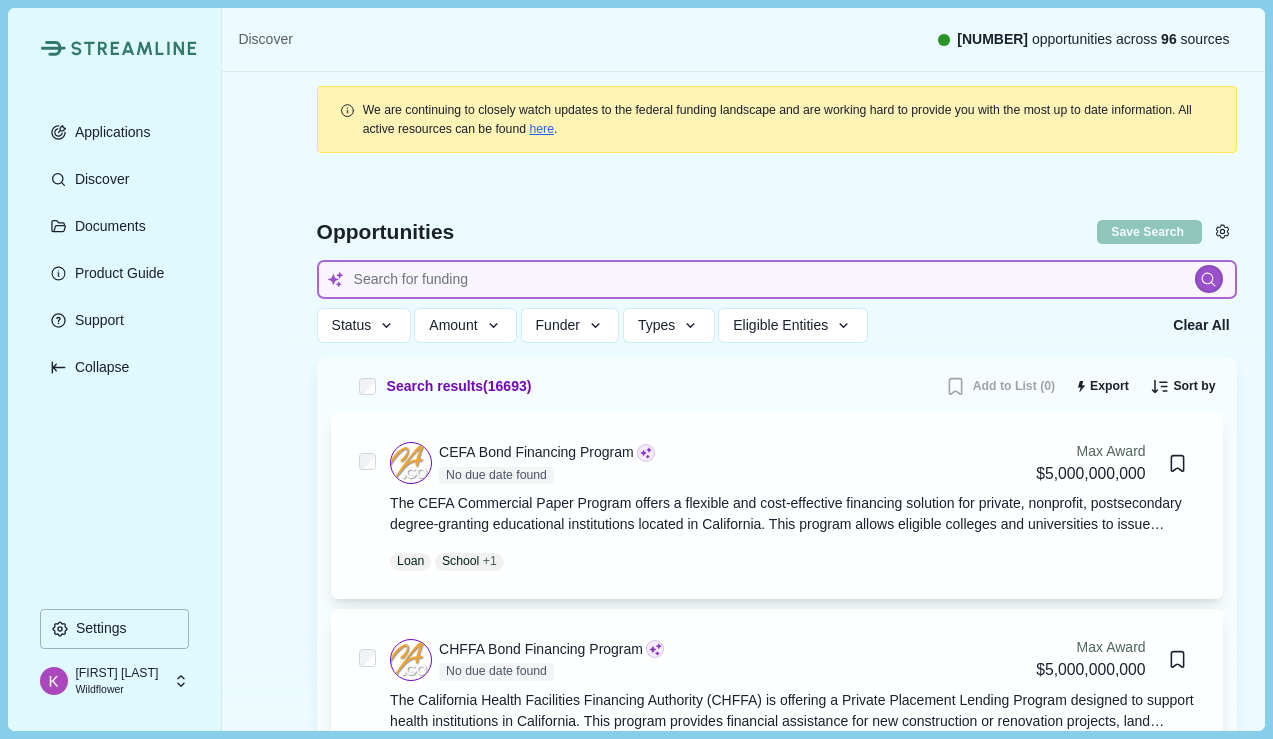 click at bounding box center (777, 279) 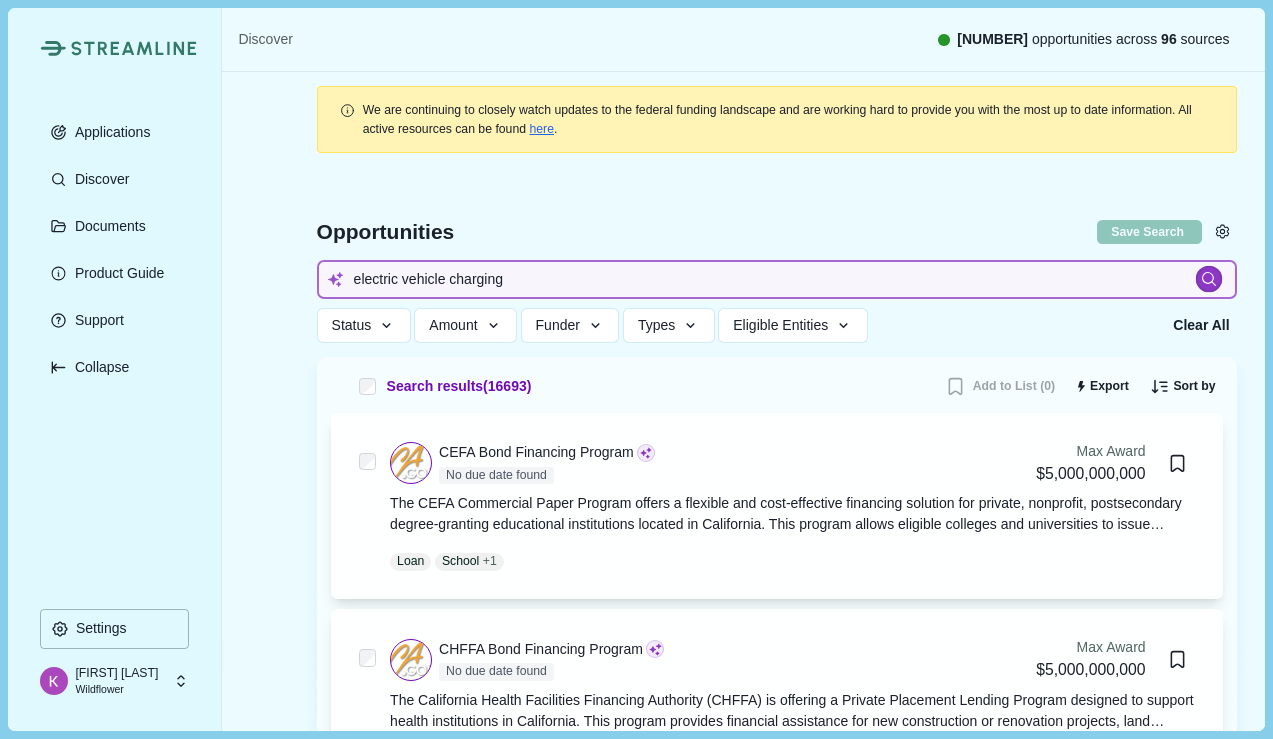 type on "electric vehicle charging" 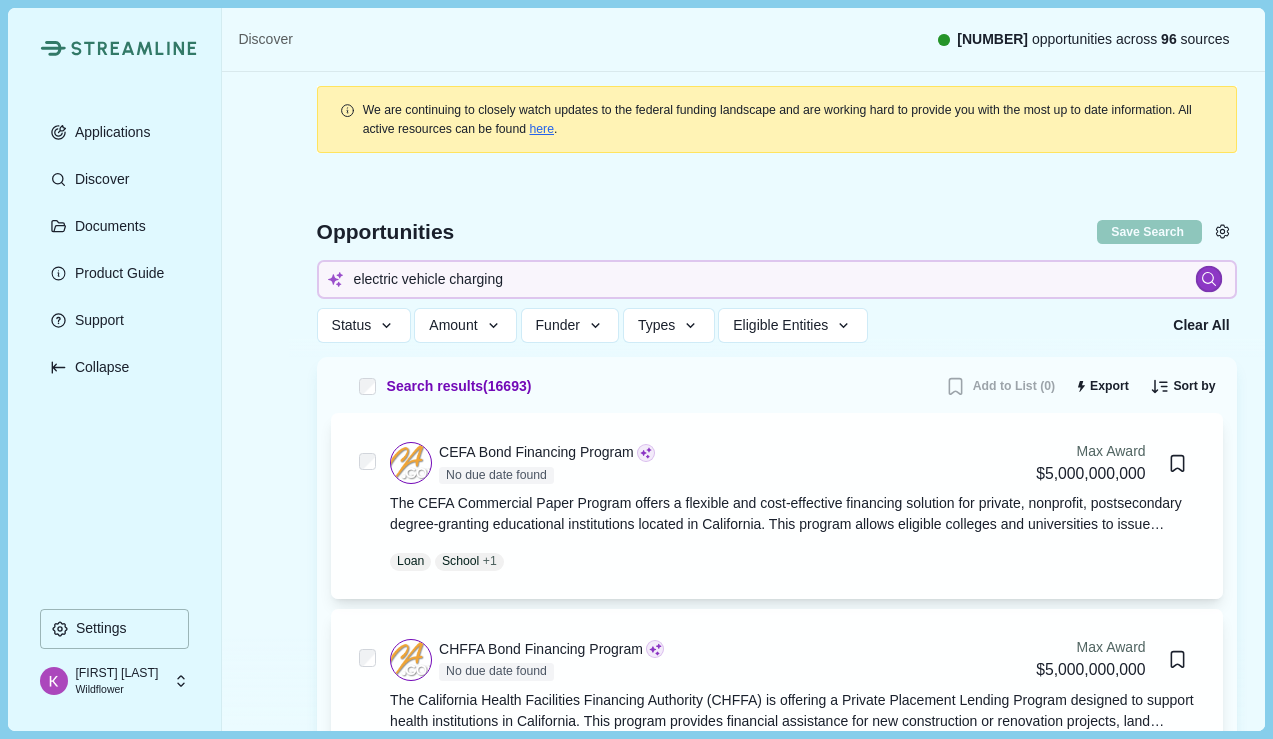 click at bounding box center (1208, 279) 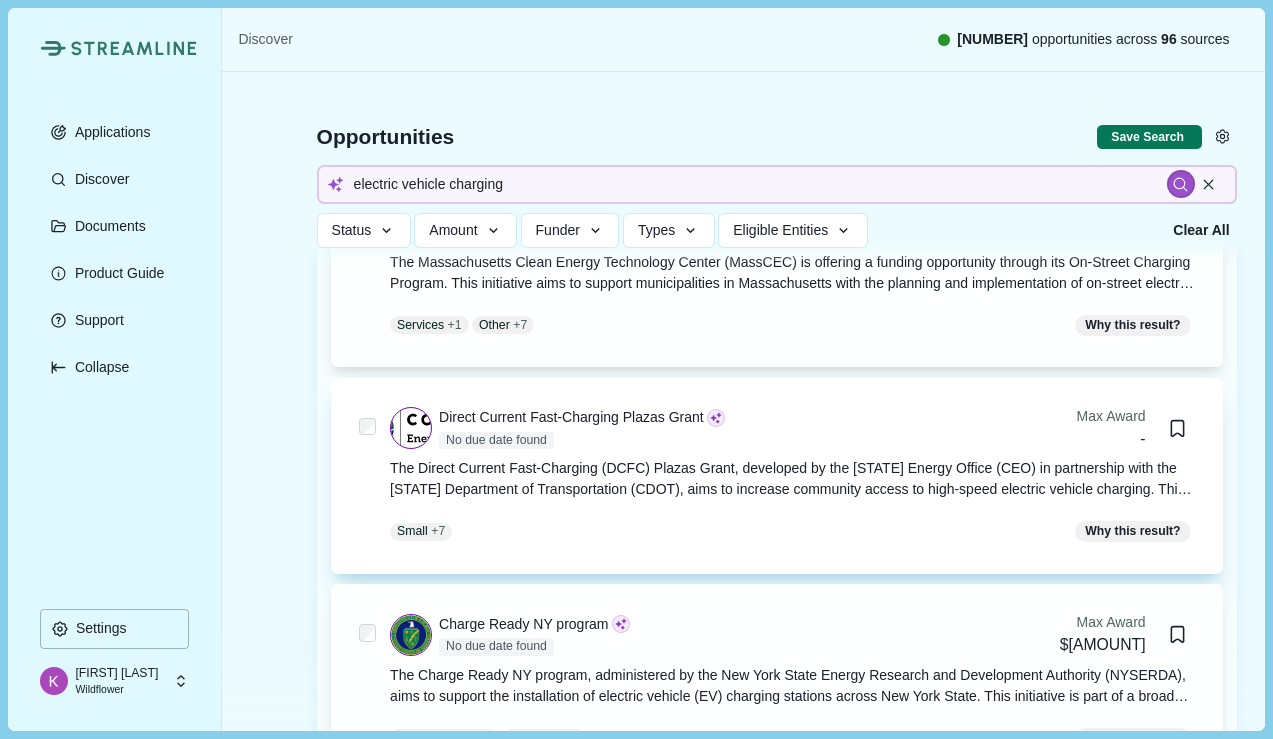 scroll, scrollTop: 4985, scrollLeft: 0, axis: vertical 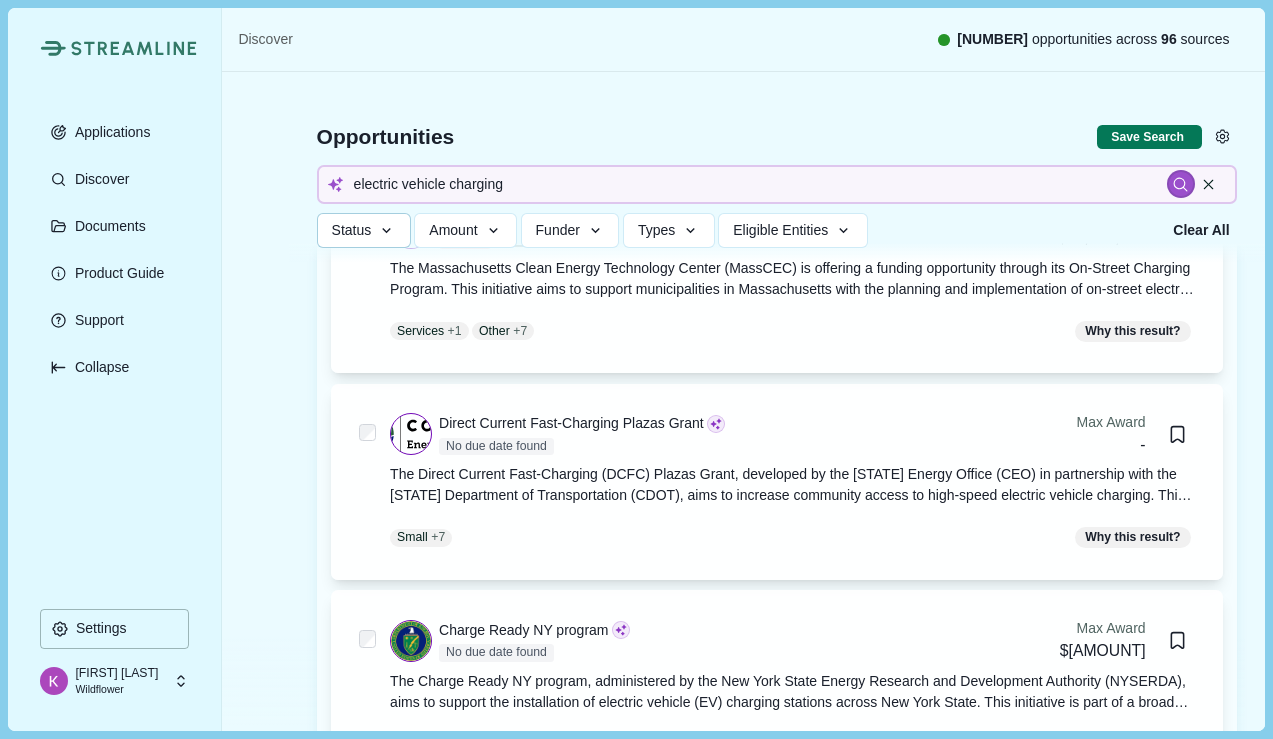 click at bounding box center [387, 231] 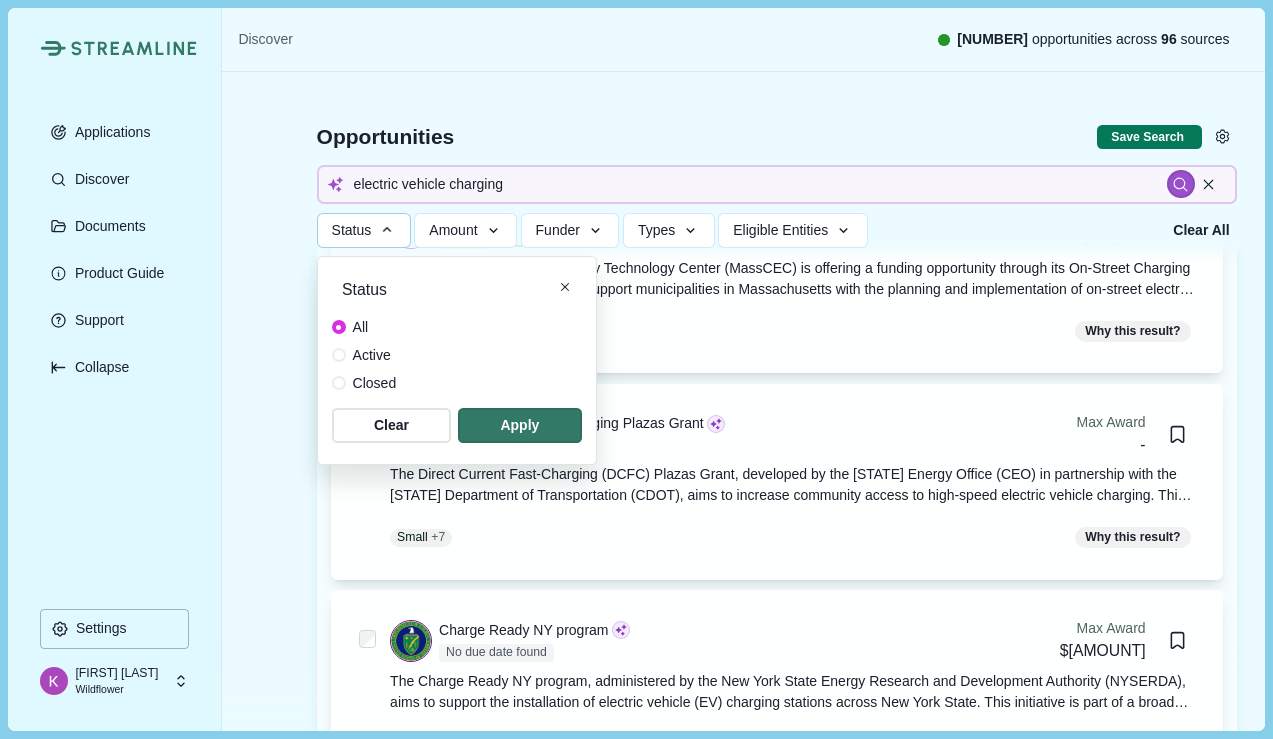 click at bounding box center (387, 230) 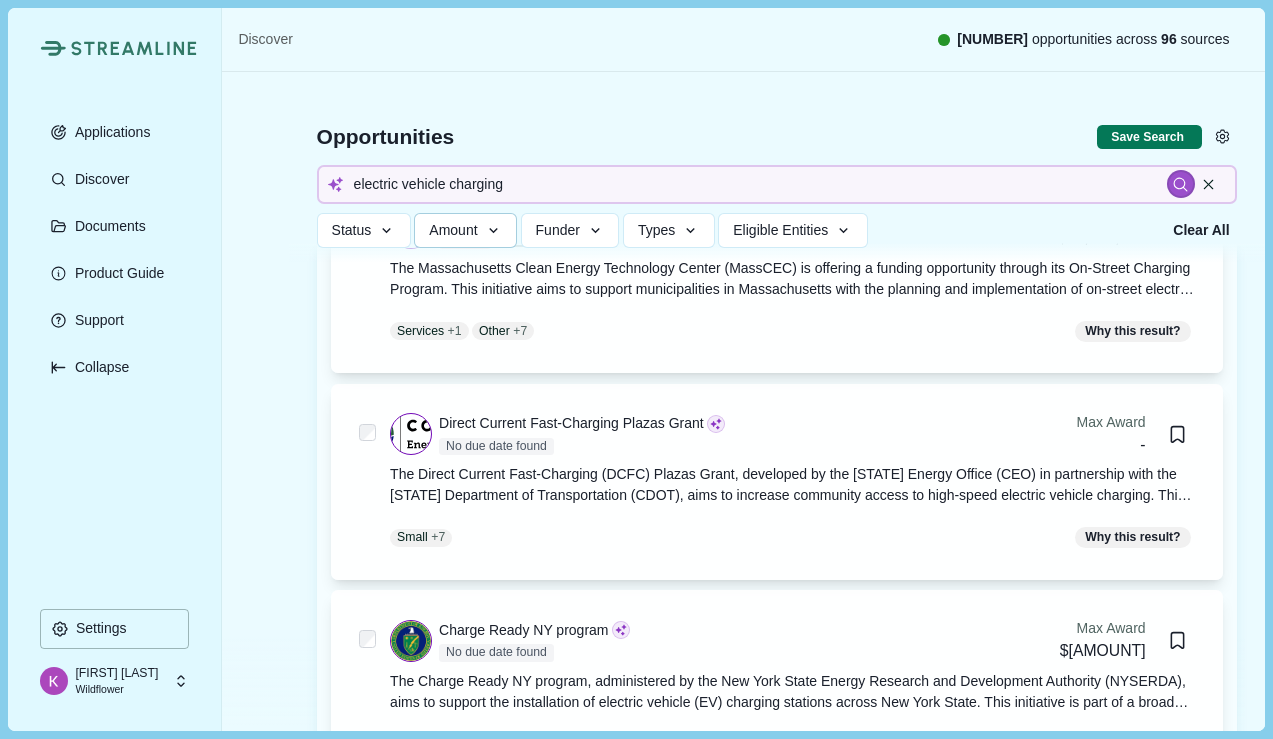 click on "Amount" at bounding box center (465, 230) 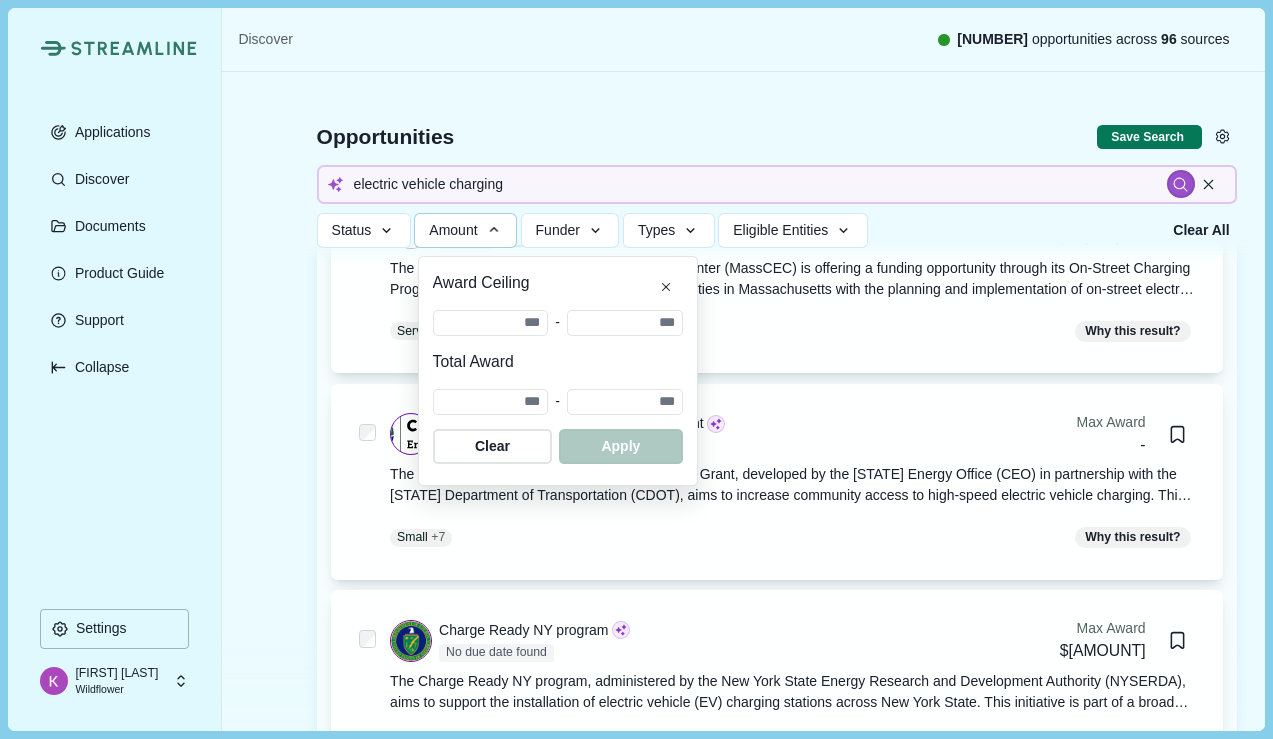 click on "Amount" at bounding box center [465, 230] 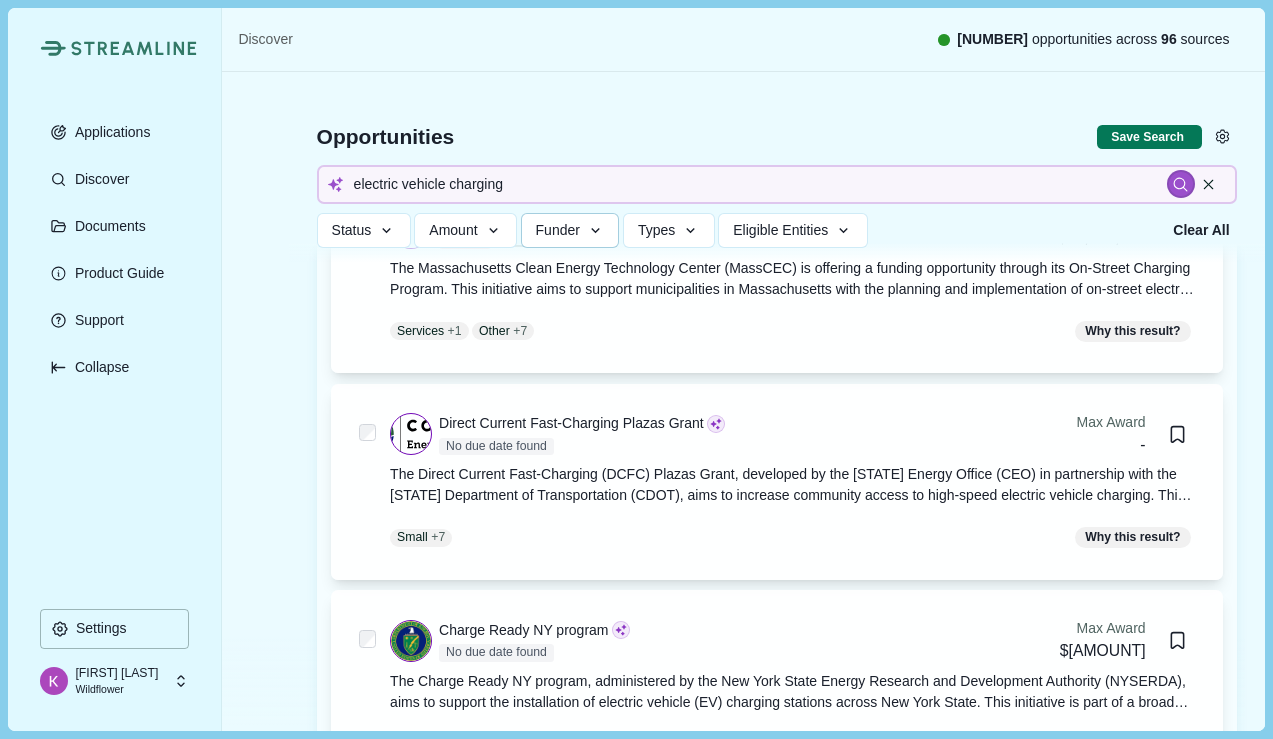 click on "Funder" at bounding box center [558, 230] 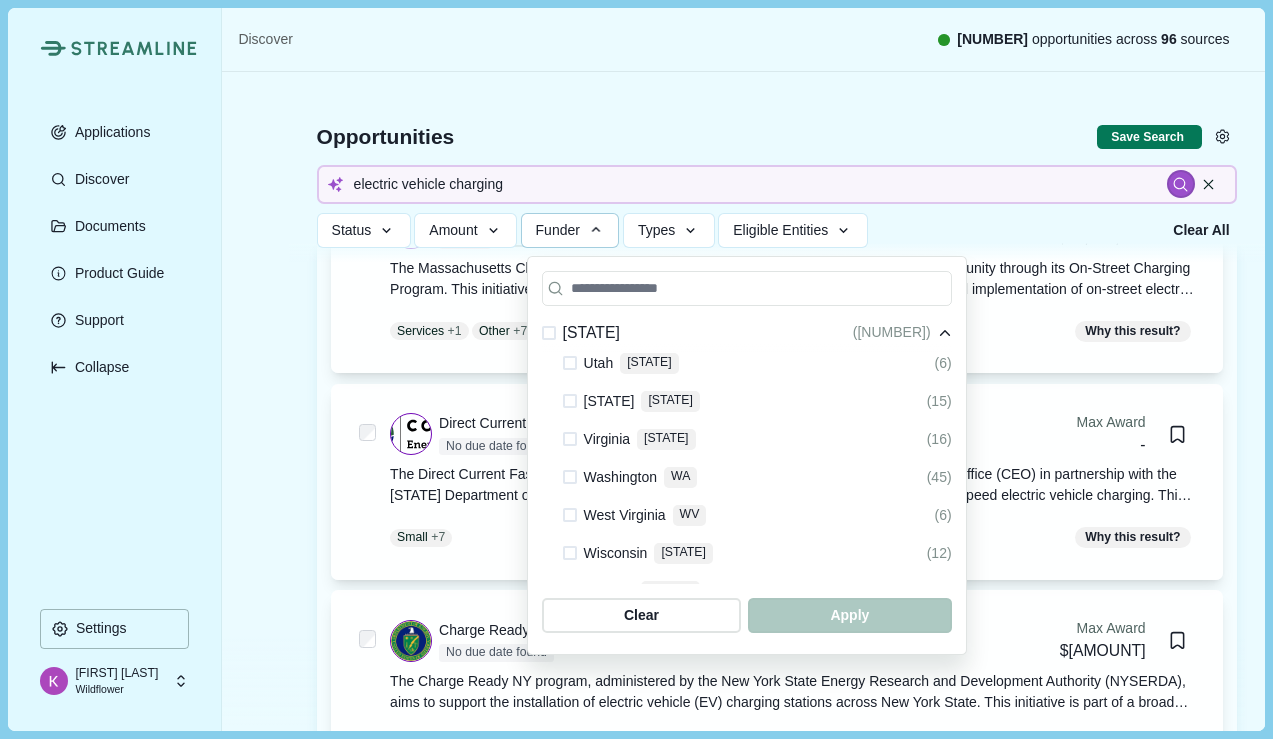 scroll, scrollTop: 3566, scrollLeft: 0, axis: vertical 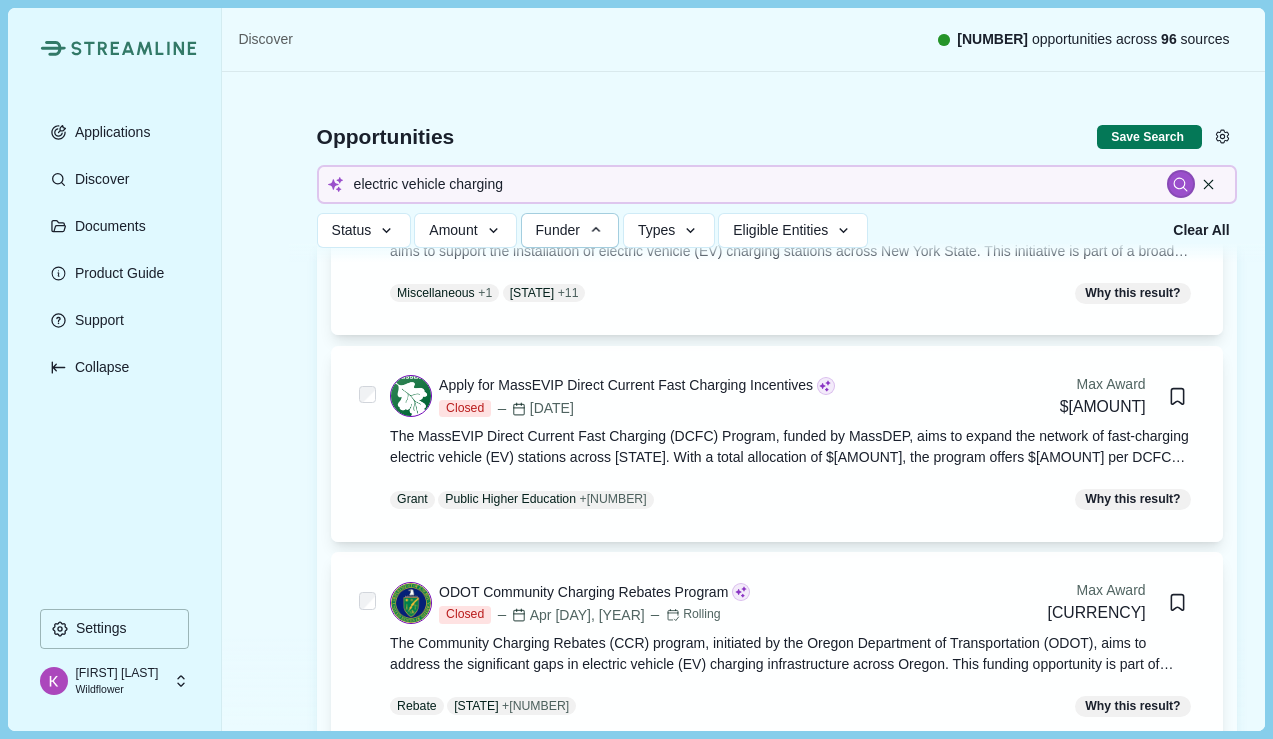 click on "Status Status All Active Closed Clear Apply Amount Award Ceiling - Total Award - Clear Apply Funder Some federal agencies are unchecked by default due to their lower likelihood of having climate-relevant opportunities. Federal ( 122 ) Environmental Protection Agency EPA (10) Department of Transportation DOT (32) Department of Energy DOE (49) Department of Energy - Office of Science PAMS (0) Department of Agriculture USDA (6) Internal Revenue Service IRS (6) General Services Administration GSA (0) Department of Defense DOD (0) Federal Aviation Administration FAA (0) Federal Trade Commission FTC (0) Federal Energy Regulatory Commission FERC (0) Department of Treasury USDT (0) Advanced Research Projects Agency for Health ARPAH (0) Agency for International Development USAID (1) Consumer Product Safety Commission CPSC (0) Department of Commerce DOC (3) Department of Education ED (0) Department of Health and Human Services HHS (1) Department of Homeland Security DHS (0) Department of Housing and Urban Development (" at bounding box center [738, 230] 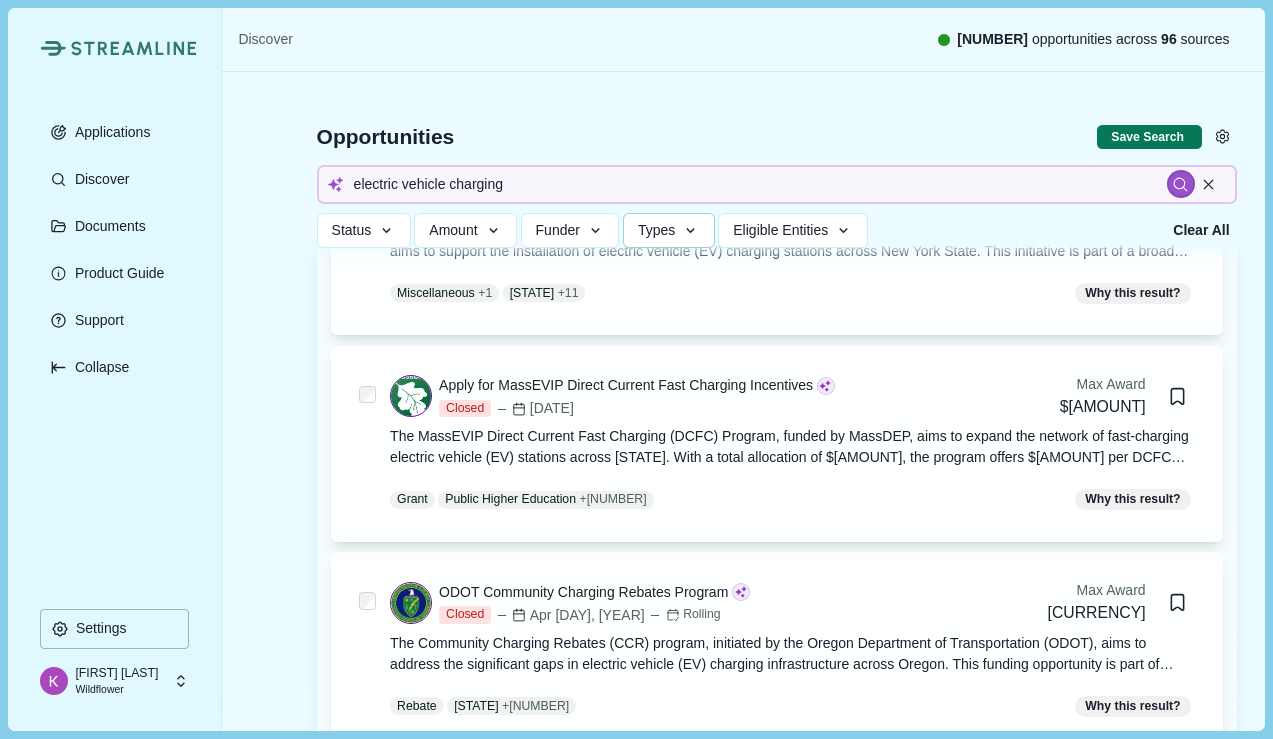 click at bounding box center [691, 231] 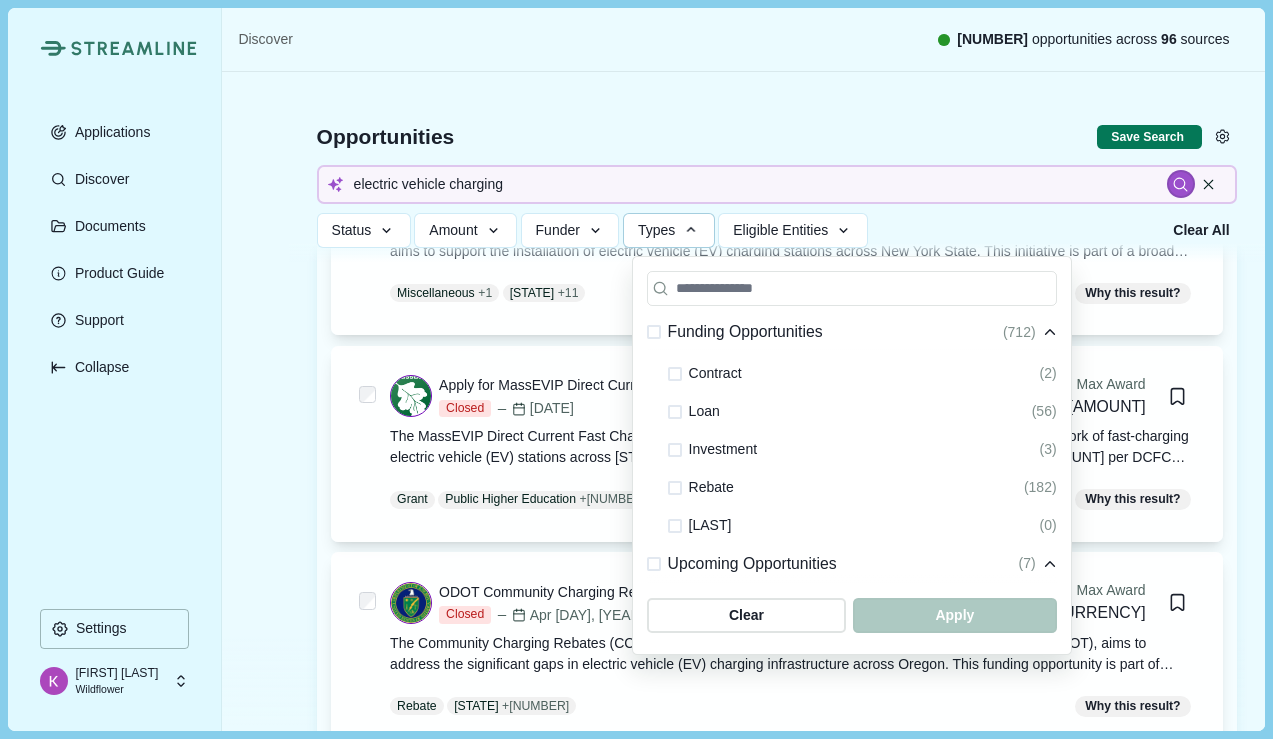scroll, scrollTop: 257, scrollLeft: 0, axis: vertical 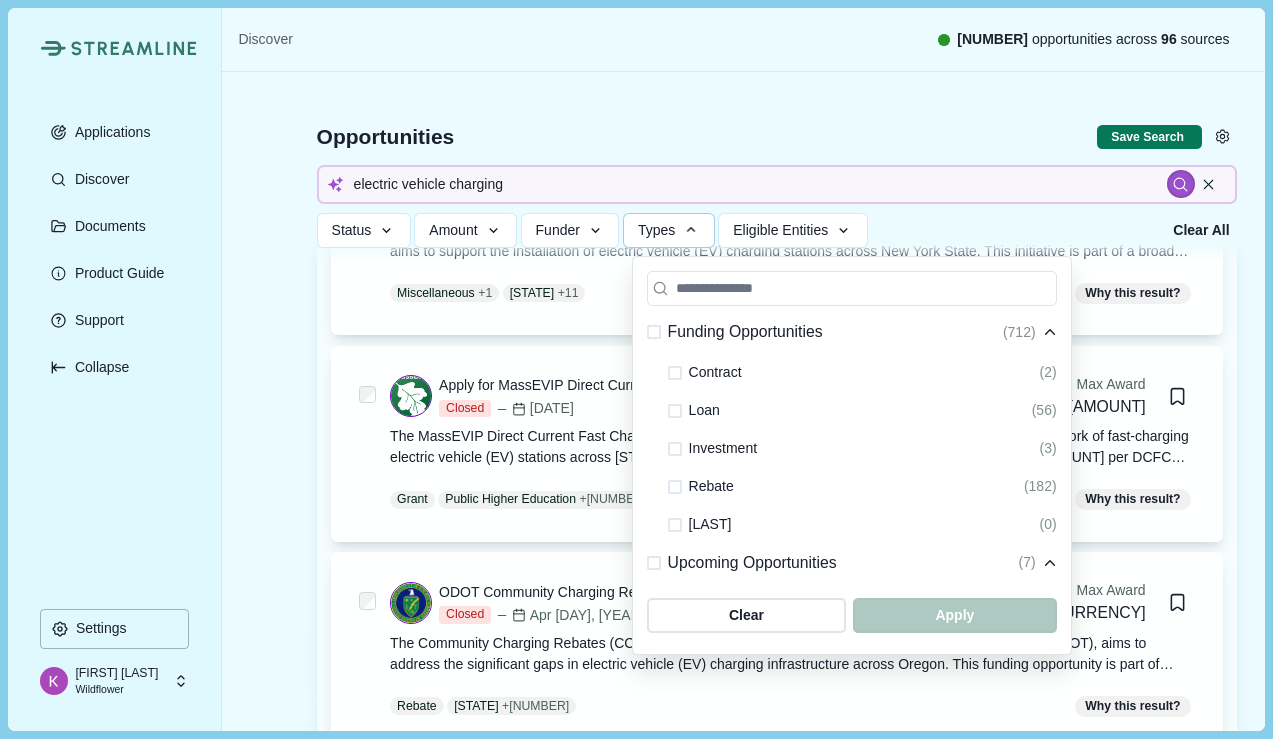 click at bounding box center (675, 107) 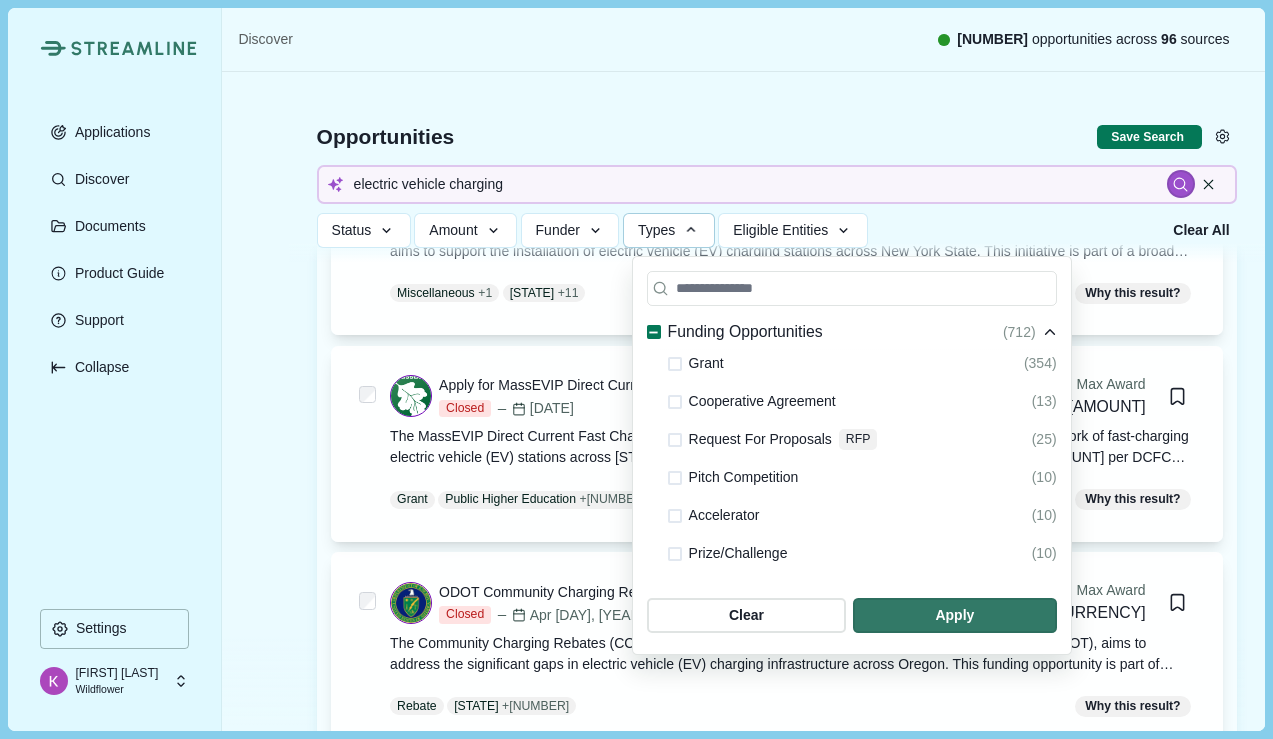 scroll, scrollTop: 0, scrollLeft: 0, axis: both 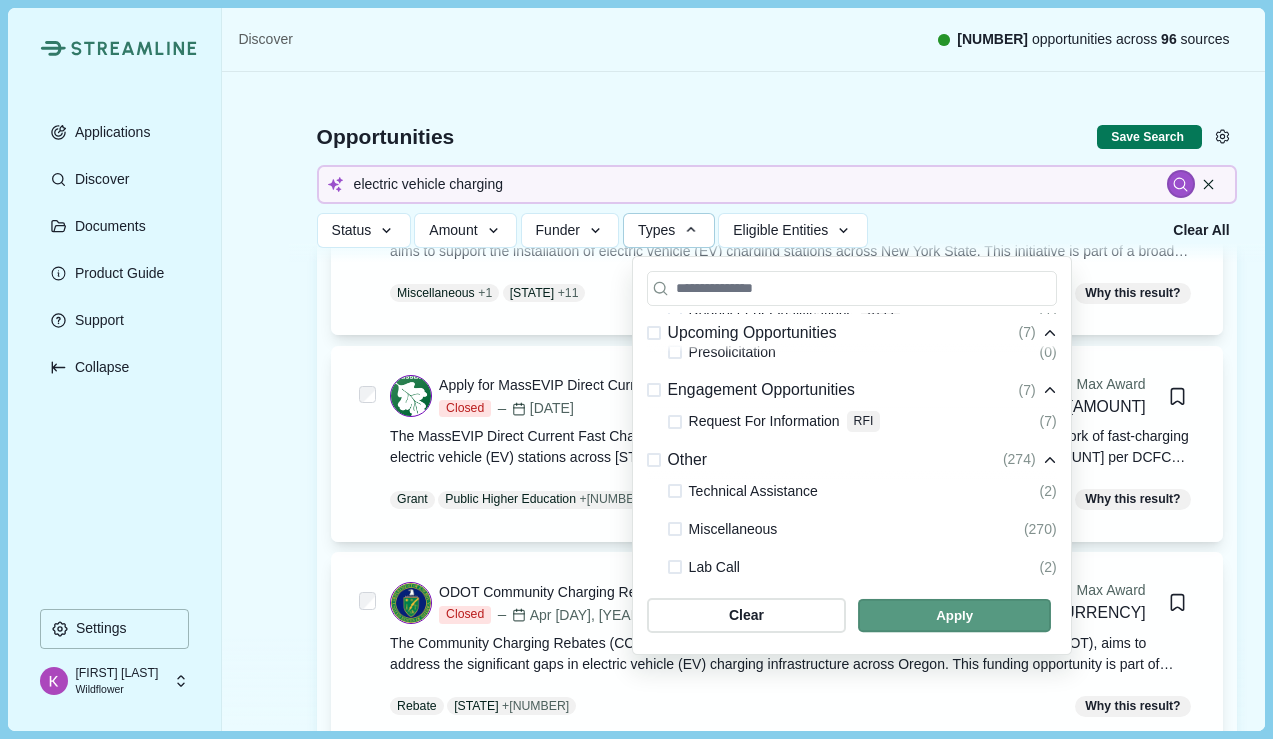 click at bounding box center [954, 615] 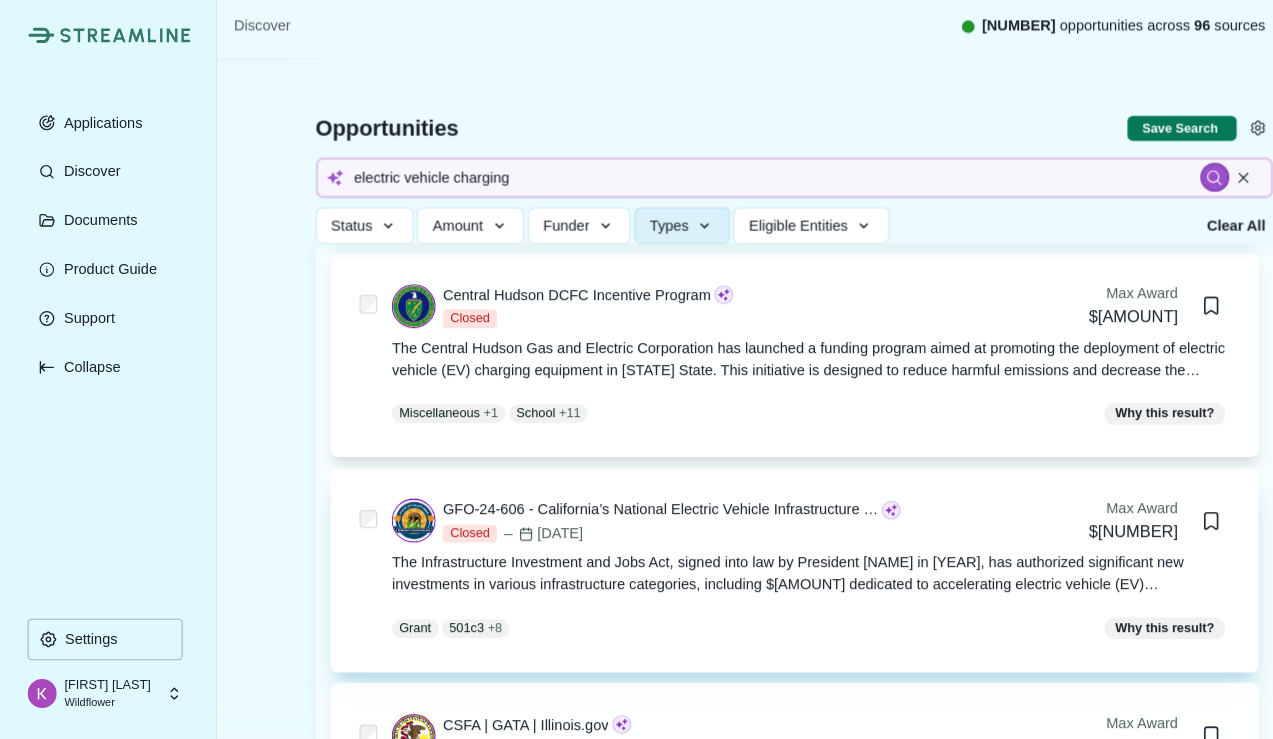 scroll, scrollTop: 4450, scrollLeft: 0, axis: vertical 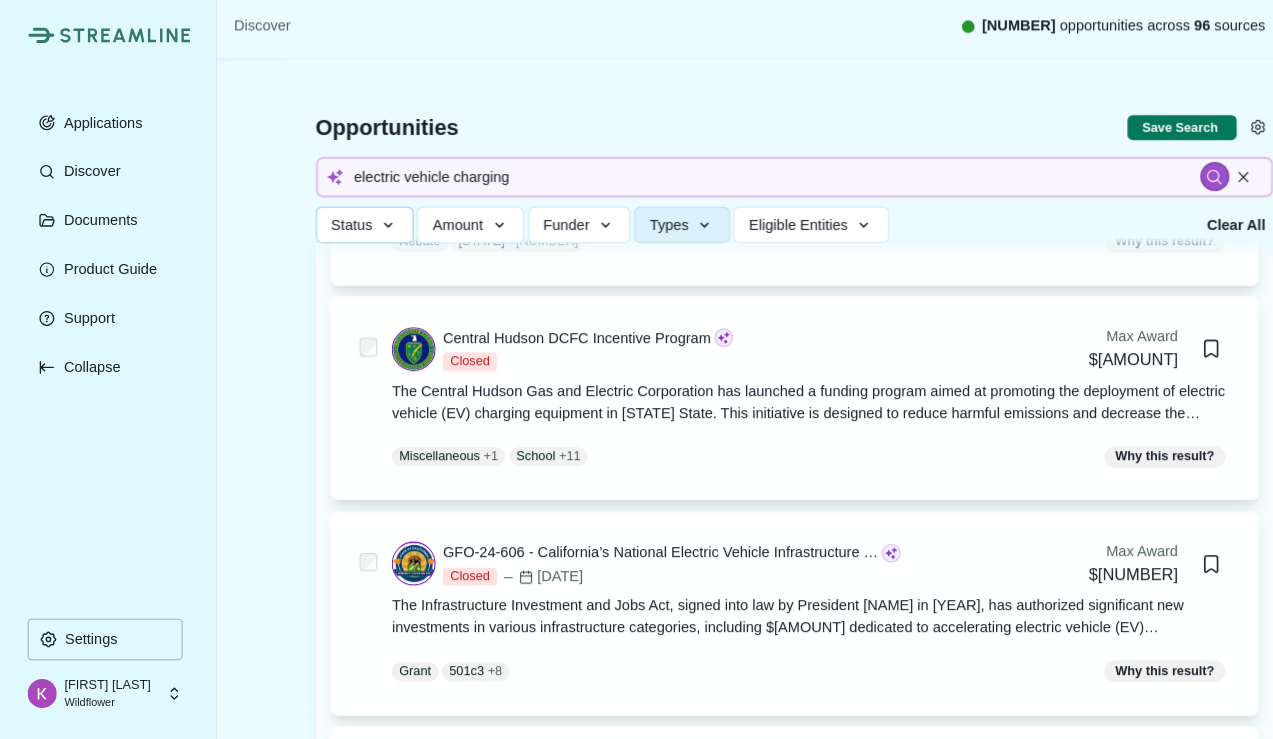 click at bounding box center (387, 231) 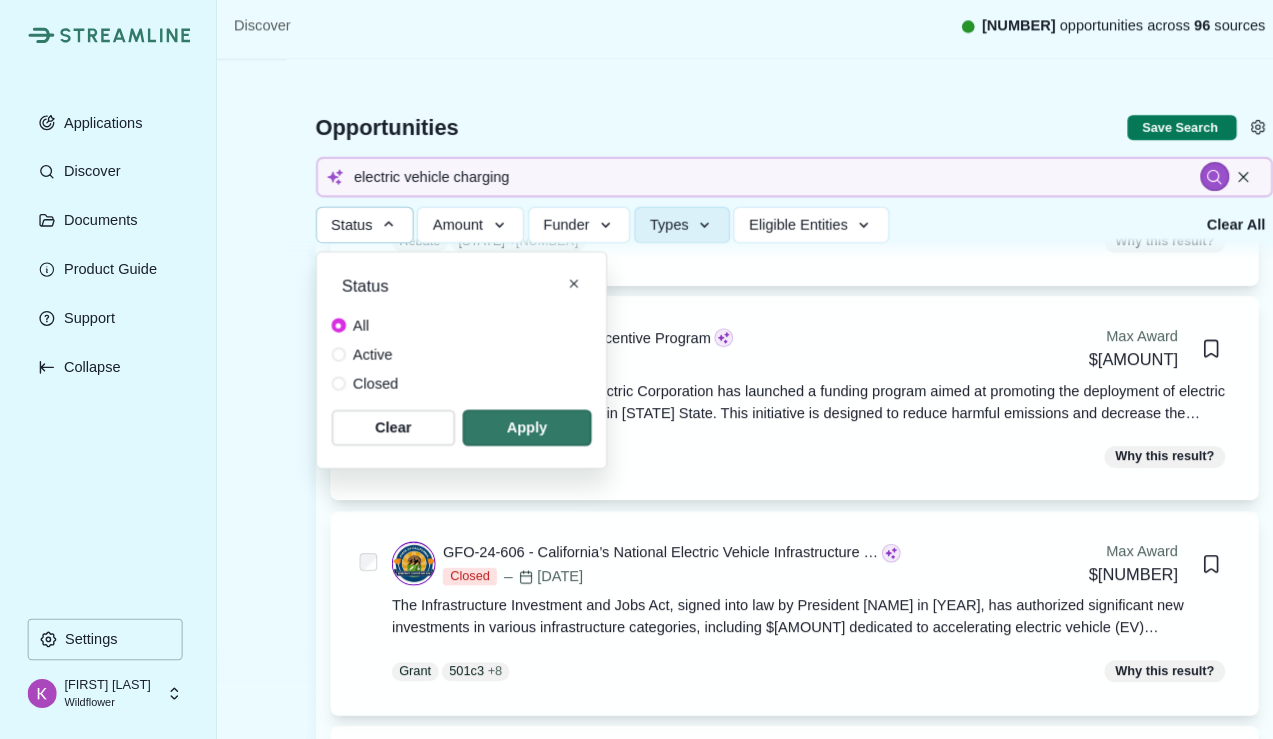 click on "Active" at bounding box center [361, 327] 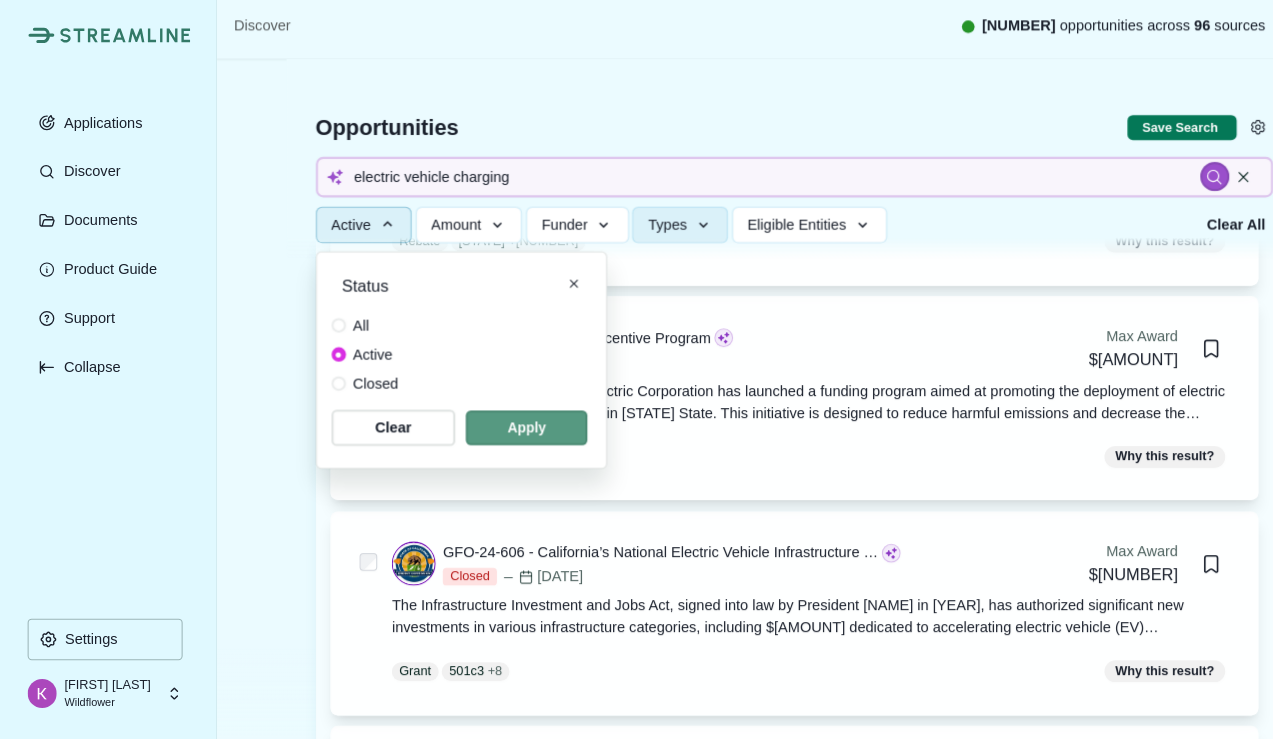 click at bounding box center (519, 425) 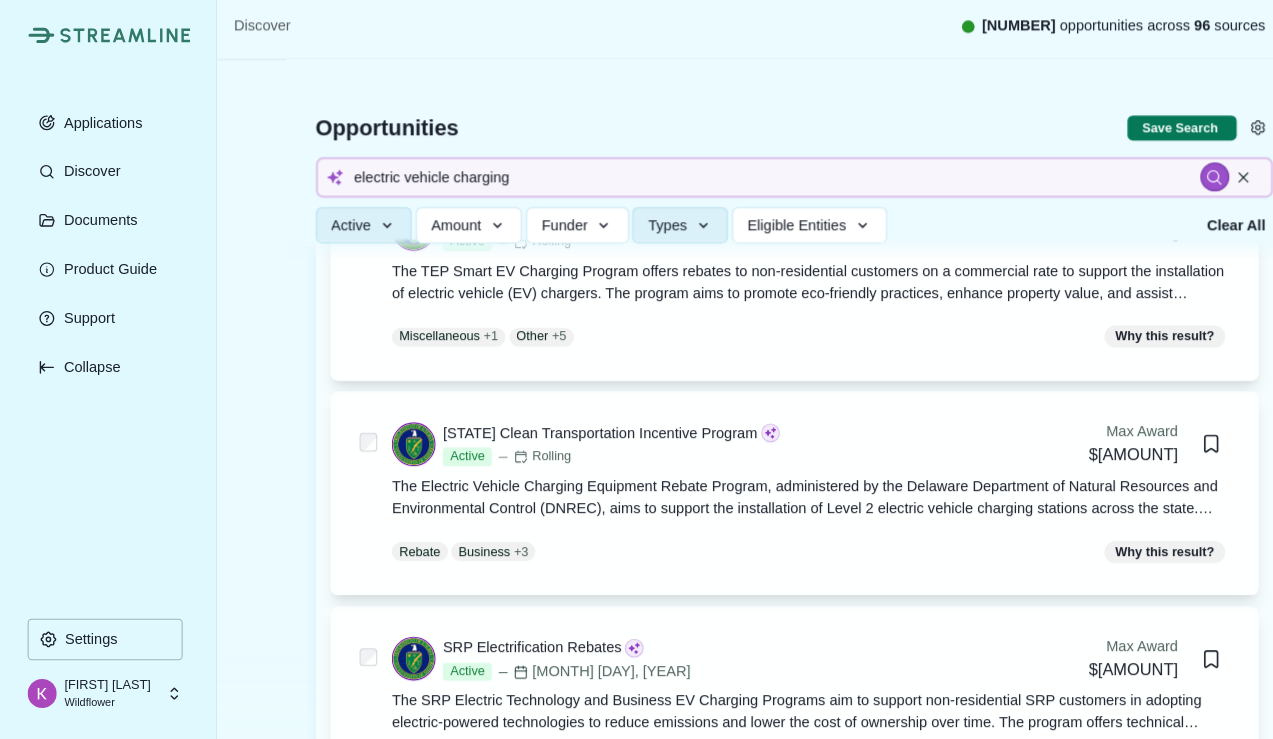 scroll, scrollTop: 234, scrollLeft: 0, axis: vertical 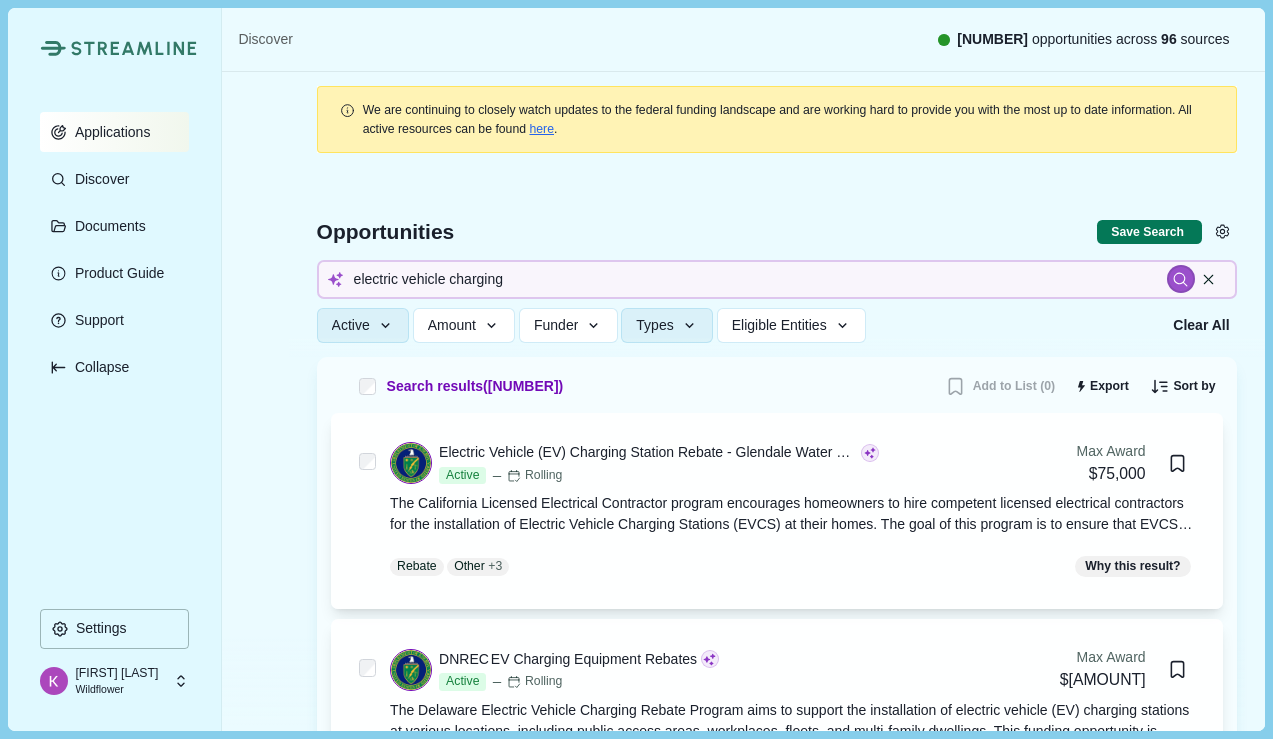 click on "Applications" at bounding box center (109, 132) 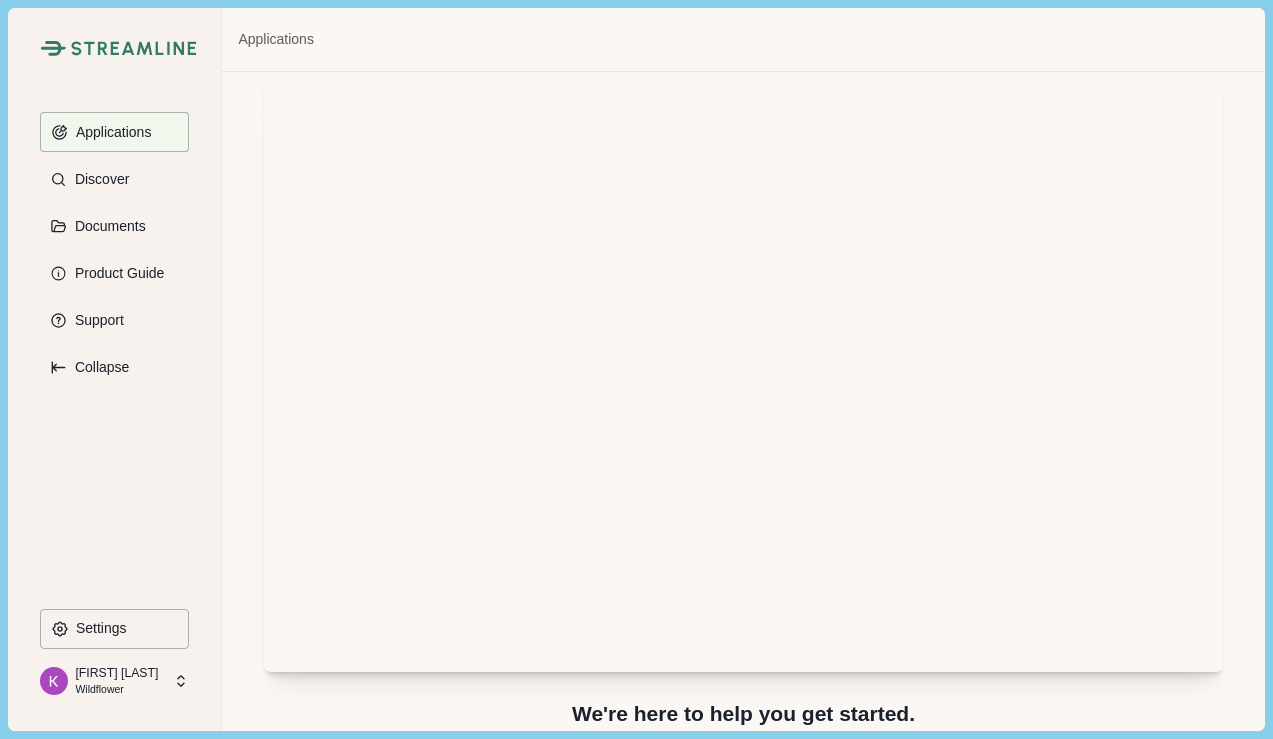 scroll, scrollTop: 0, scrollLeft: 0, axis: both 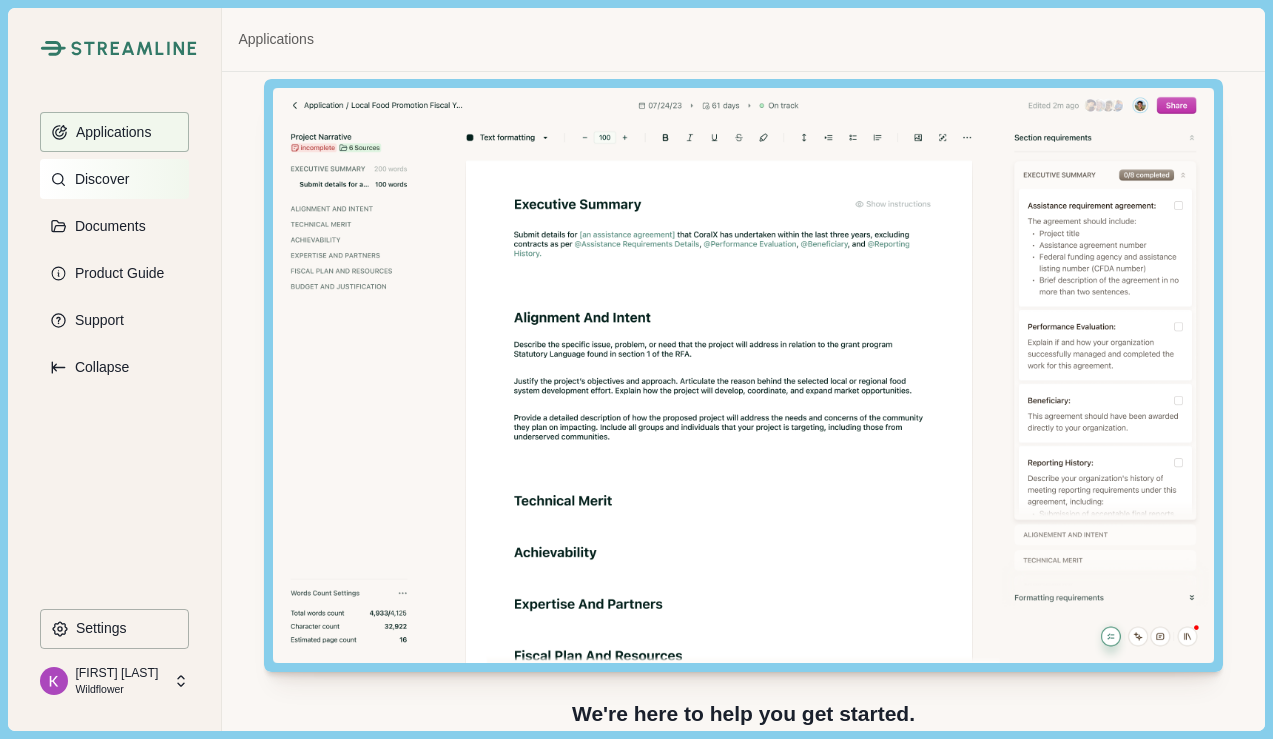 click on "Discover" at bounding box center (98, 179) 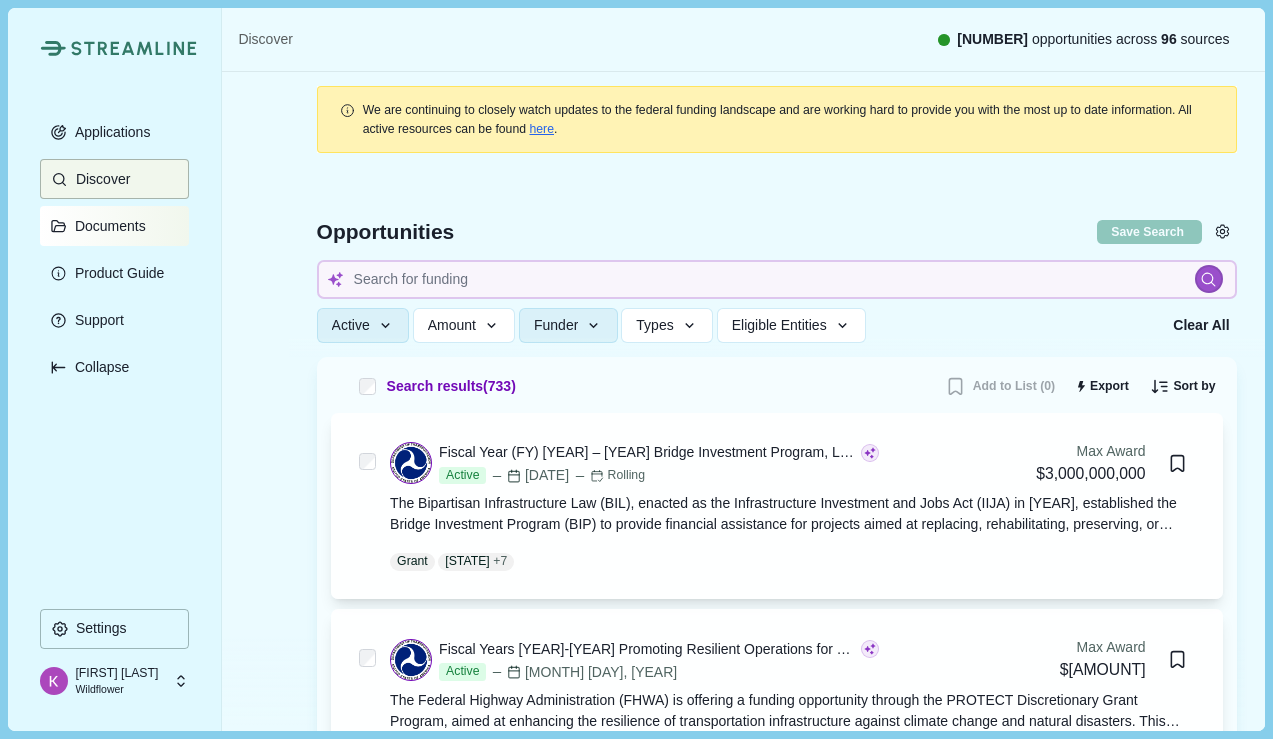 click on "Documents" at bounding box center (107, 226) 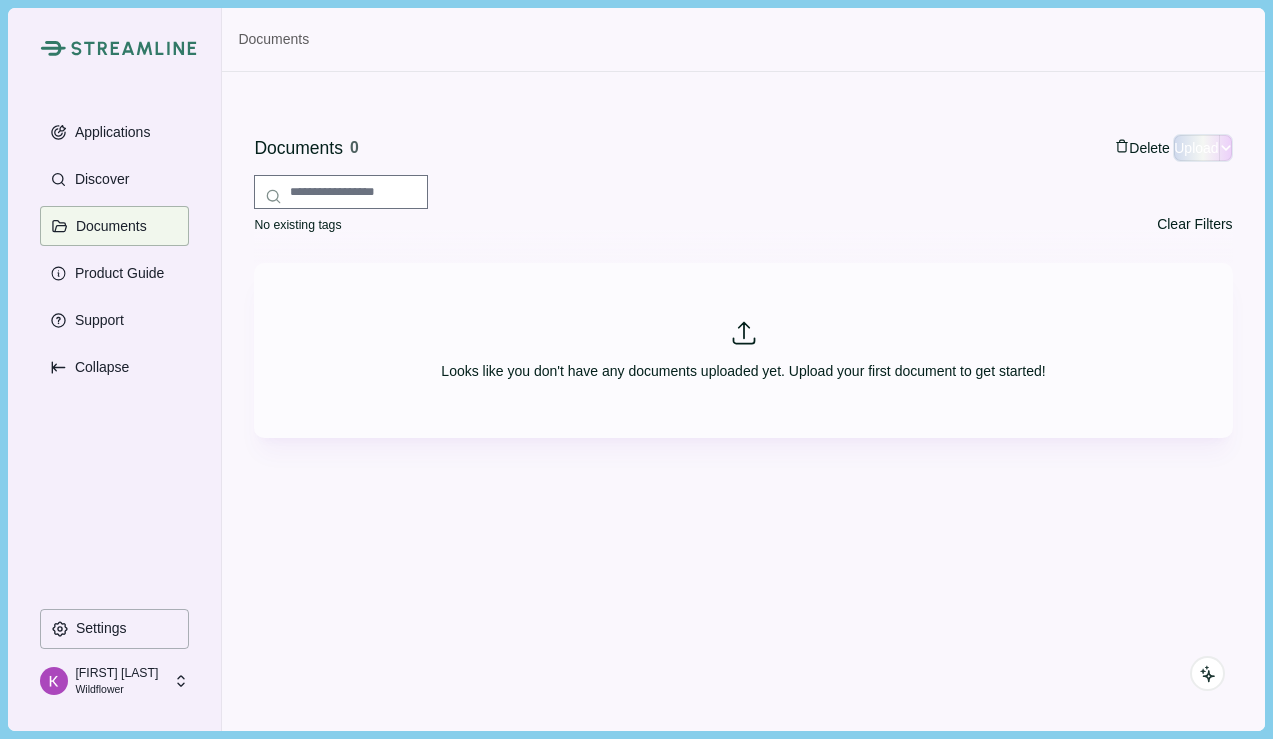 click at bounding box center [1226, 148] 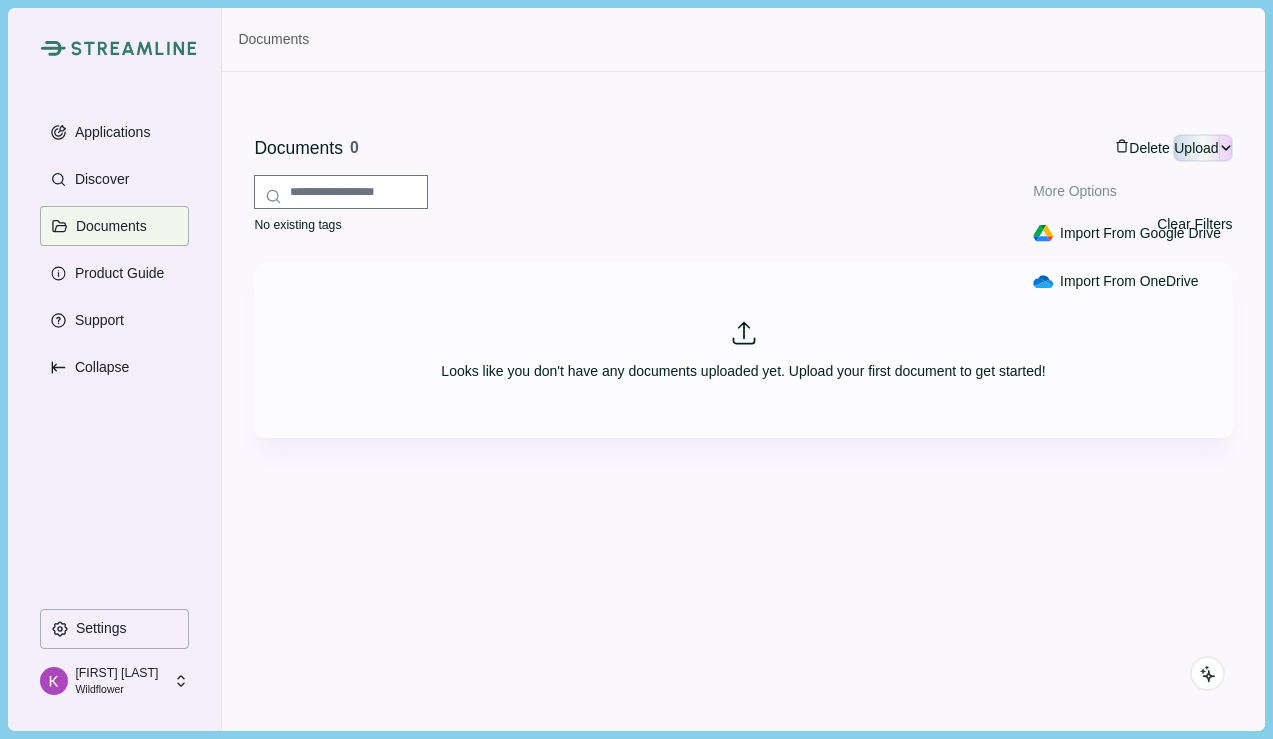 click on "No existing tags Clear Filters" at bounding box center (743, 224) 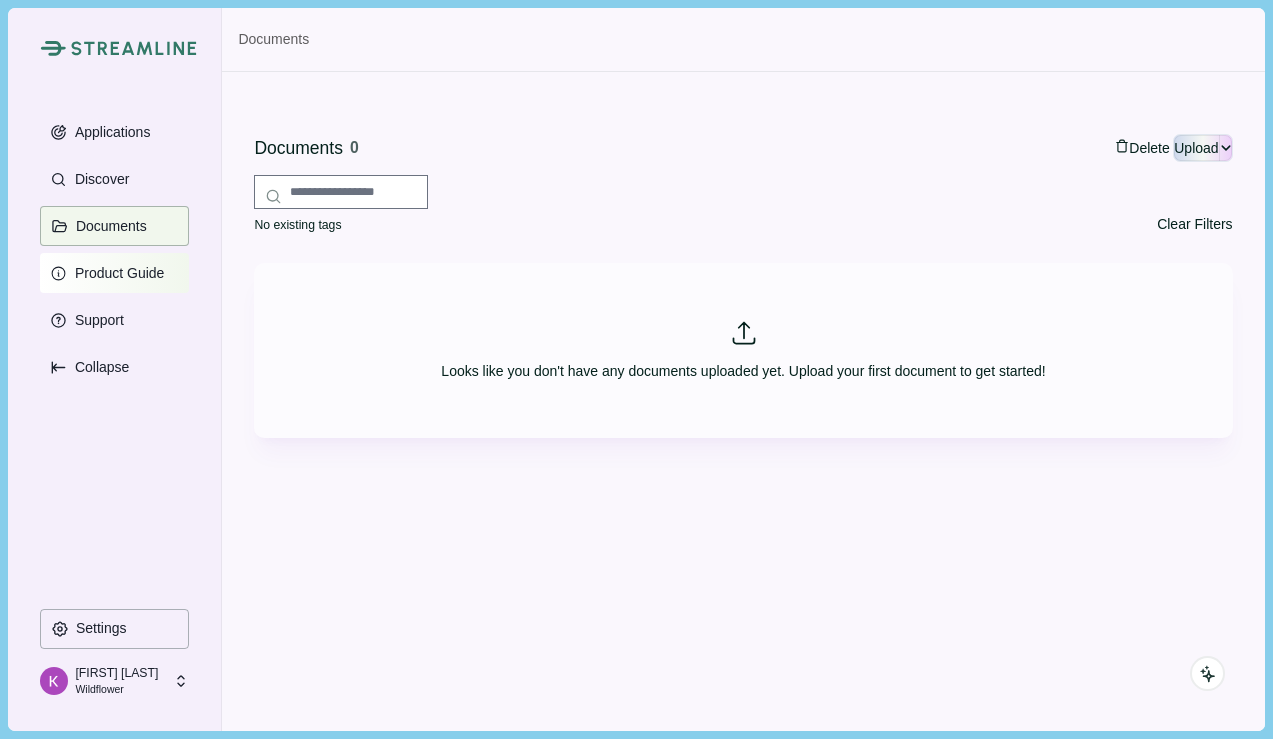 click on "Product Guide" at bounding box center (116, 273) 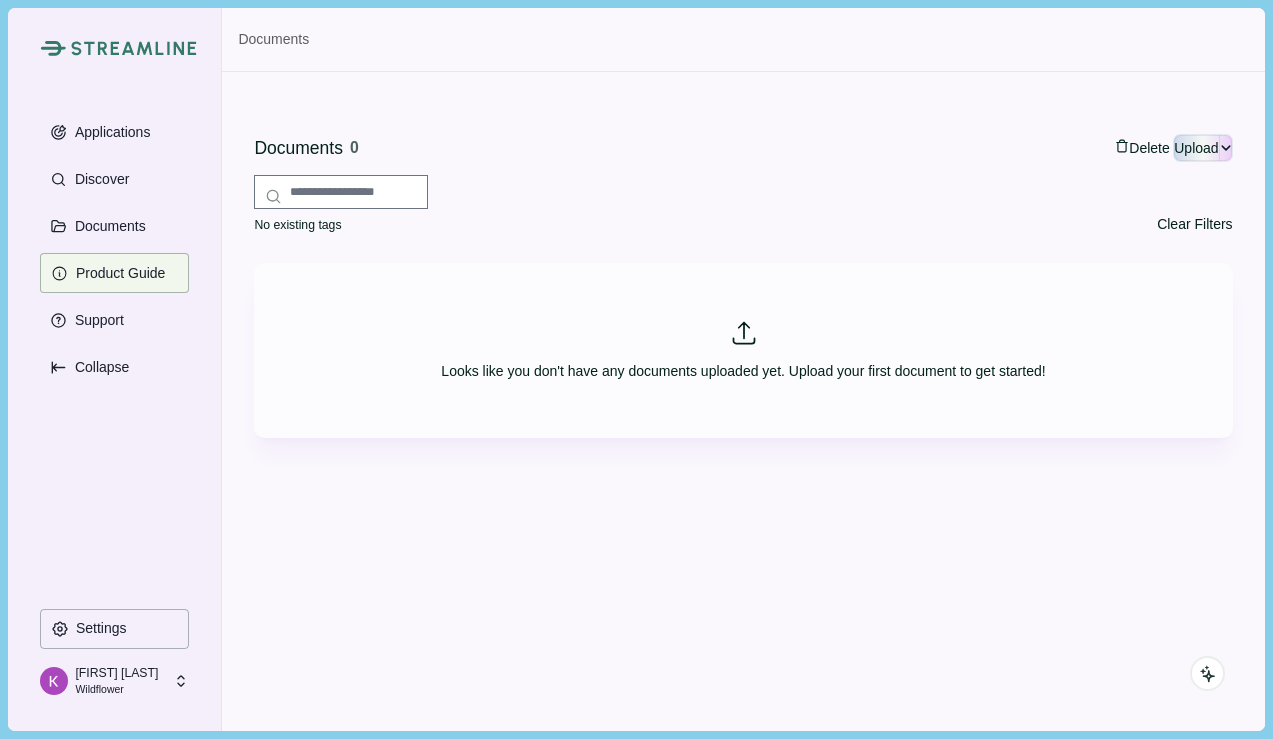 scroll, scrollTop: 5, scrollLeft: 0, axis: vertical 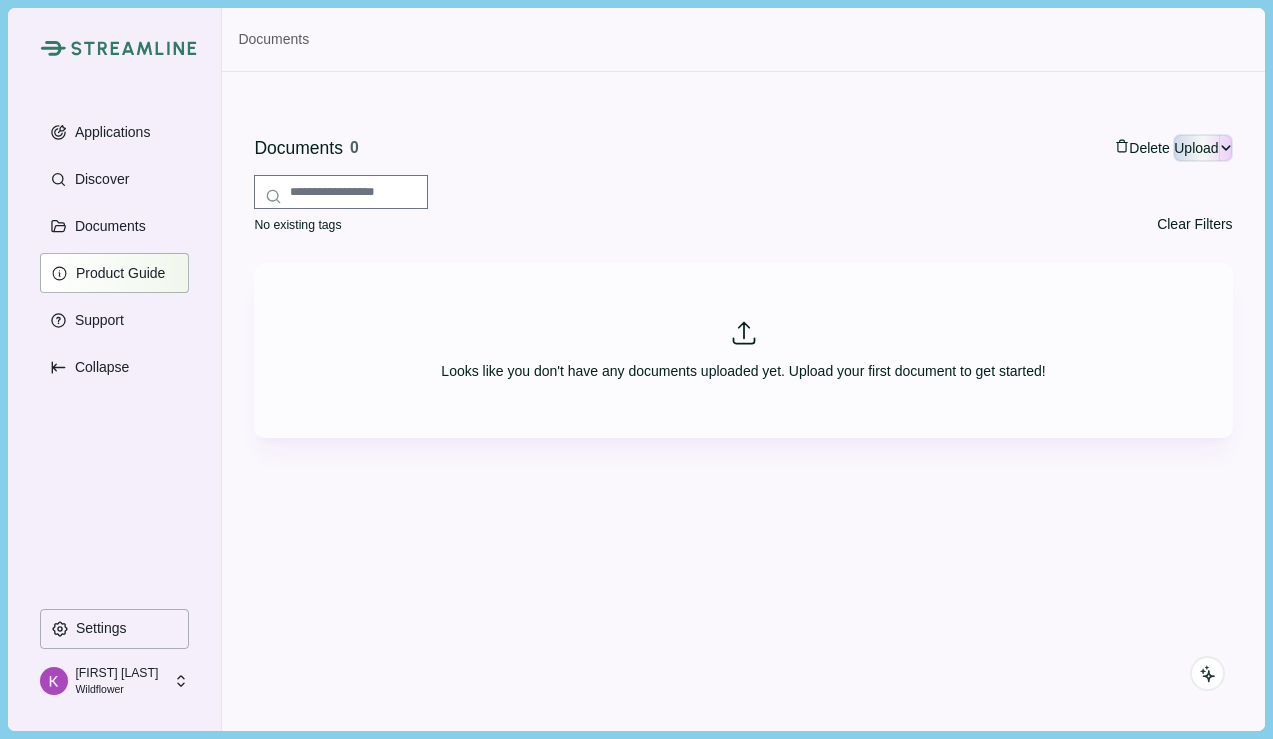 click on "Product Guide" at bounding box center (114, 273) 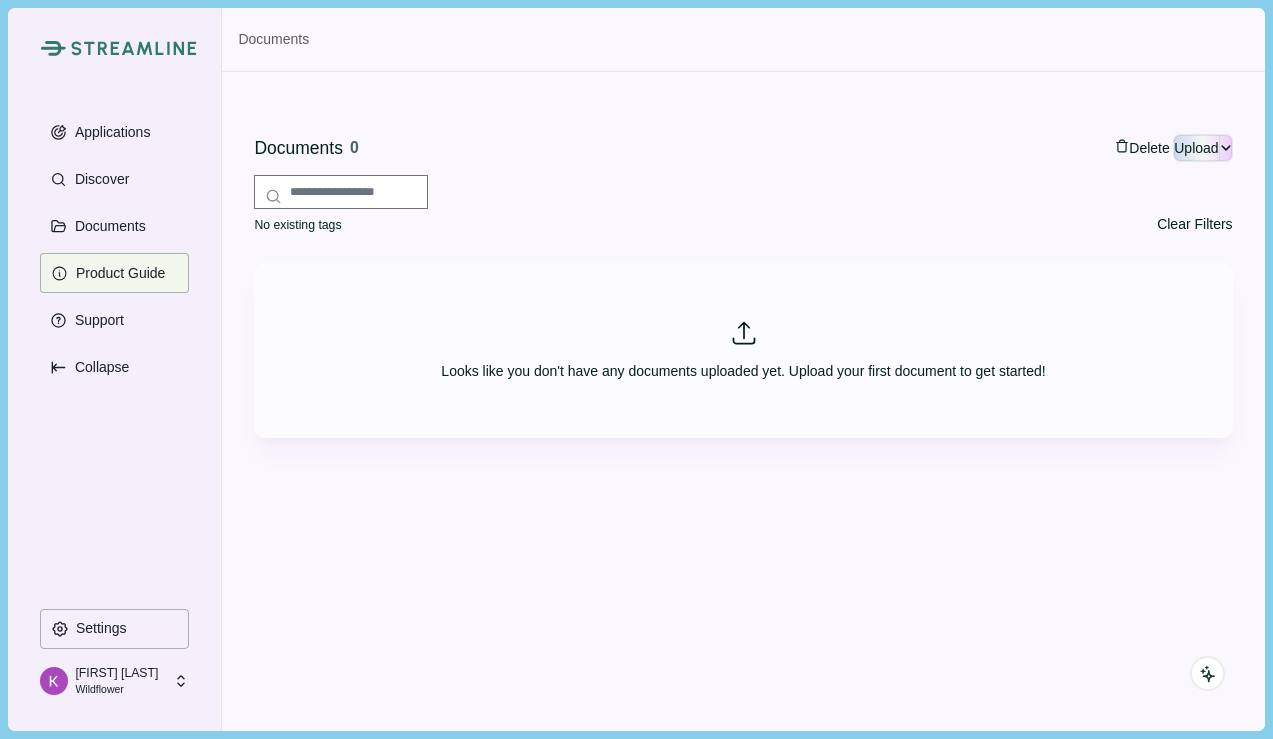 scroll, scrollTop: 0, scrollLeft: 0, axis: both 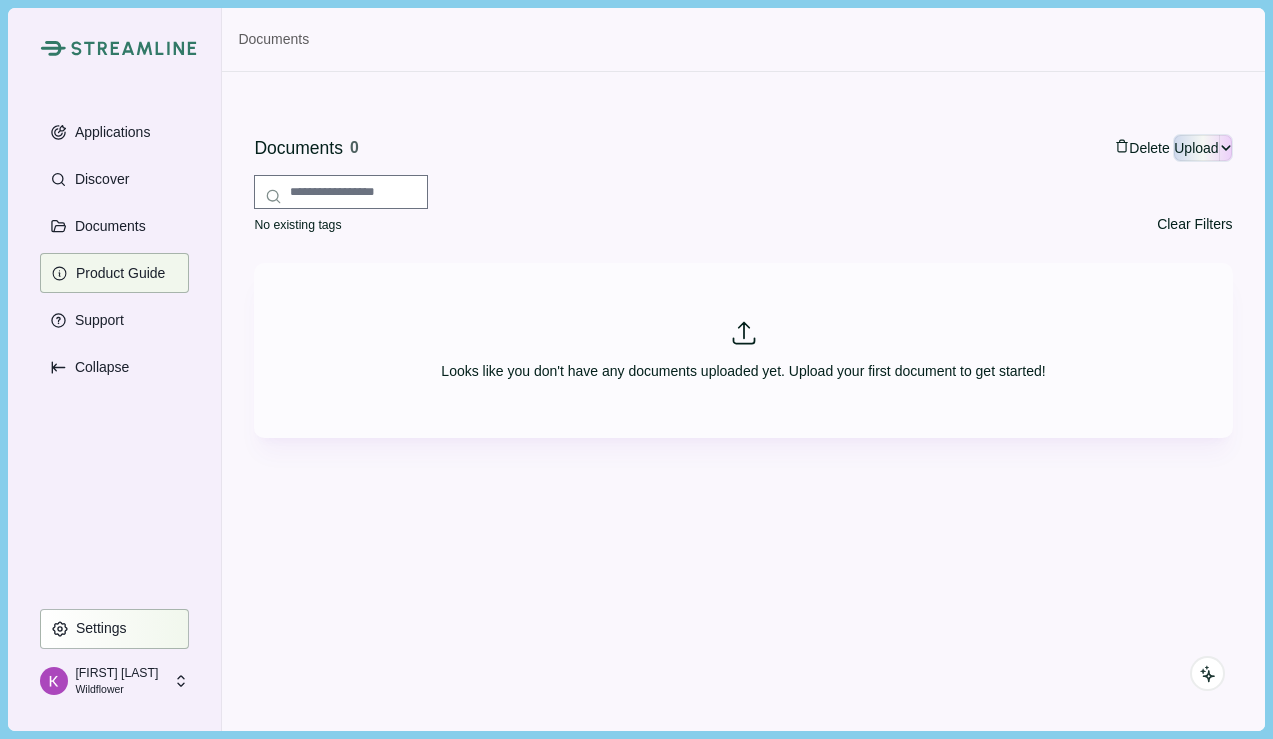 click on "Settings" at bounding box center (98, 628) 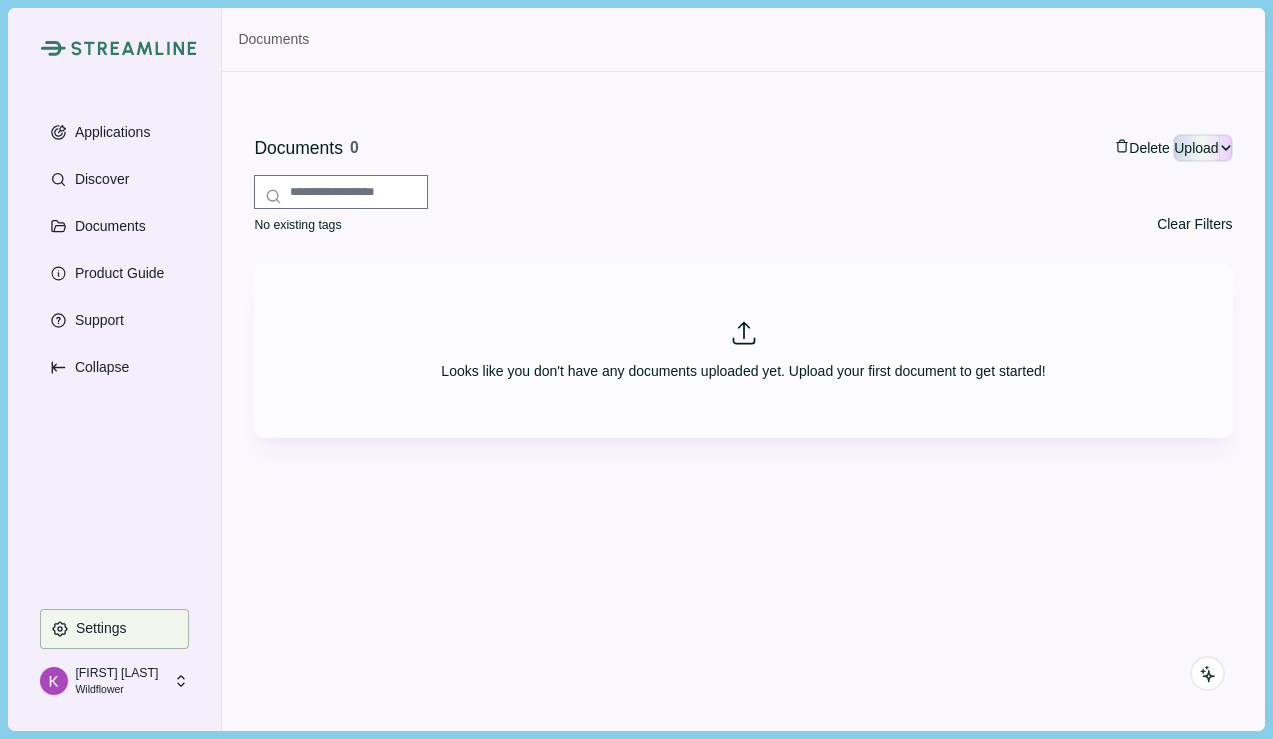 click on "Organization" at bounding box center [96, 826] 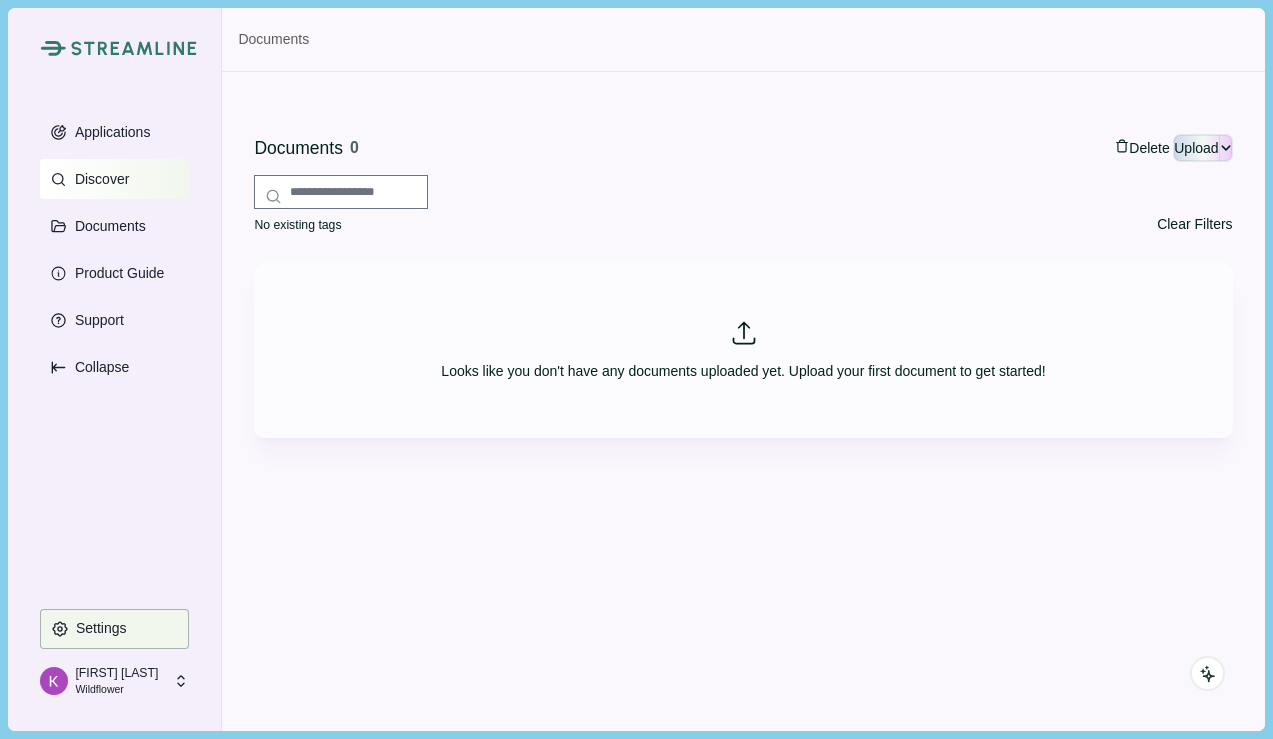 click on "Discover" at bounding box center [98, 179] 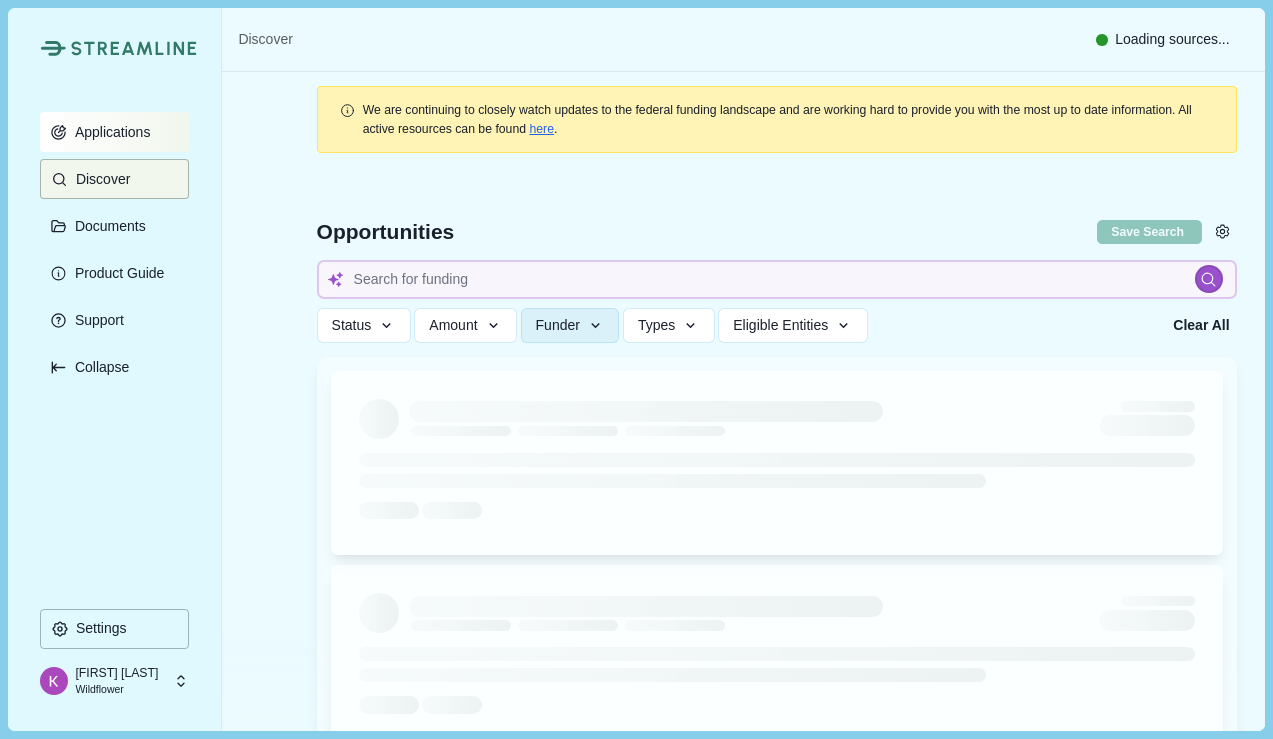 click on "Applications" at bounding box center (109, 132) 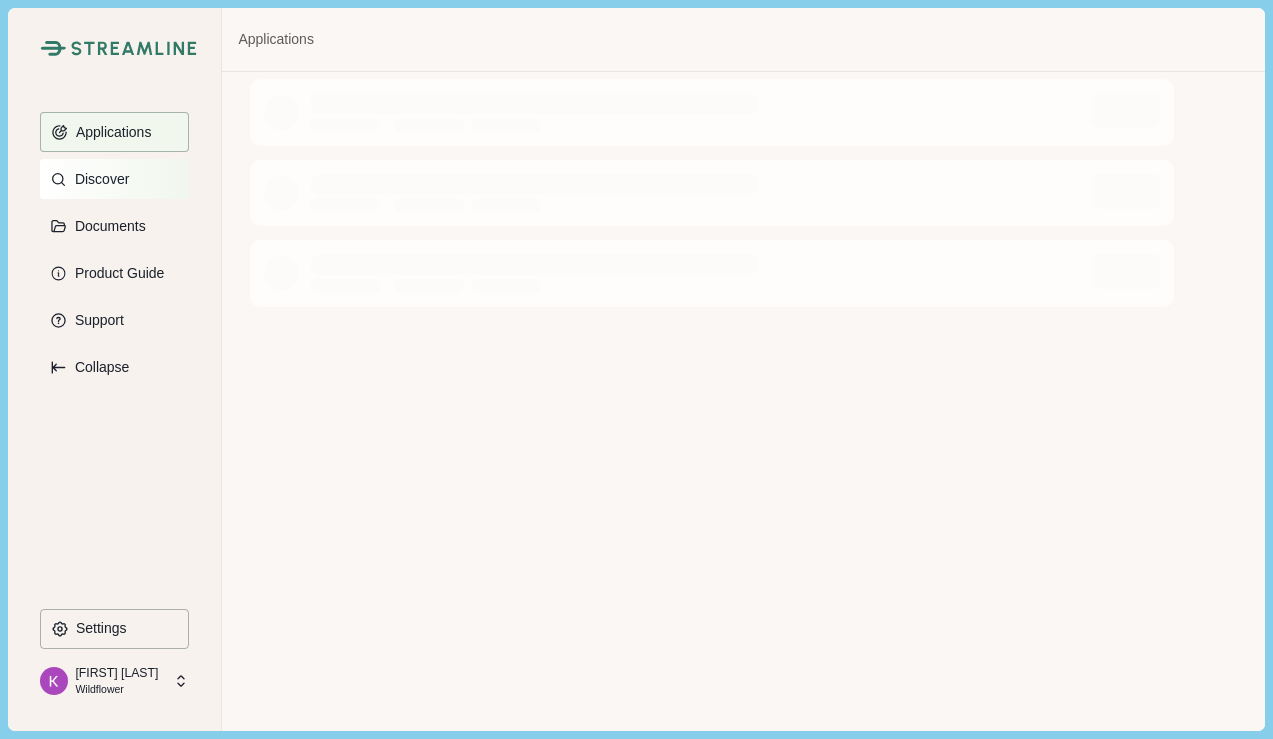 click on "Discover" at bounding box center (98, 179) 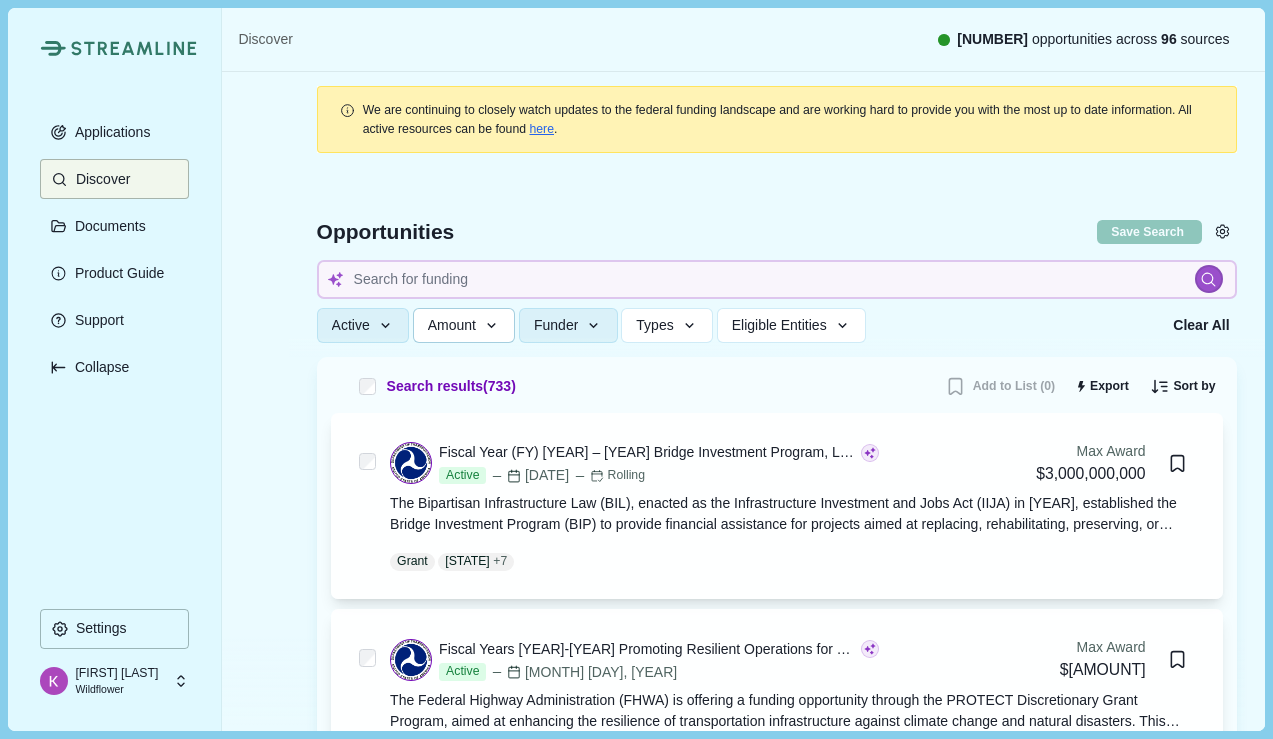 scroll, scrollTop: 0, scrollLeft: 0, axis: both 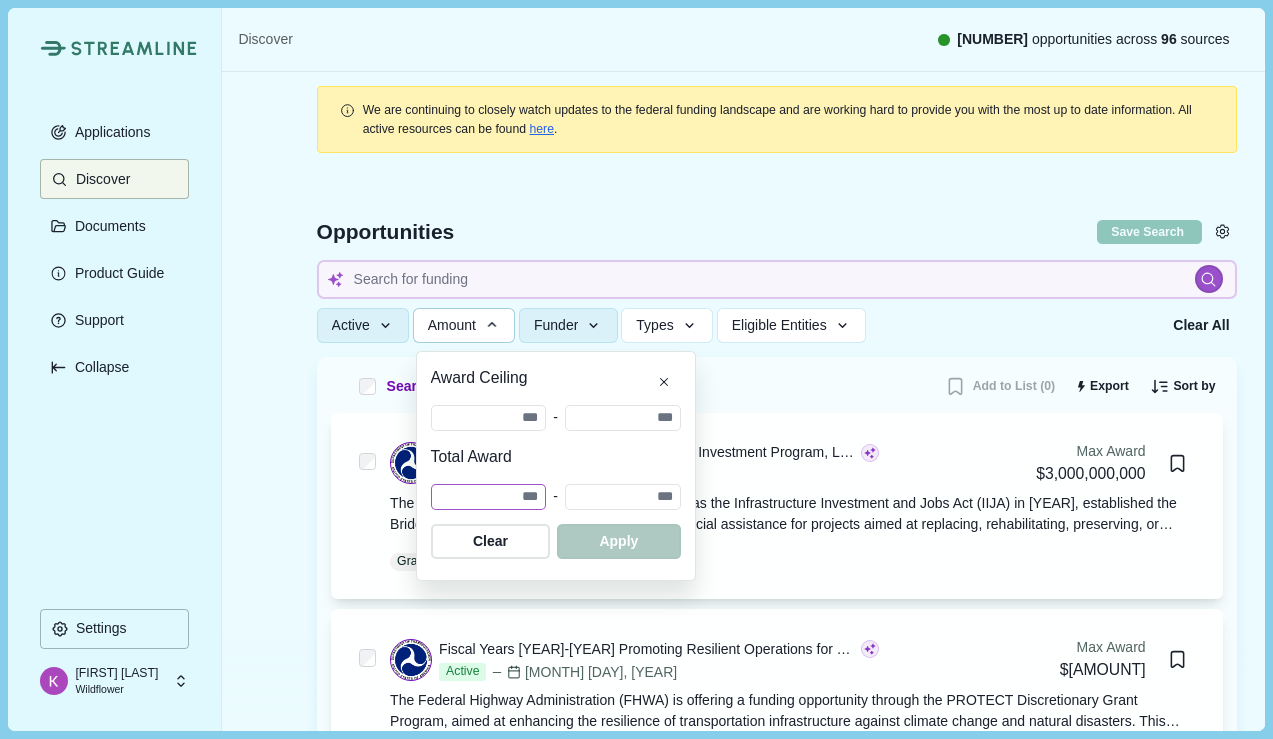 click at bounding box center [489, 418] 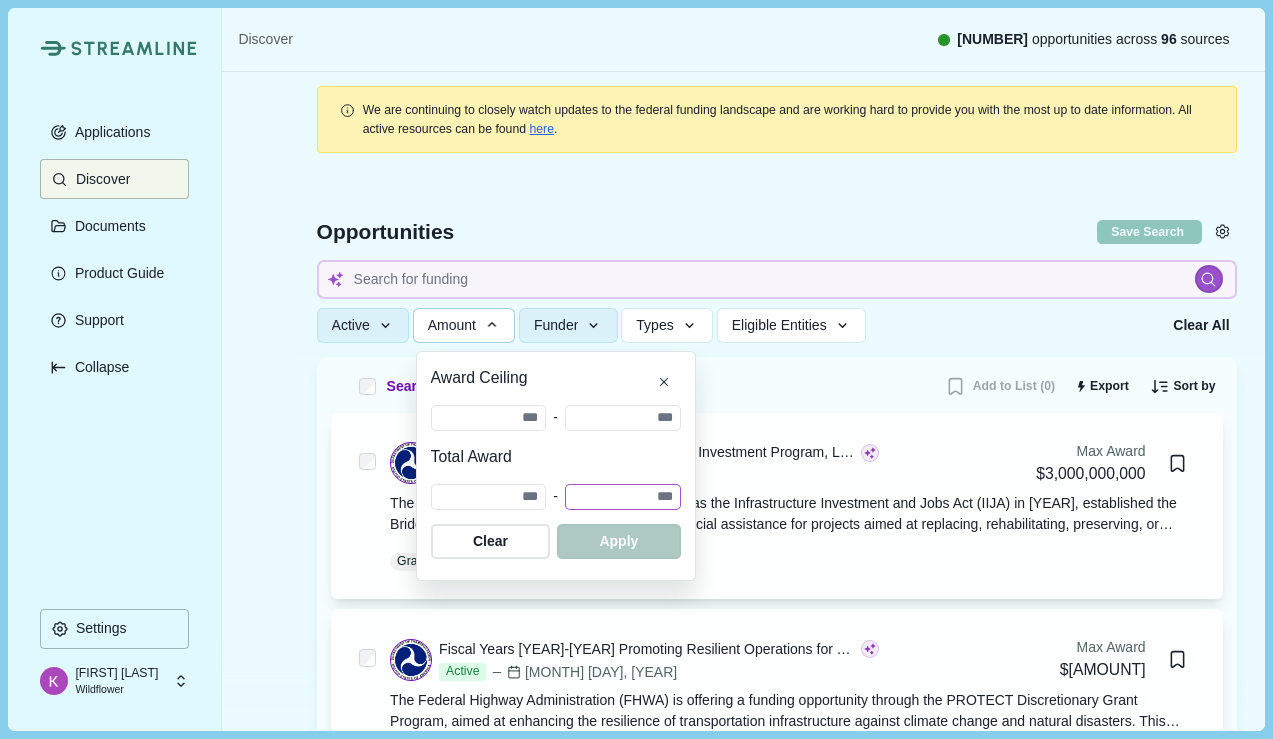 click at bounding box center [623, 418] 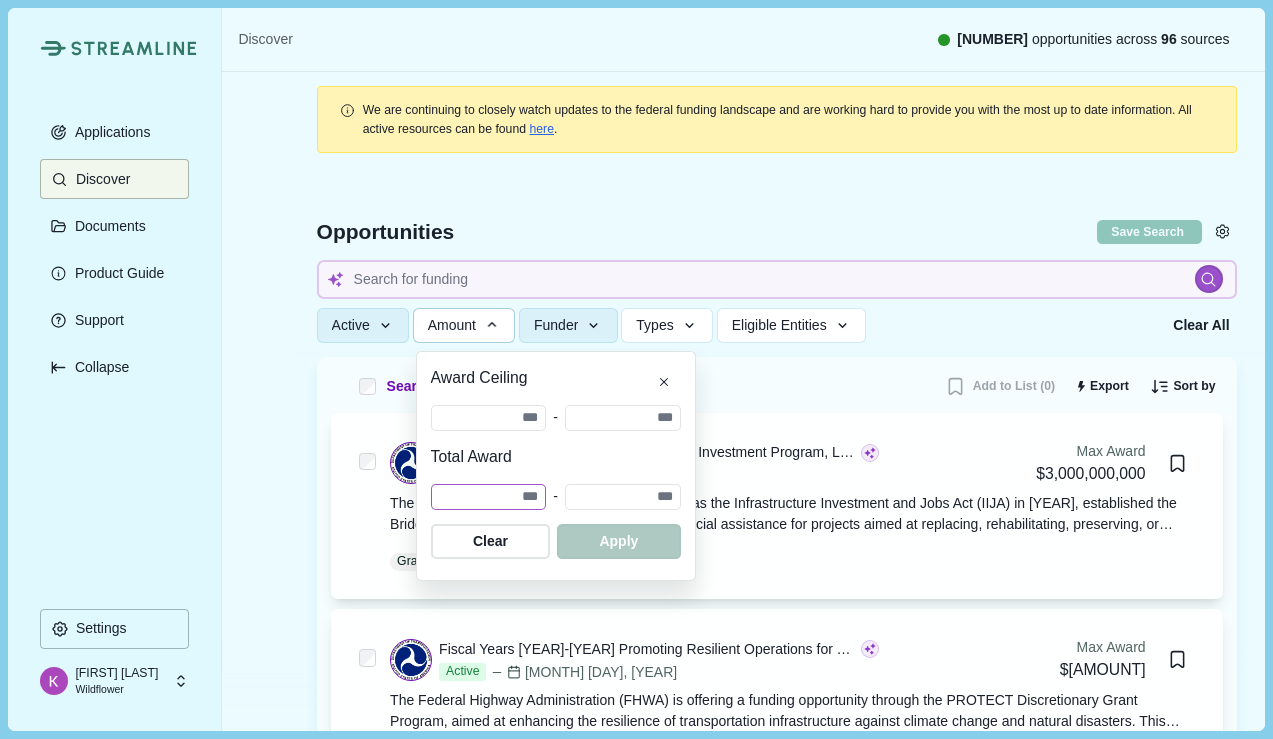 click at bounding box center [489, 418] 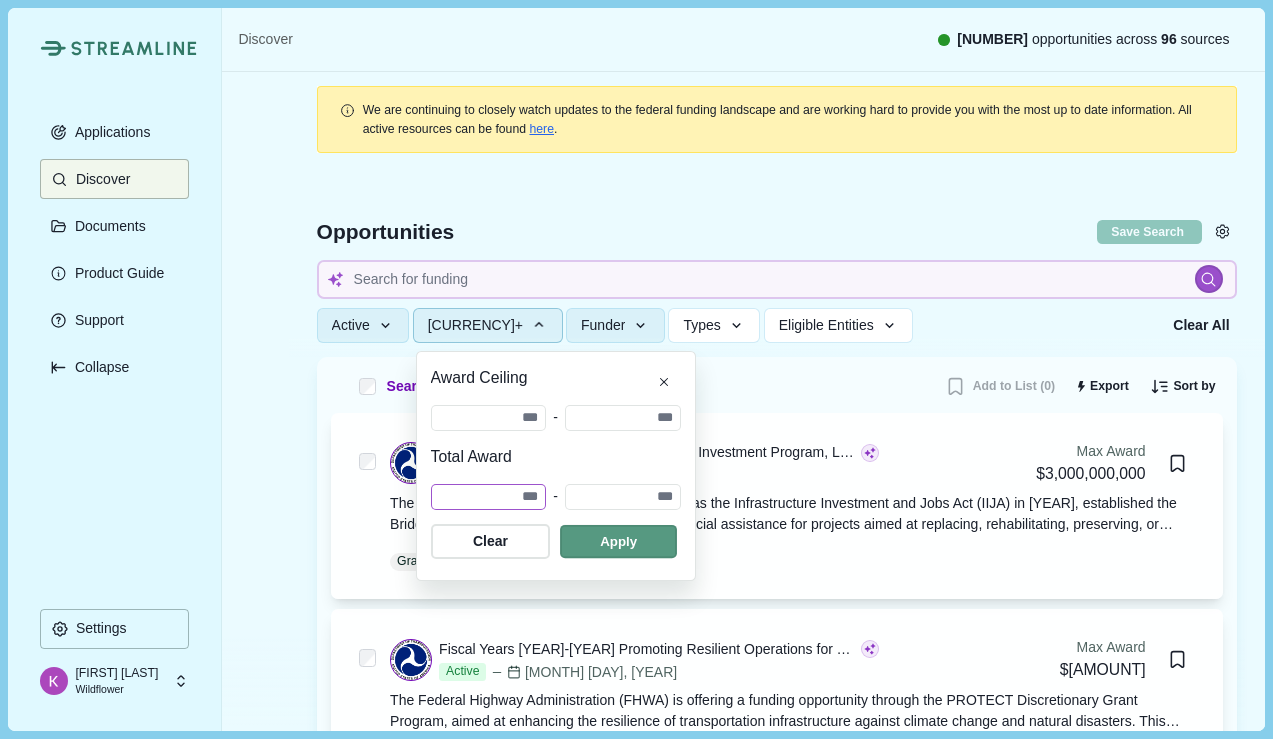 type on "*******" 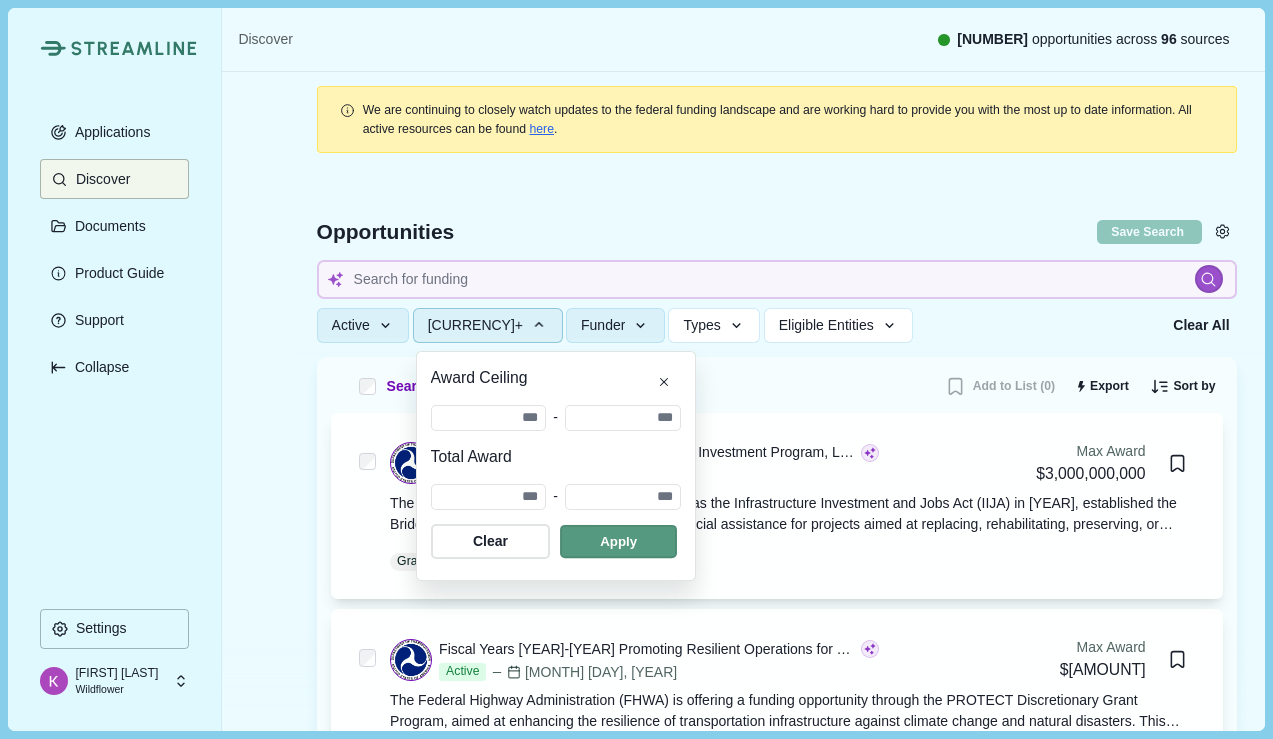 click at bounding box center (618, 541) 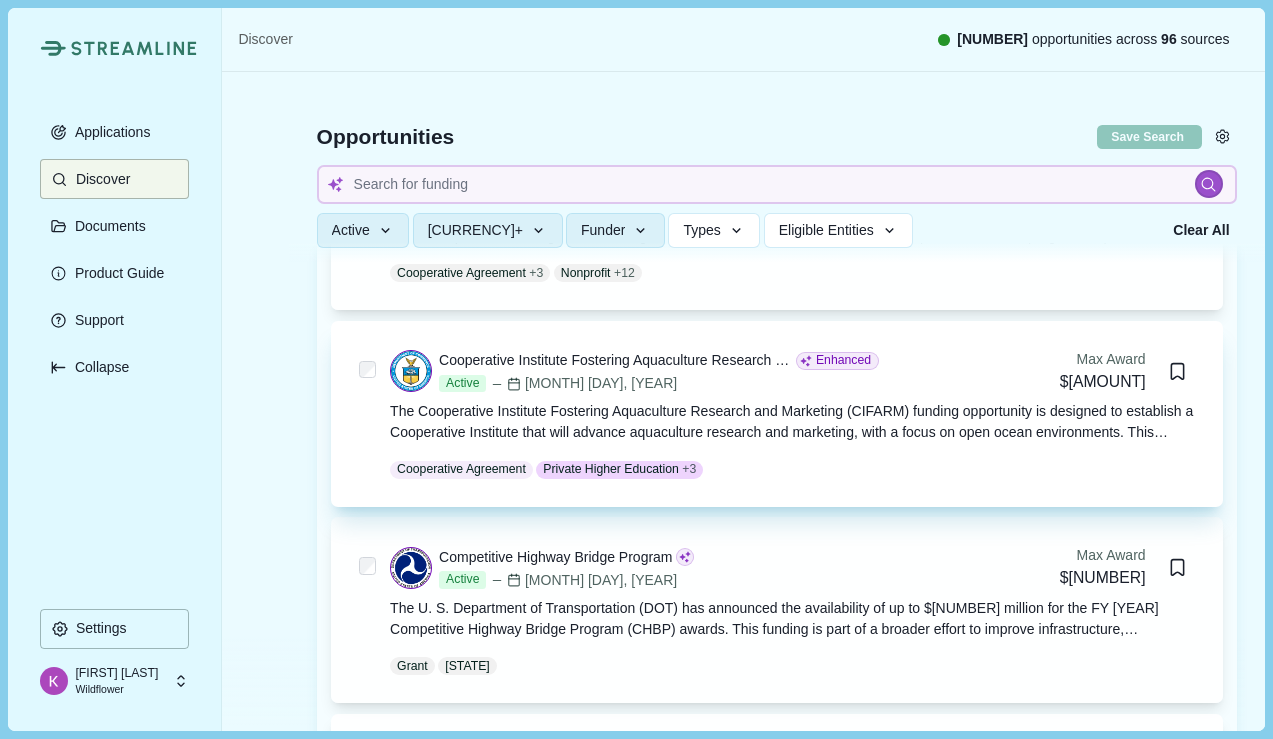 scroll, scrollTop: 807, scrollLeft: 0, axis: vertical 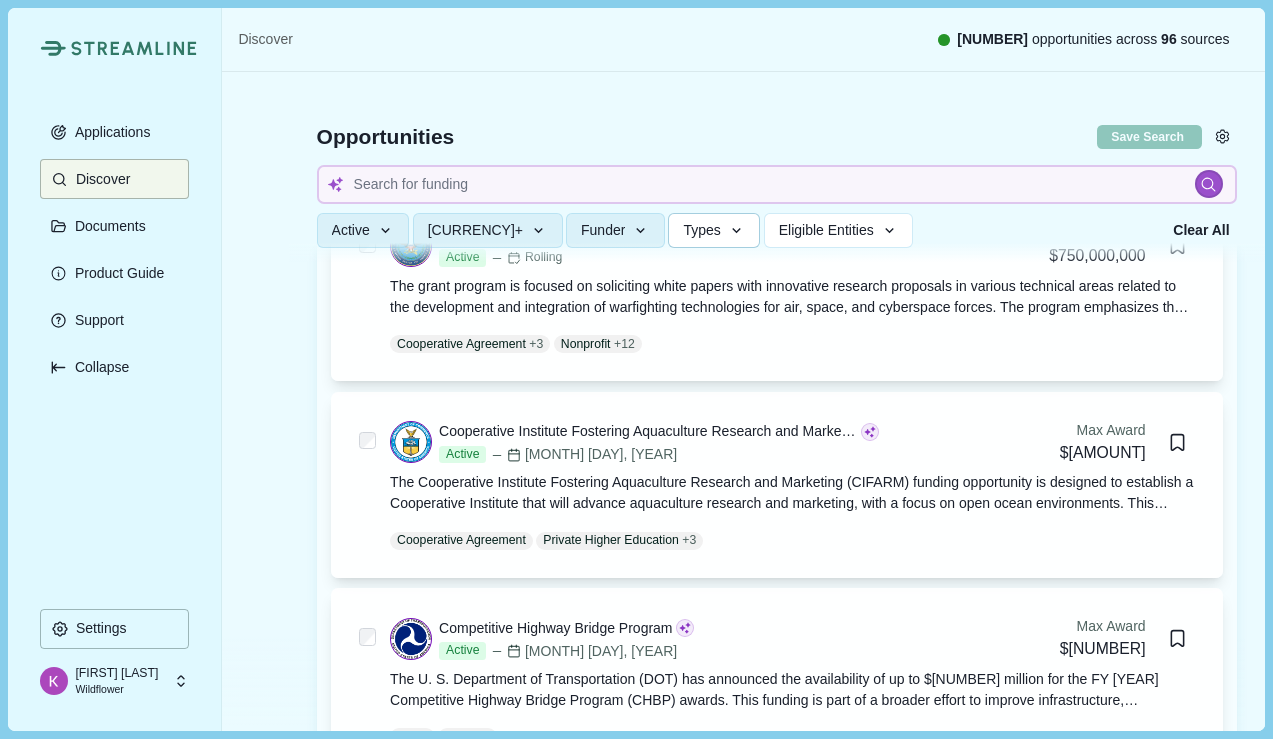 click on "Types" at bounding box center (701, 230) 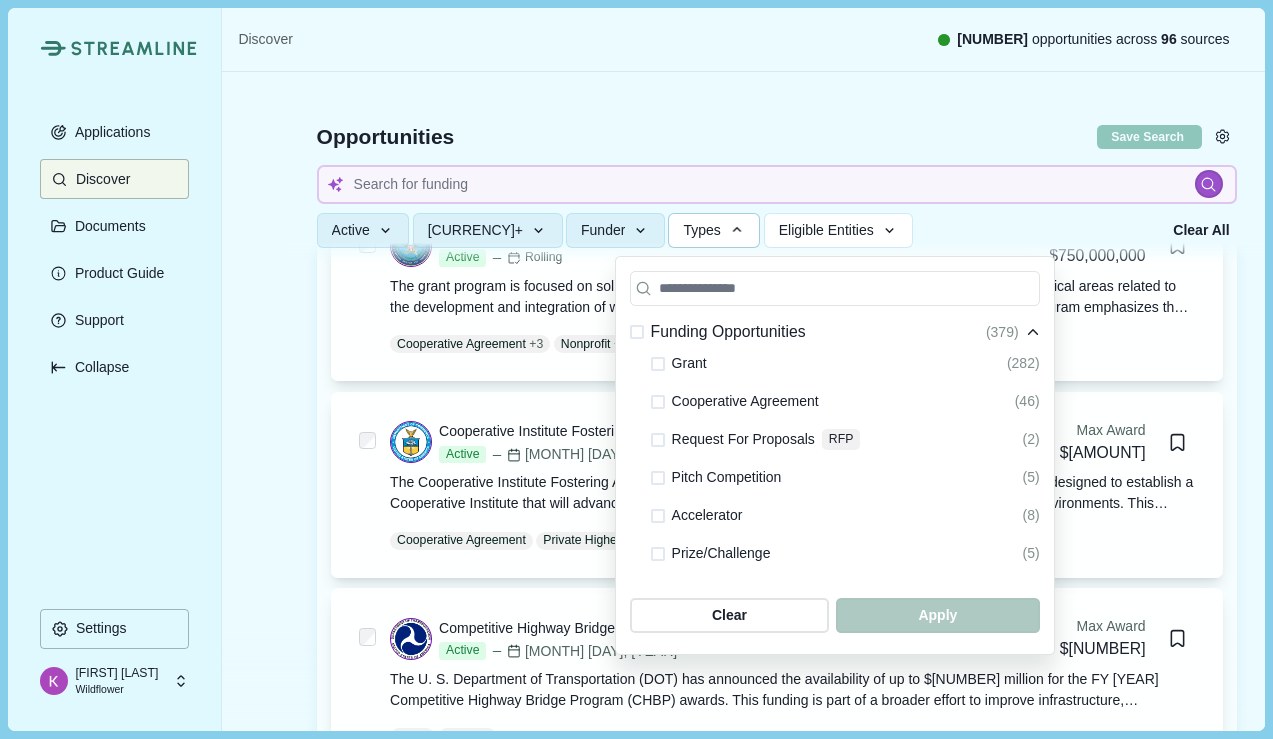 click at bounding box center [658, 364] 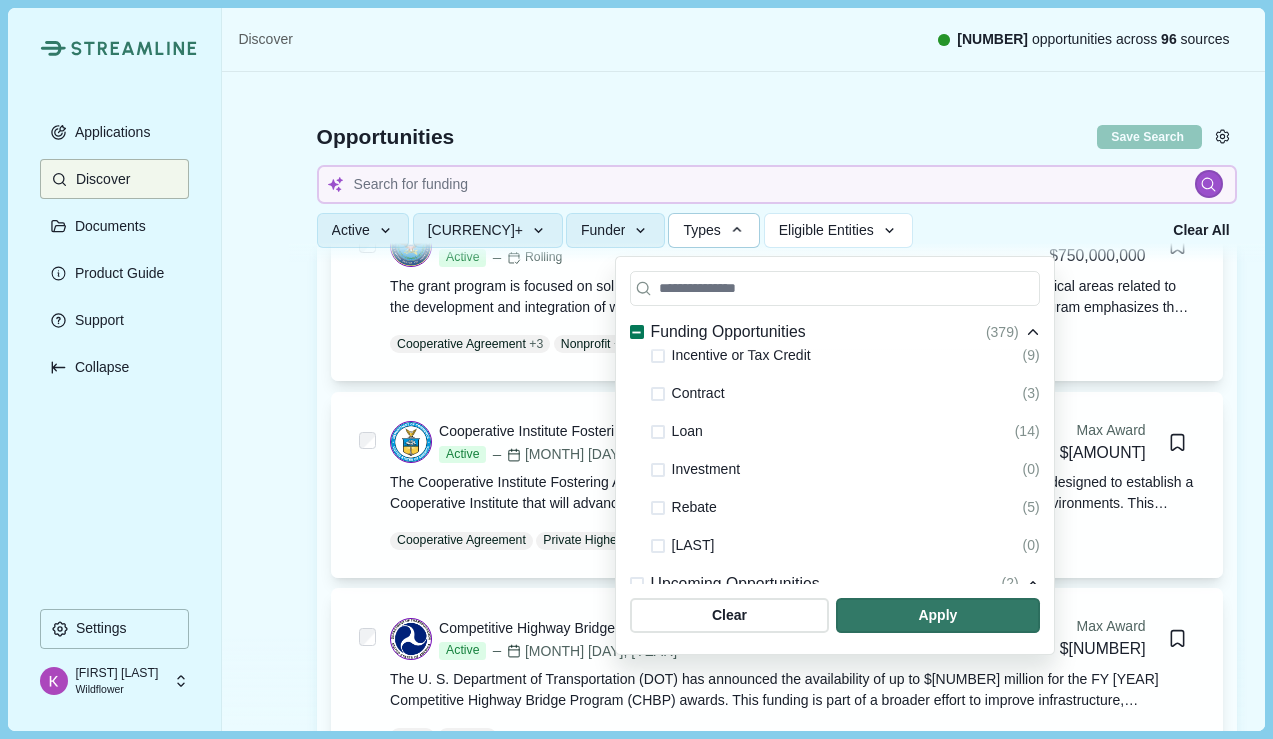 scroll, scrollTop: 339, scrollLeft: 0, axis: vertical 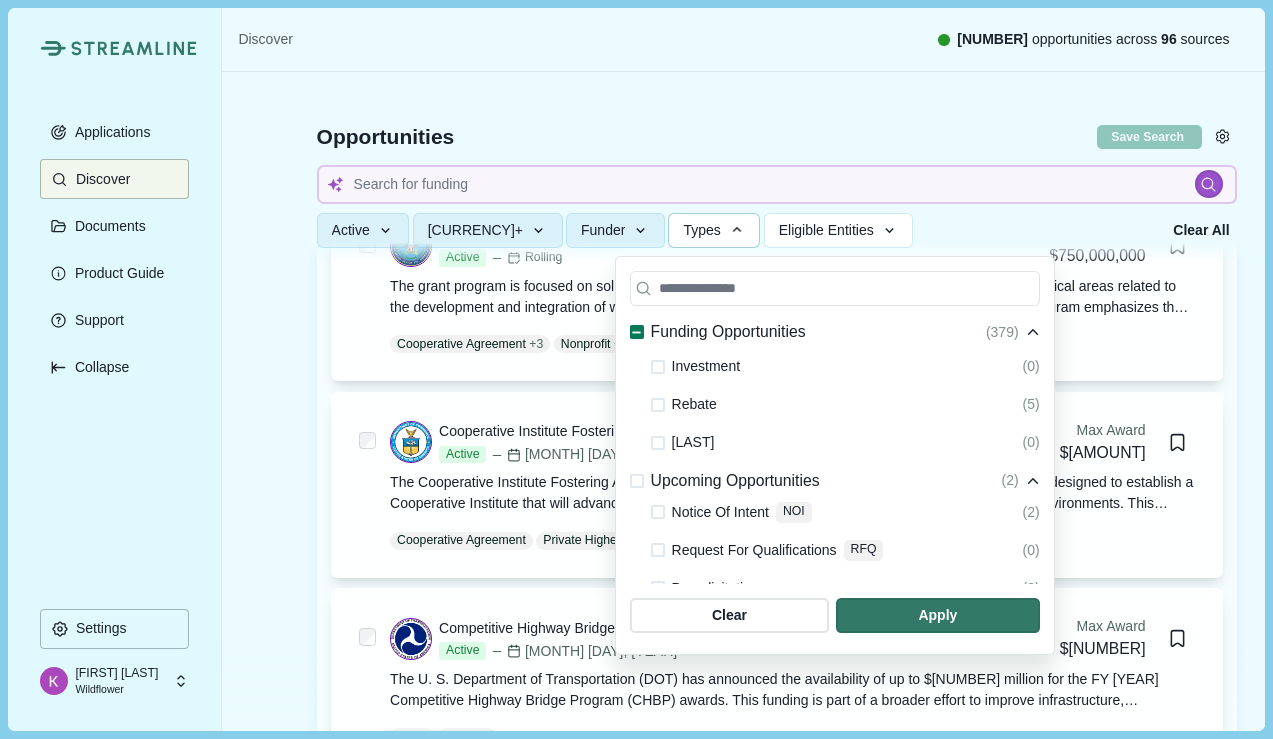 click at bounding box center [658, 25] 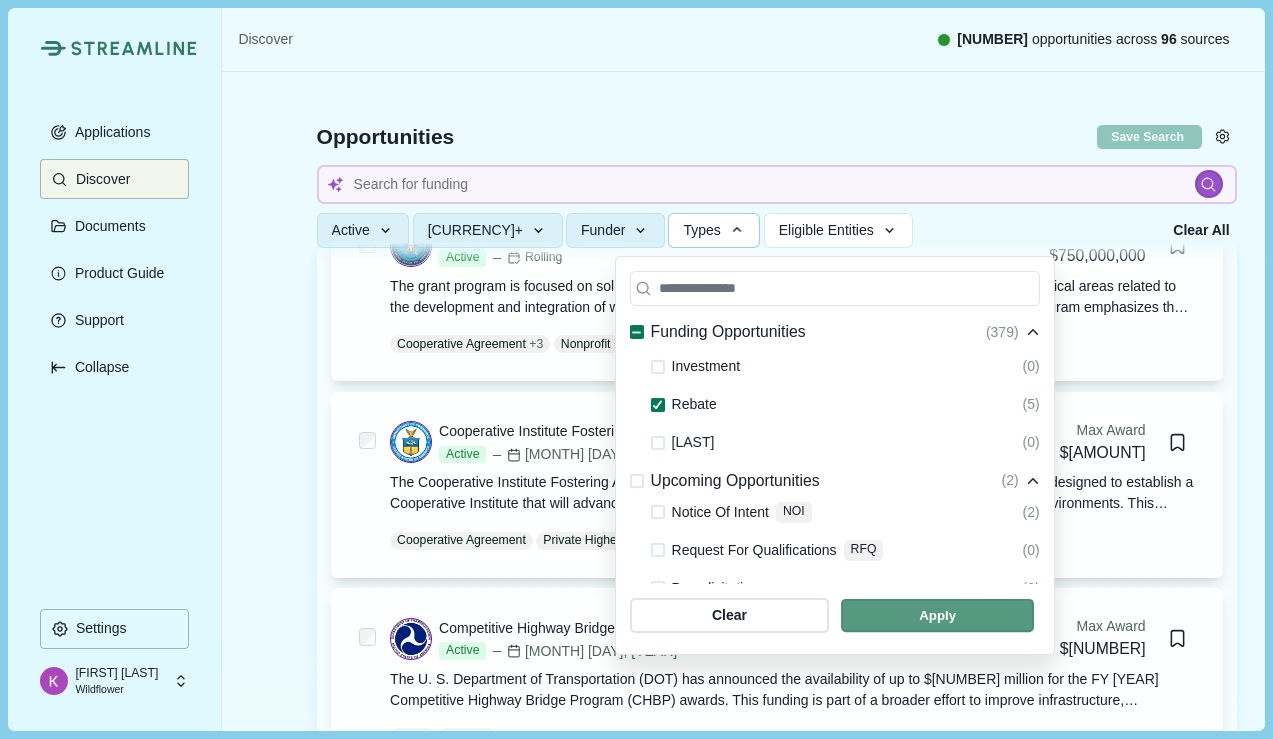 click at bounding box center (937, 615) 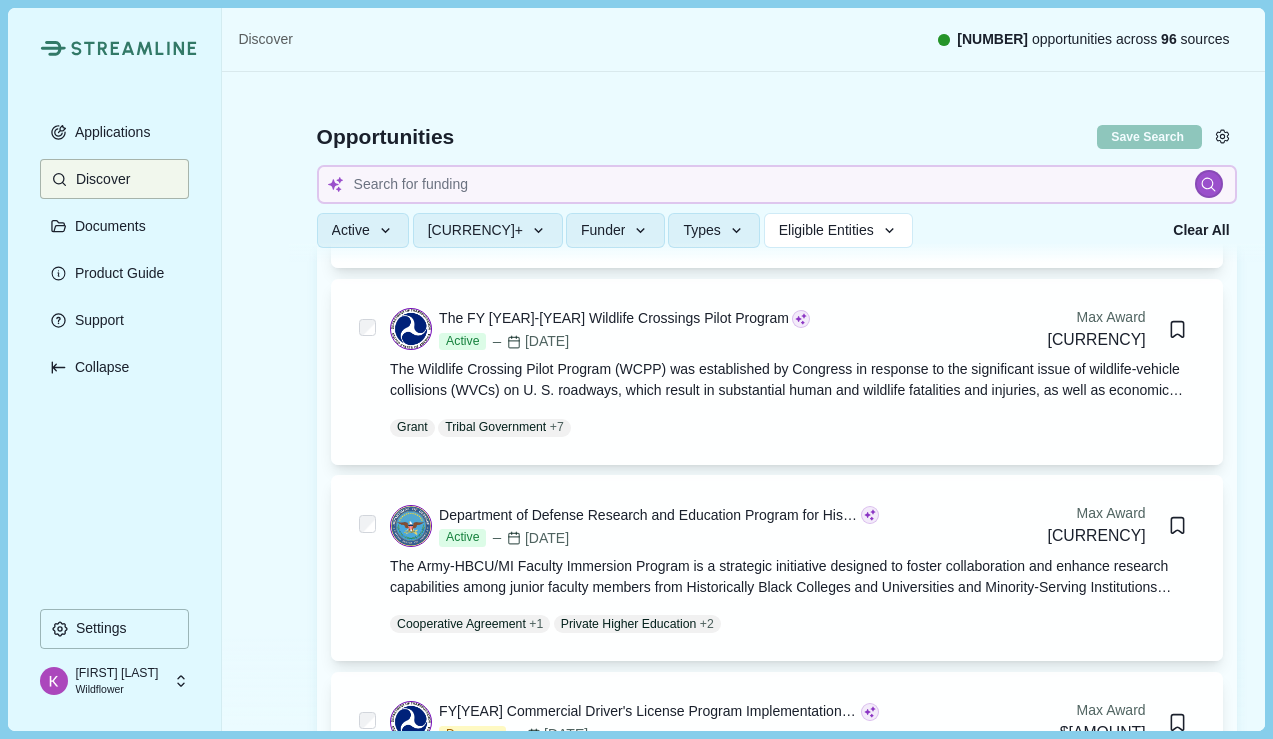 scroll, scrollTop: 1414, scrollLeft: 0, axis: vertical 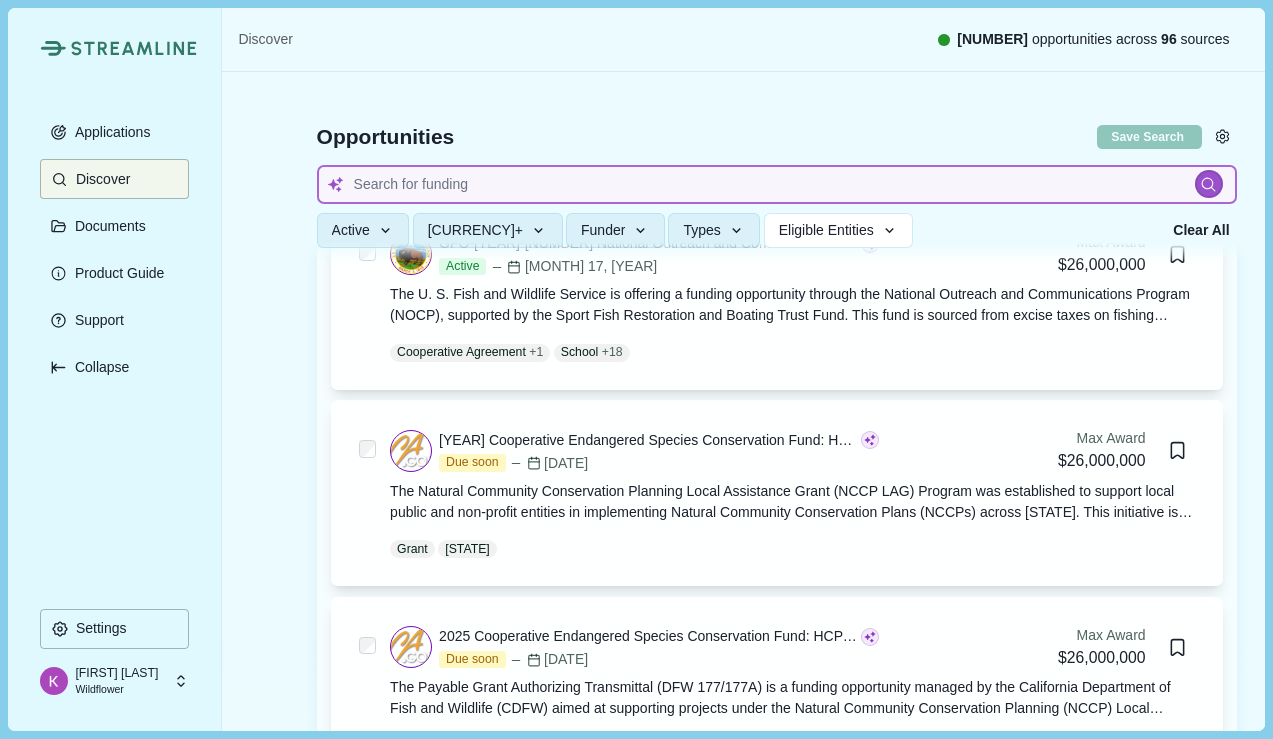 click at bounding box center (777, 184) 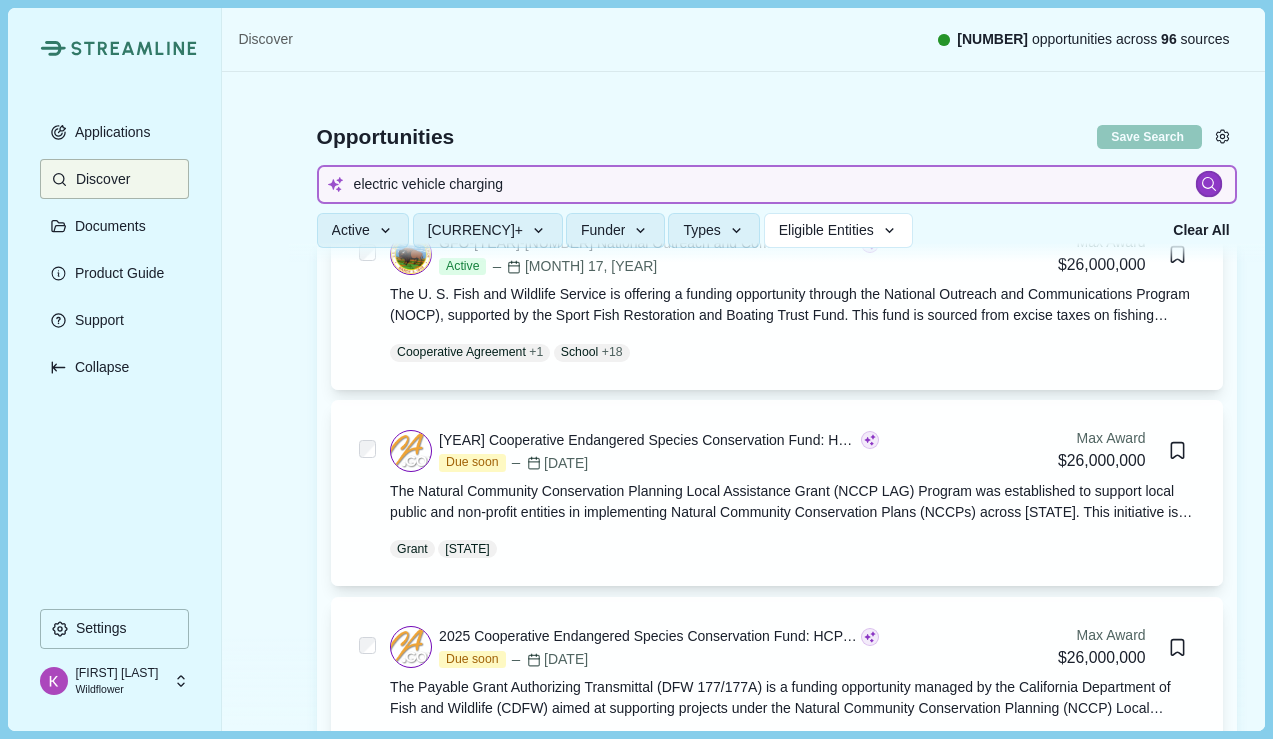type on "electric vehicle charging" 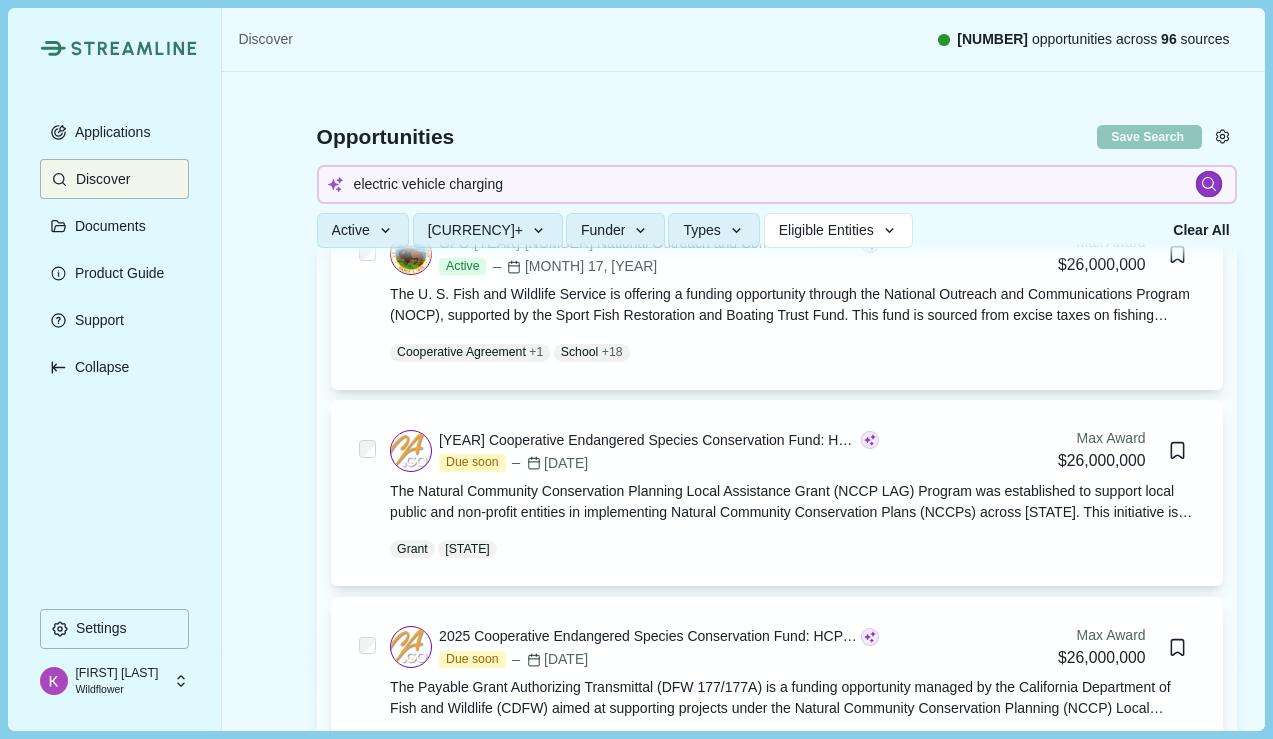click at bounding box center (1208, 184) 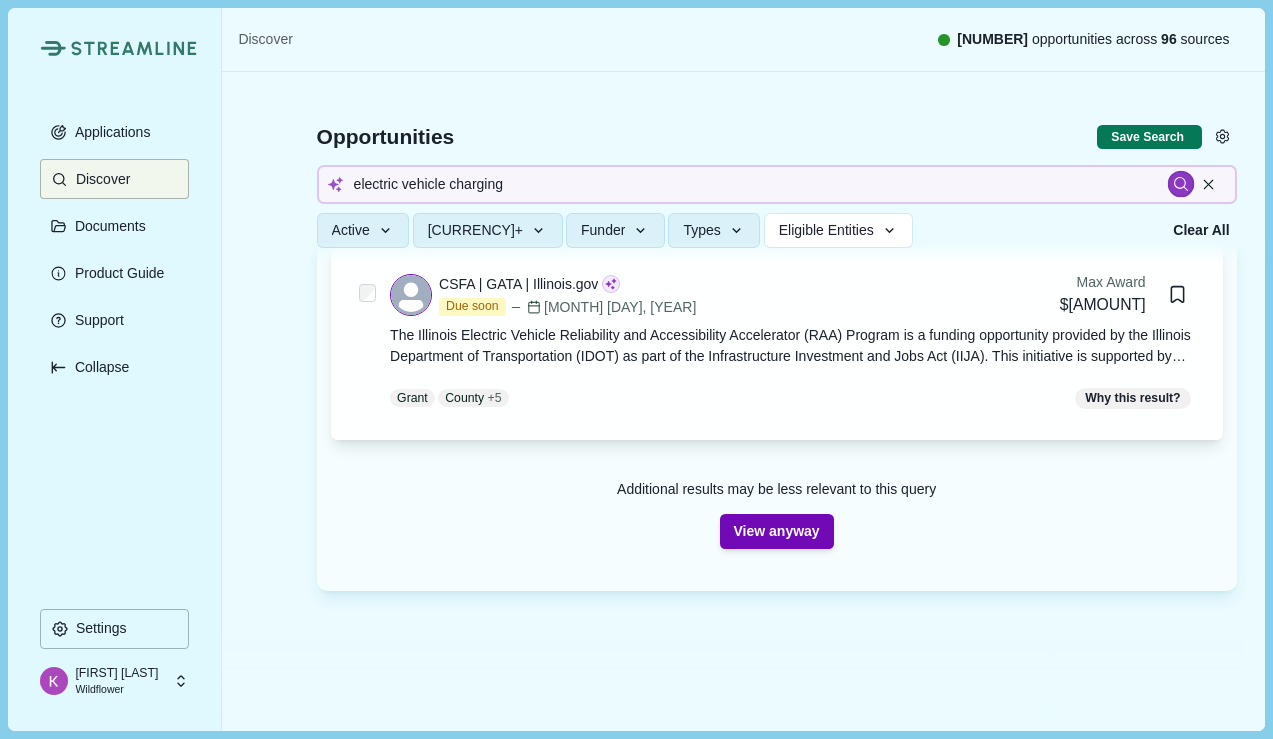scroll, scrollTop: 1610, scrollLeft: 0, axis: vertical 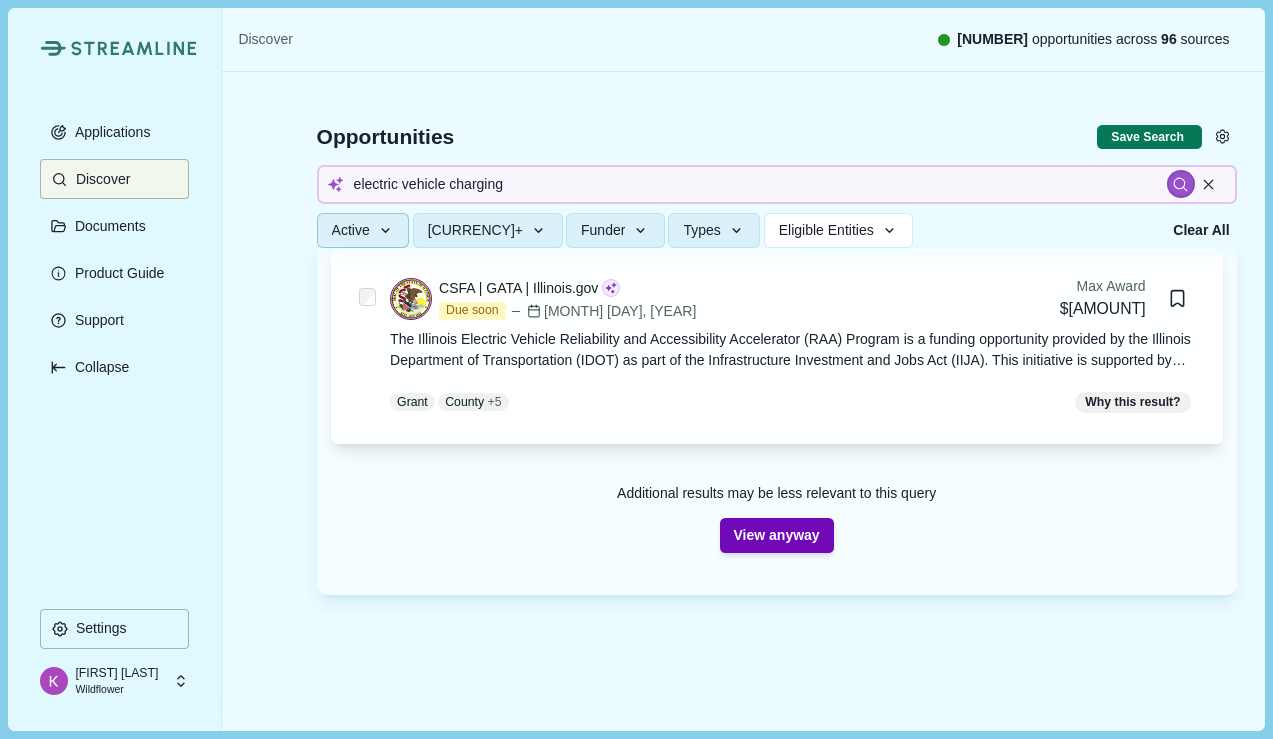click at bounding box center [386, 231] 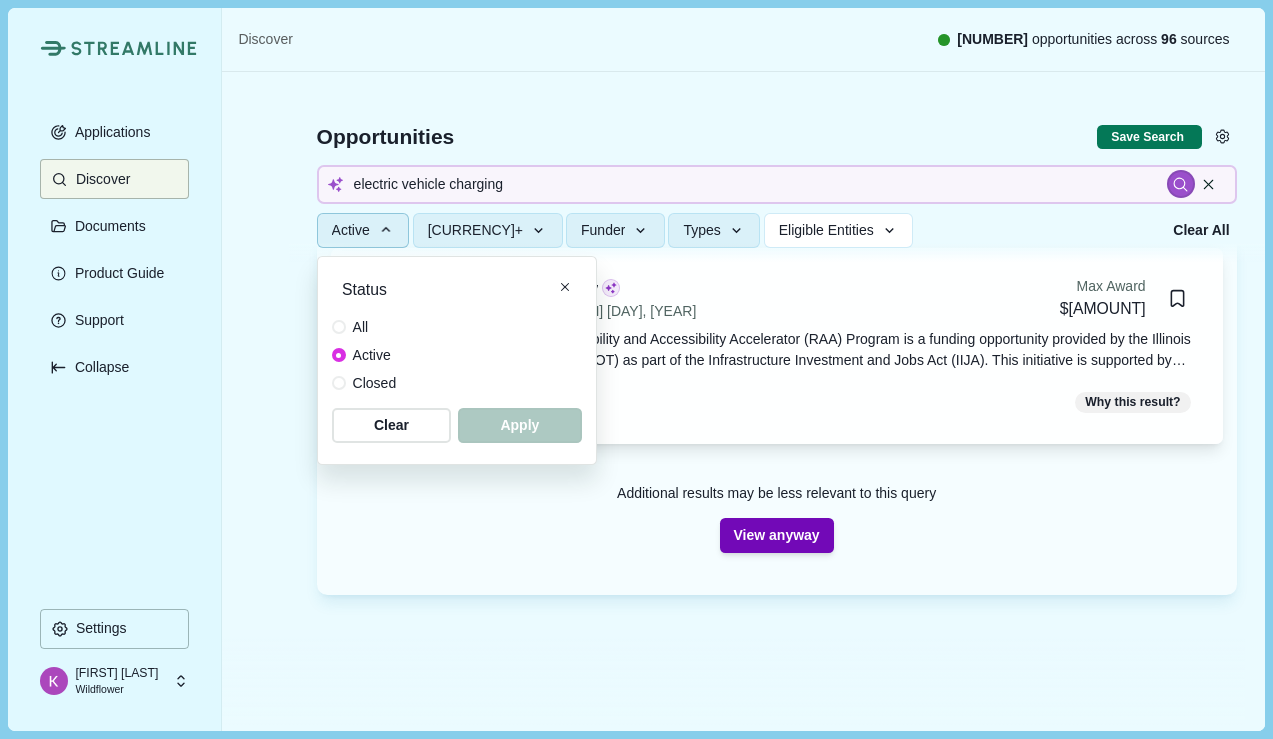 click at bounding box center [339, 327] 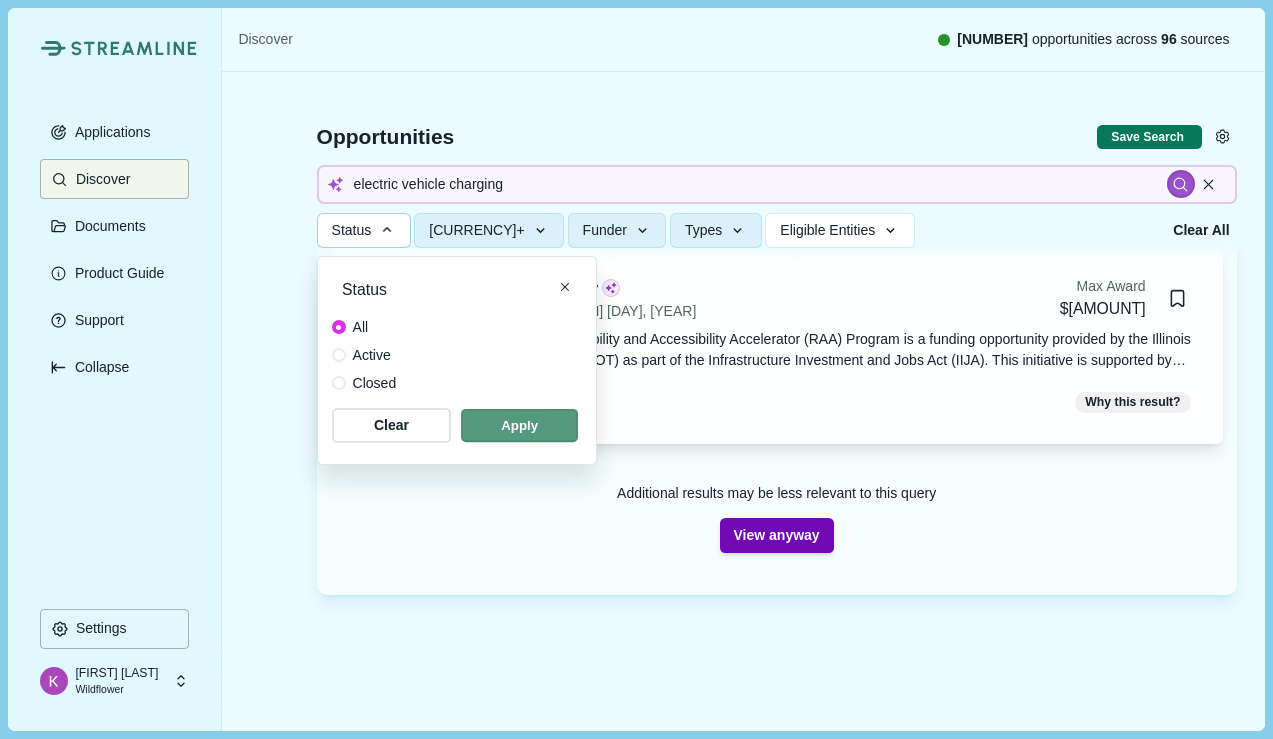 click at bounding box center (519, 425) 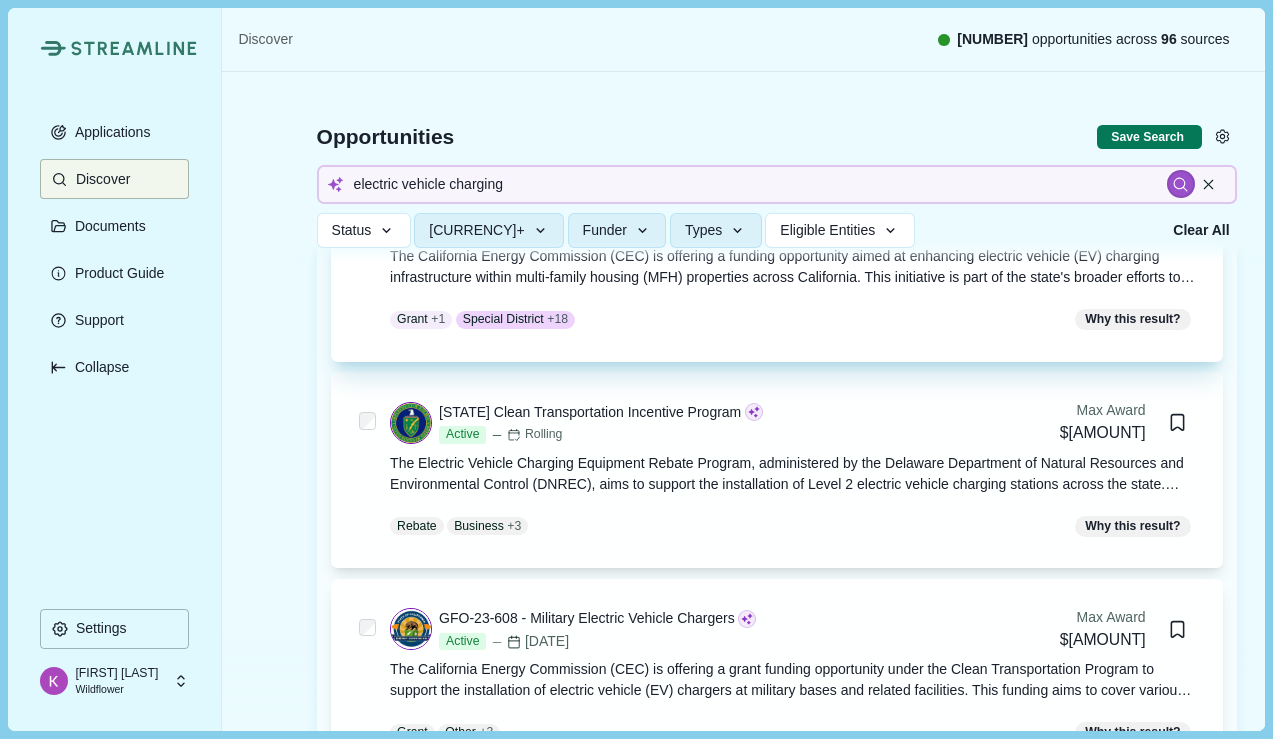 scroll, scrollTop: 1779, scrollLeft: 0, axis: vertical 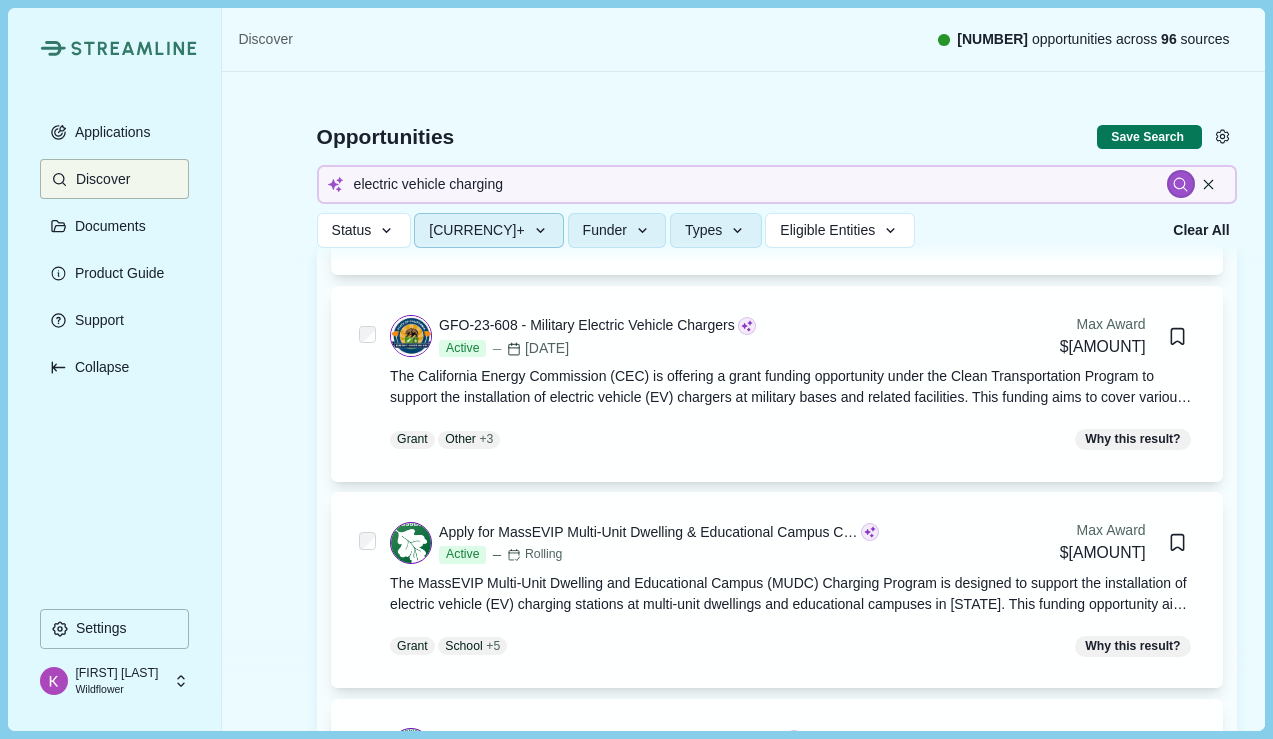 click at bounding box center (540, 230) 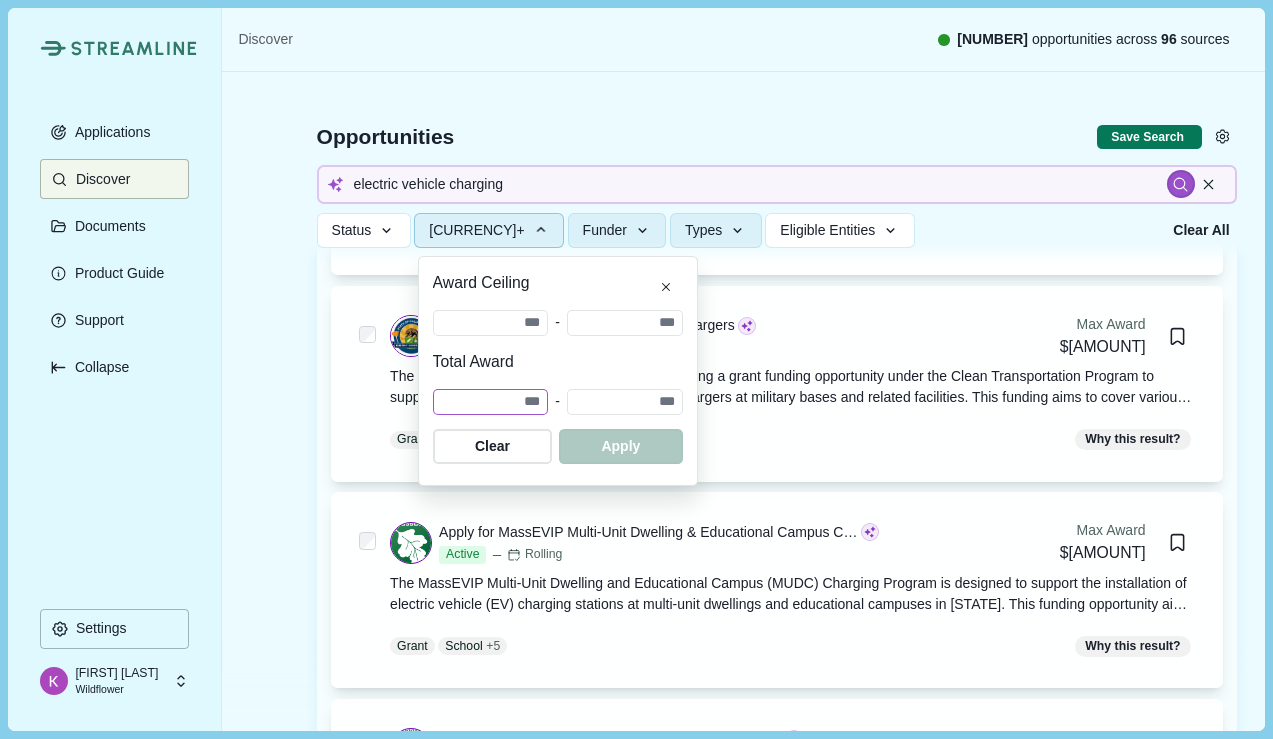 click on "*******" at bounding box center (491, 323) 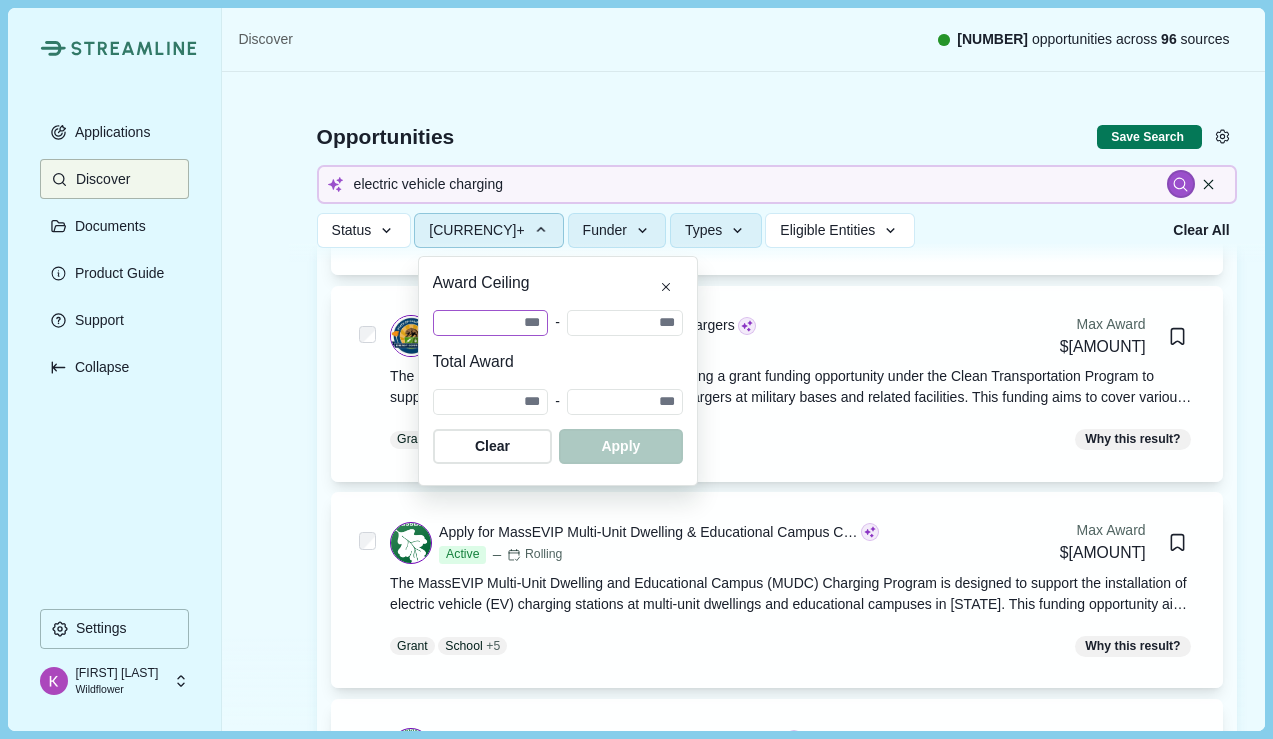 click at bounding box center [491, 323] 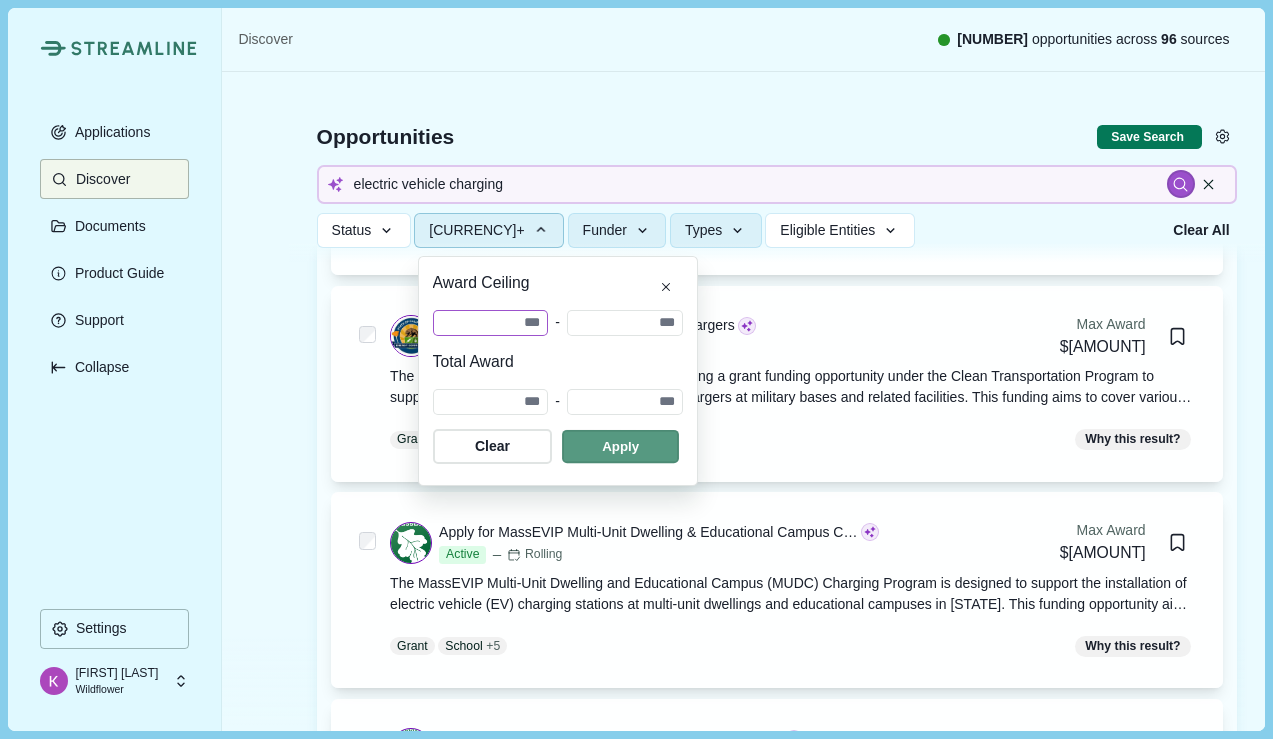 type on "*******" 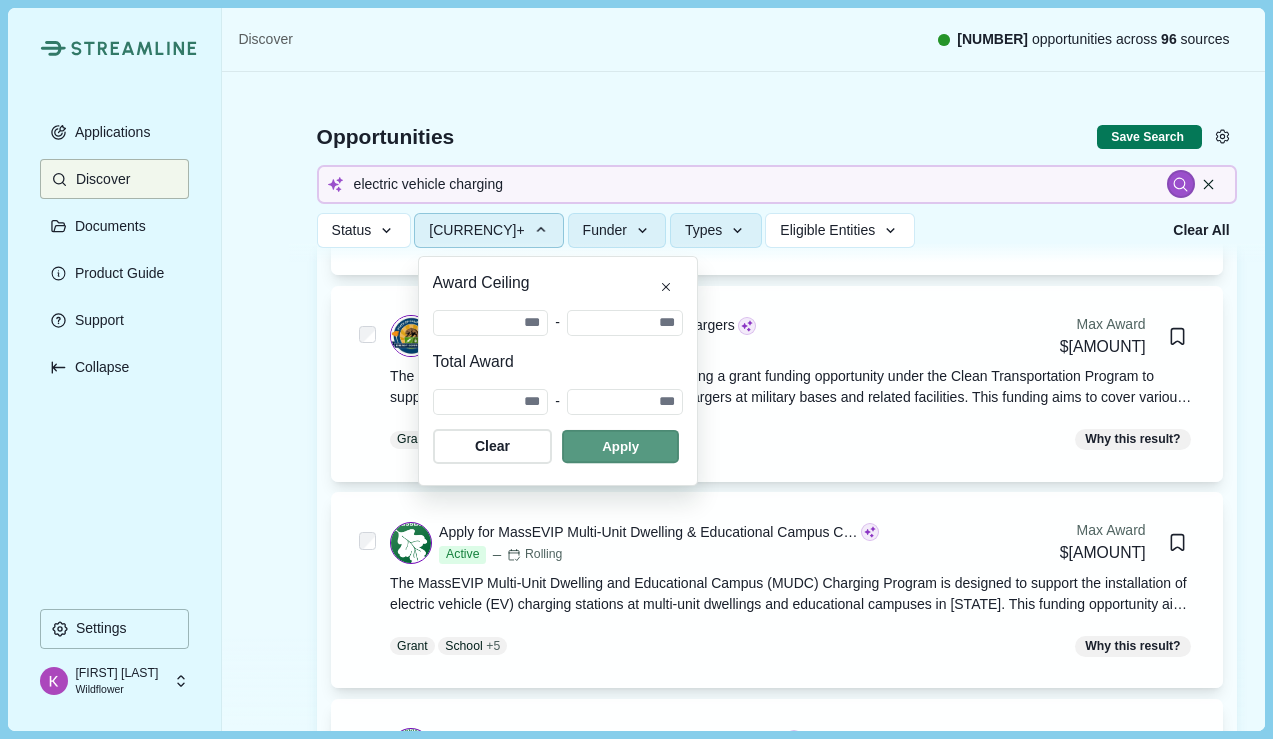 click at bounding box center [620, 446] 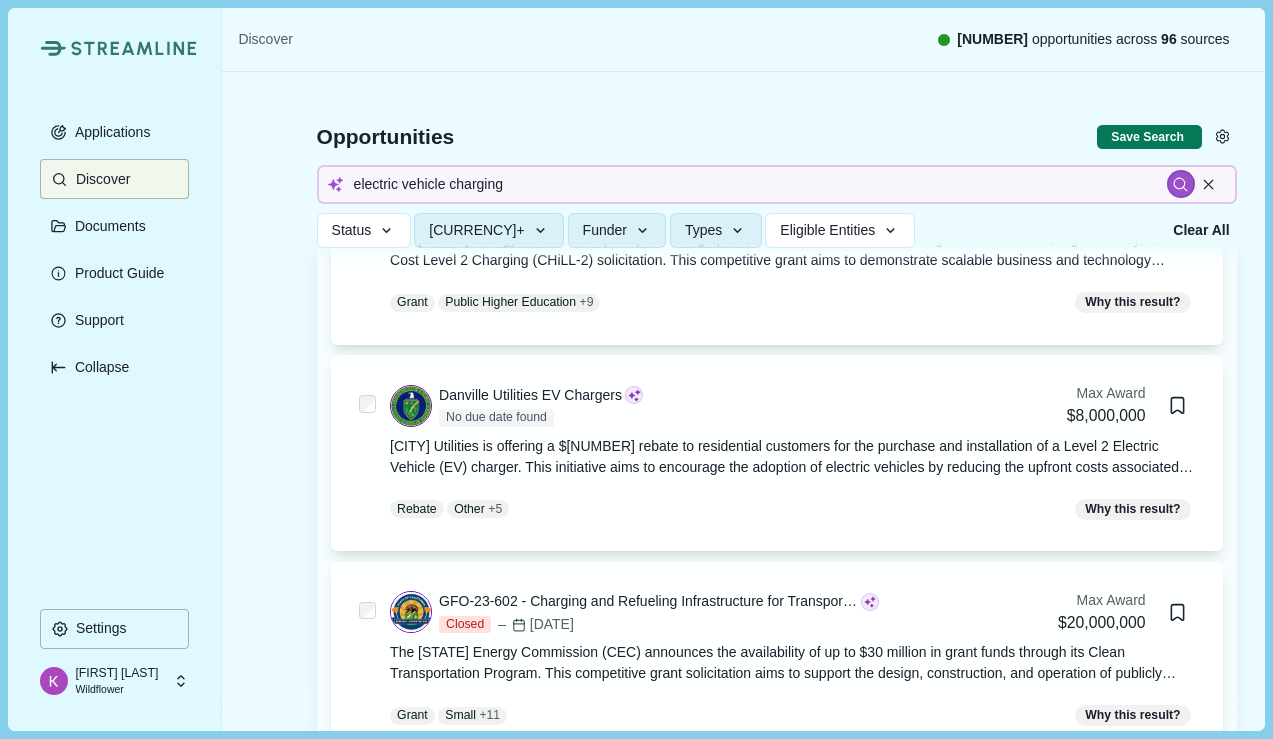 scroll, scrollTop: 3157, scrollLeft: 0, axis: vertical 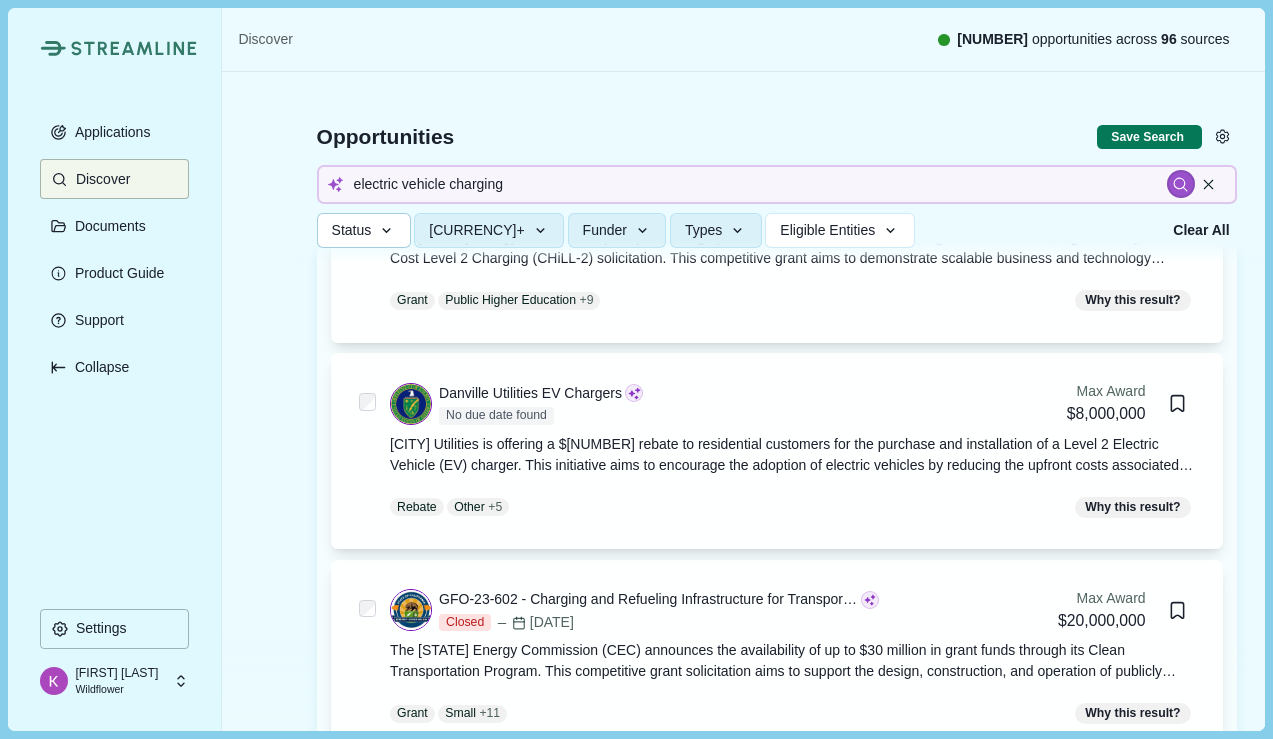 click on "Status" at bounding box center [352, 230] 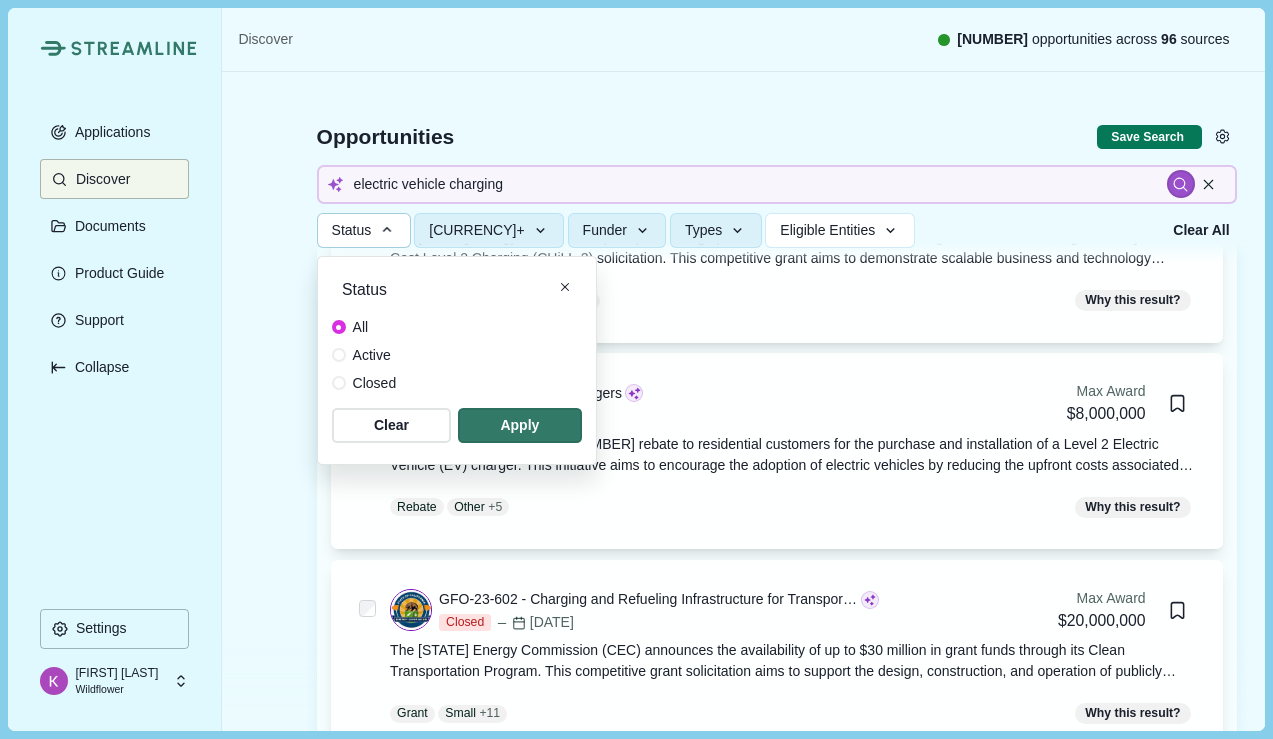 click on "Active" at bounding box center (361, 327) 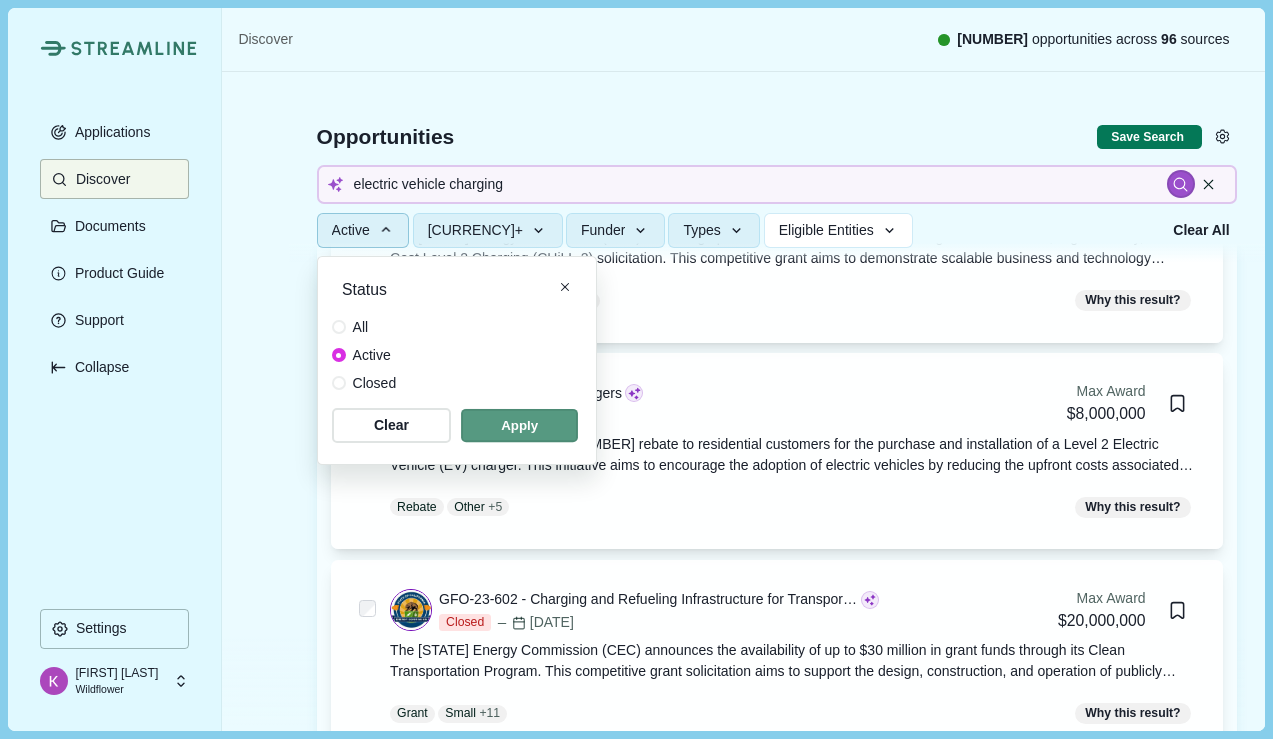 click at bounding box center (519, 425) 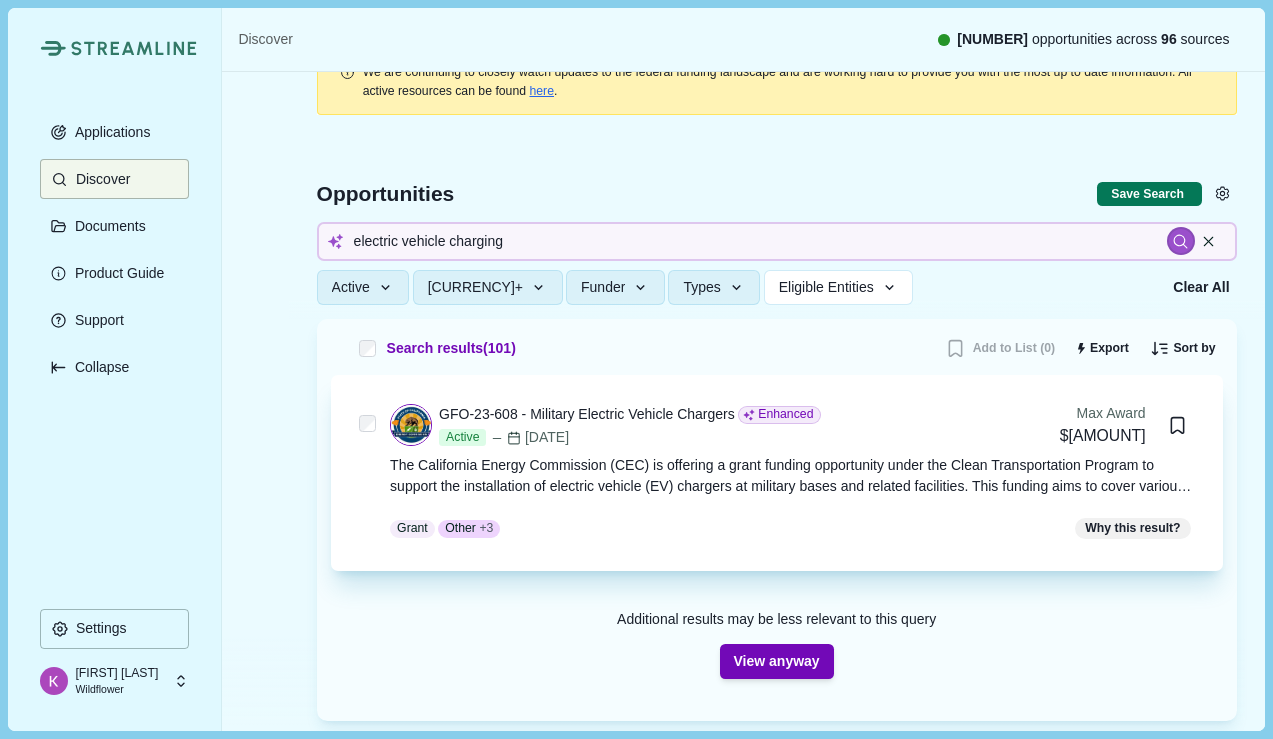 scroll, scrollTop: 30, scrollLeft: 0, axis: vertical 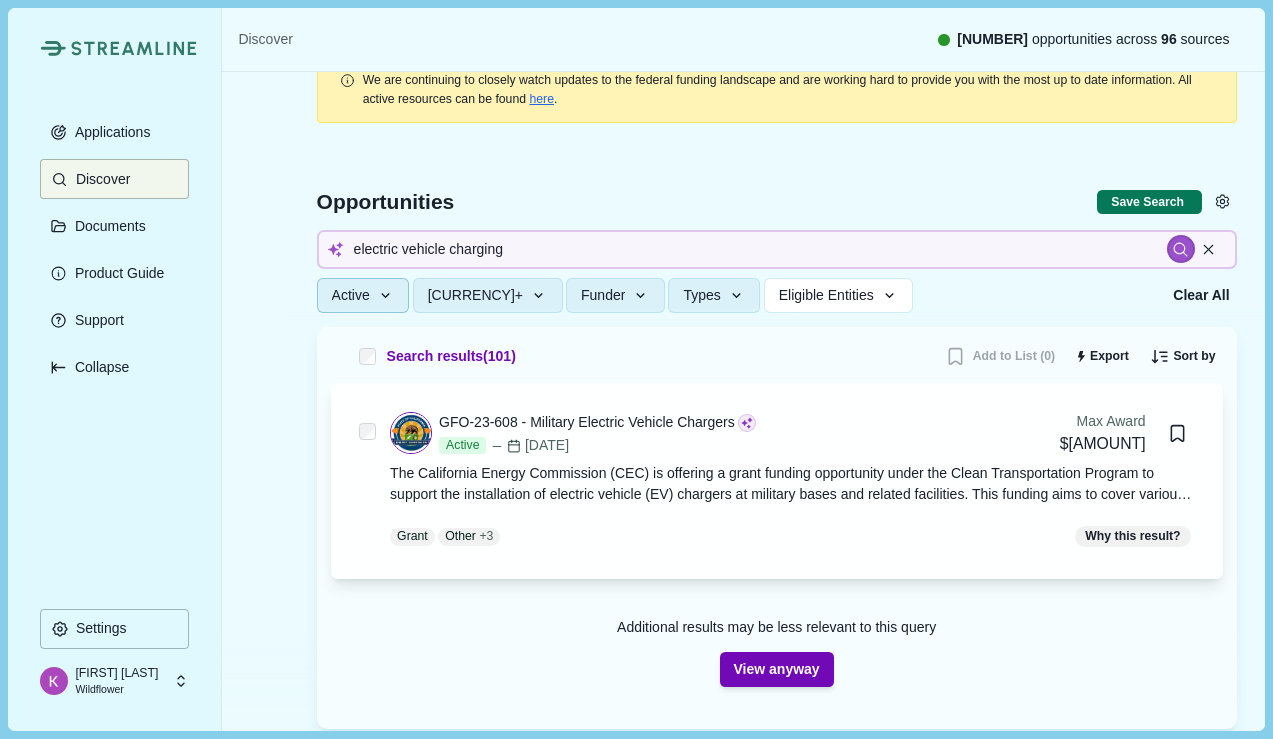 click on "Active" at bounding box center (363, 295) 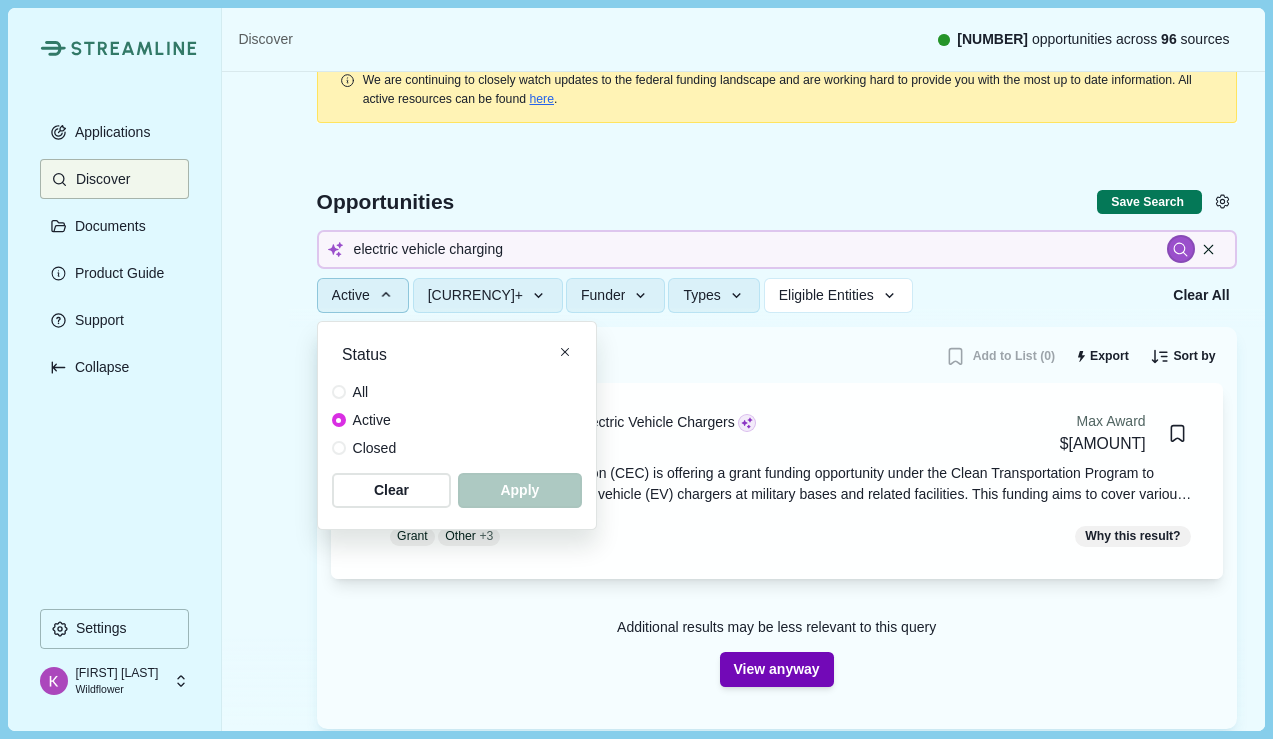 click on "All" at bounding box center (364, 392) 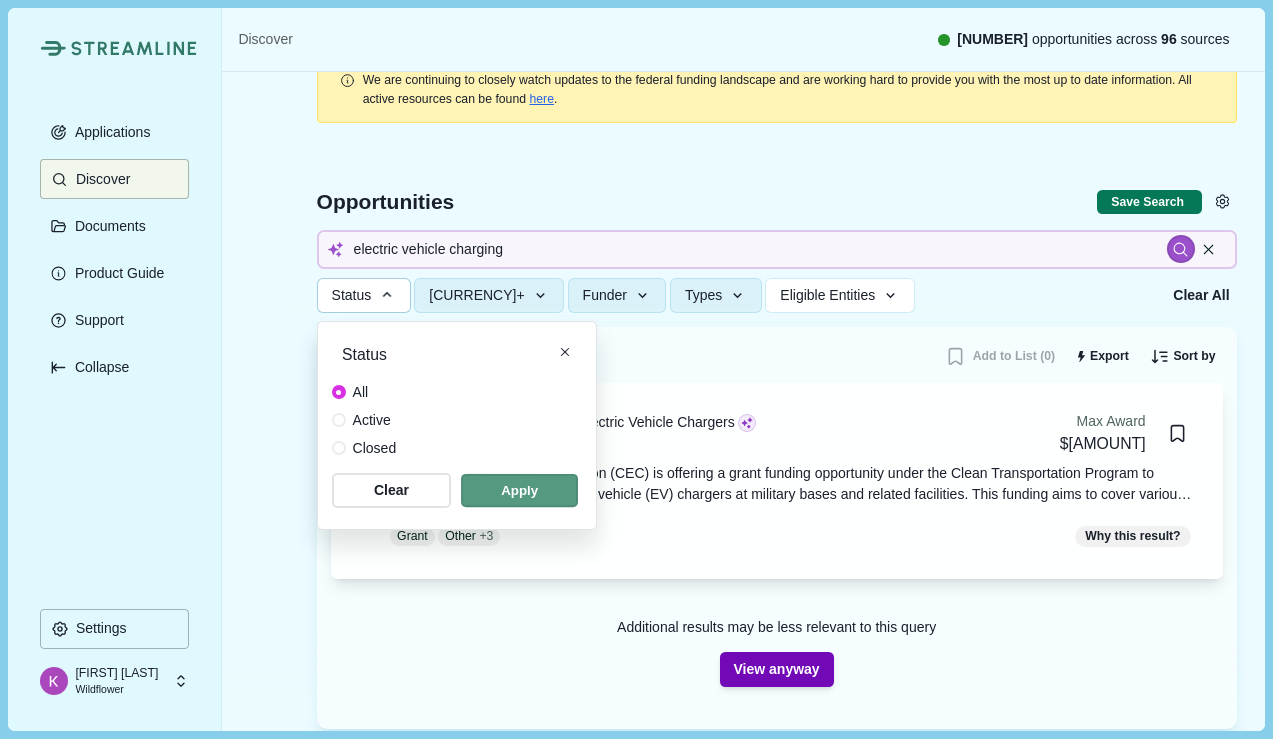 click at bounding box center (519, 490) 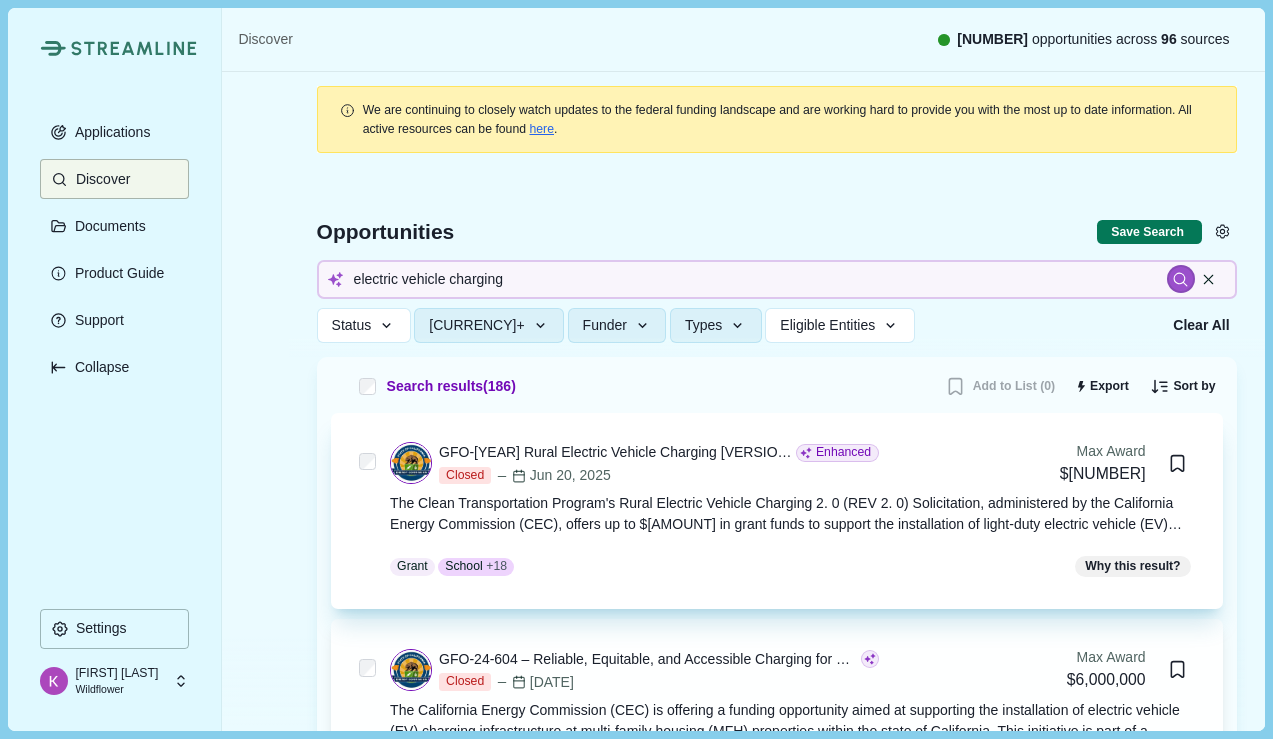 scroll, scrollTop: 0, scrollLeft: 0, axis: both 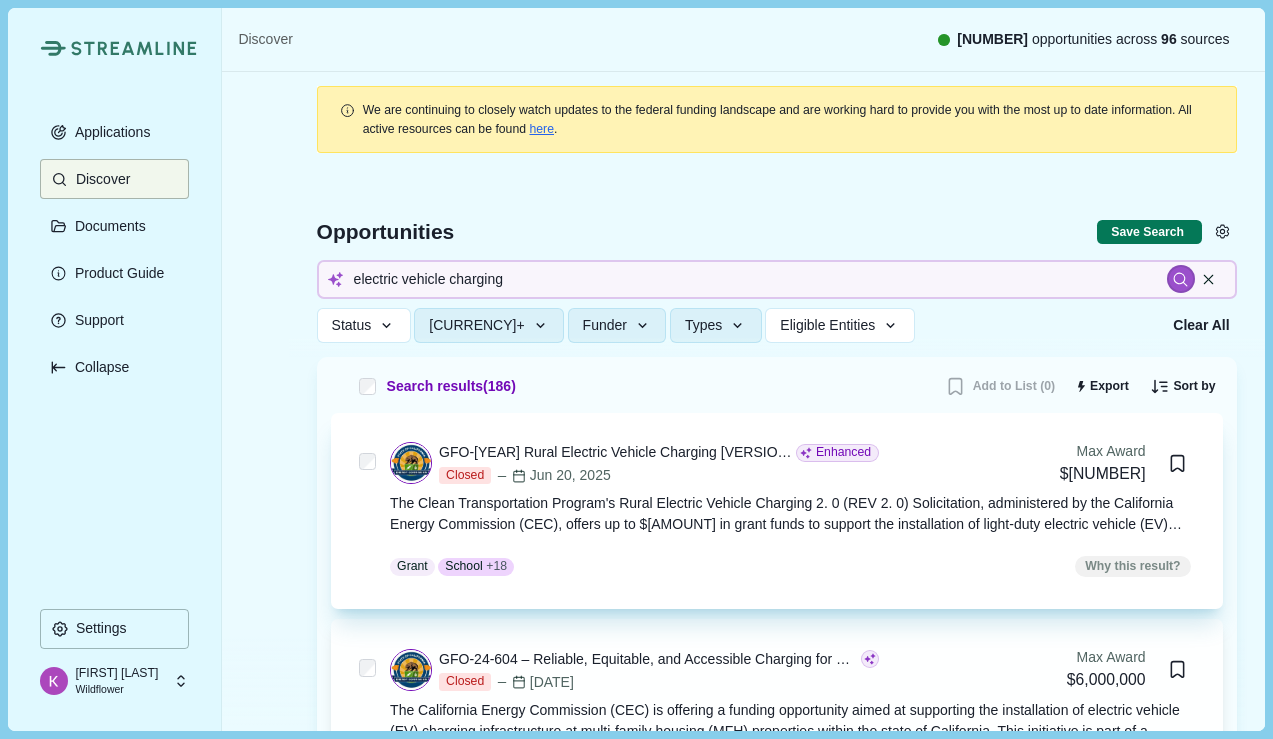 click on "Why this result?" at bounding box center [1133, 566] 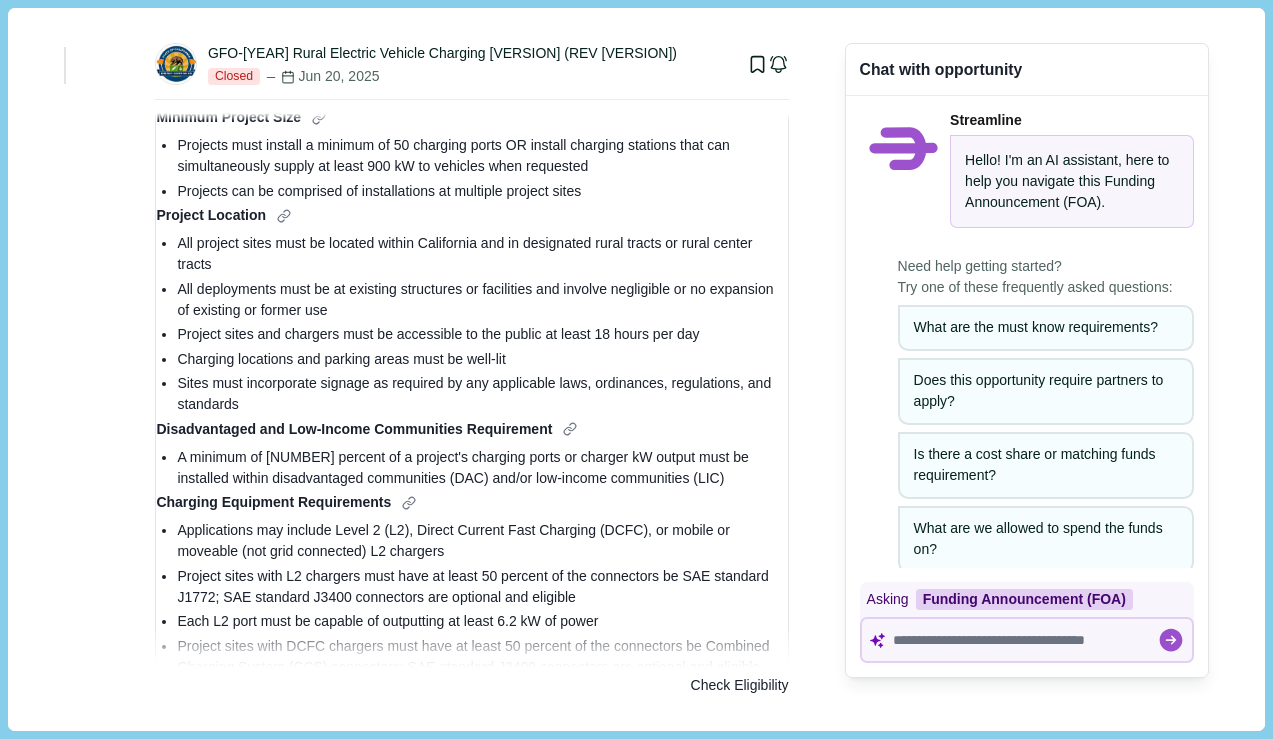 scroll, scrollTop: 917, scrollLeft: 0, axis: vertical 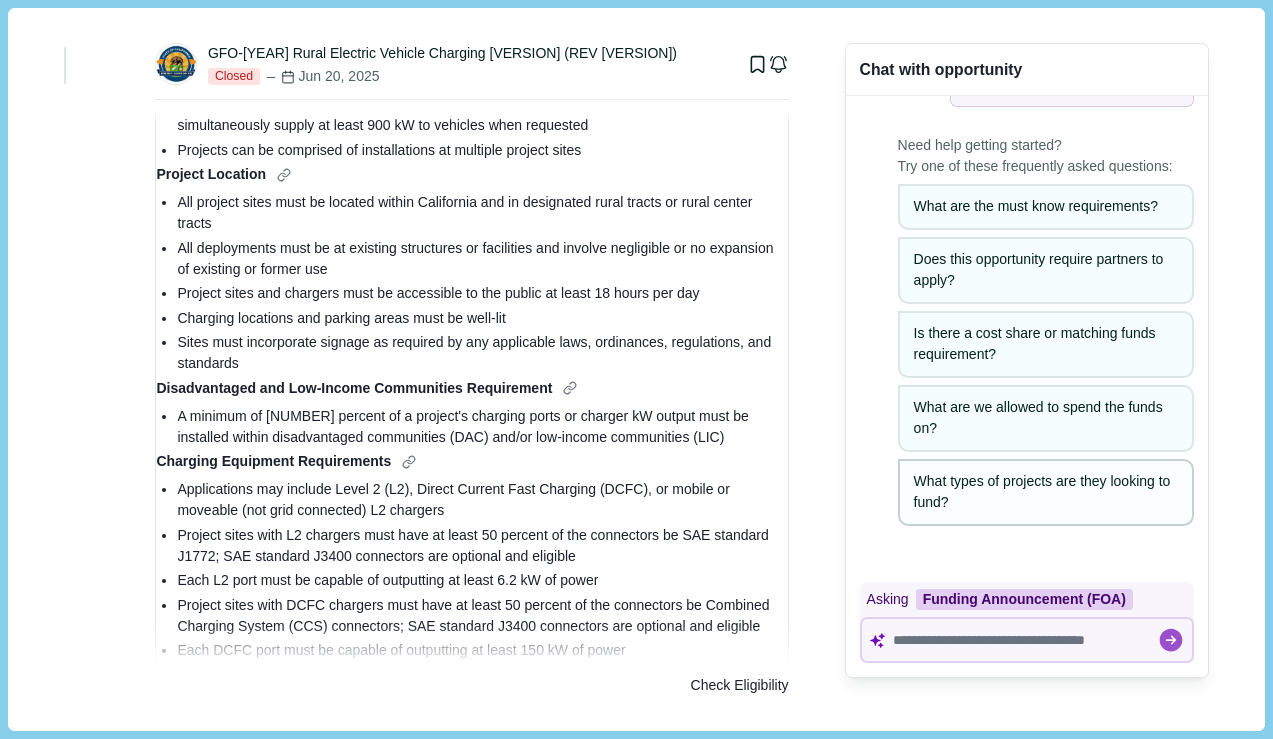 click on "What types of projects are they looking to fund?" at bounding box center [1046, 206] 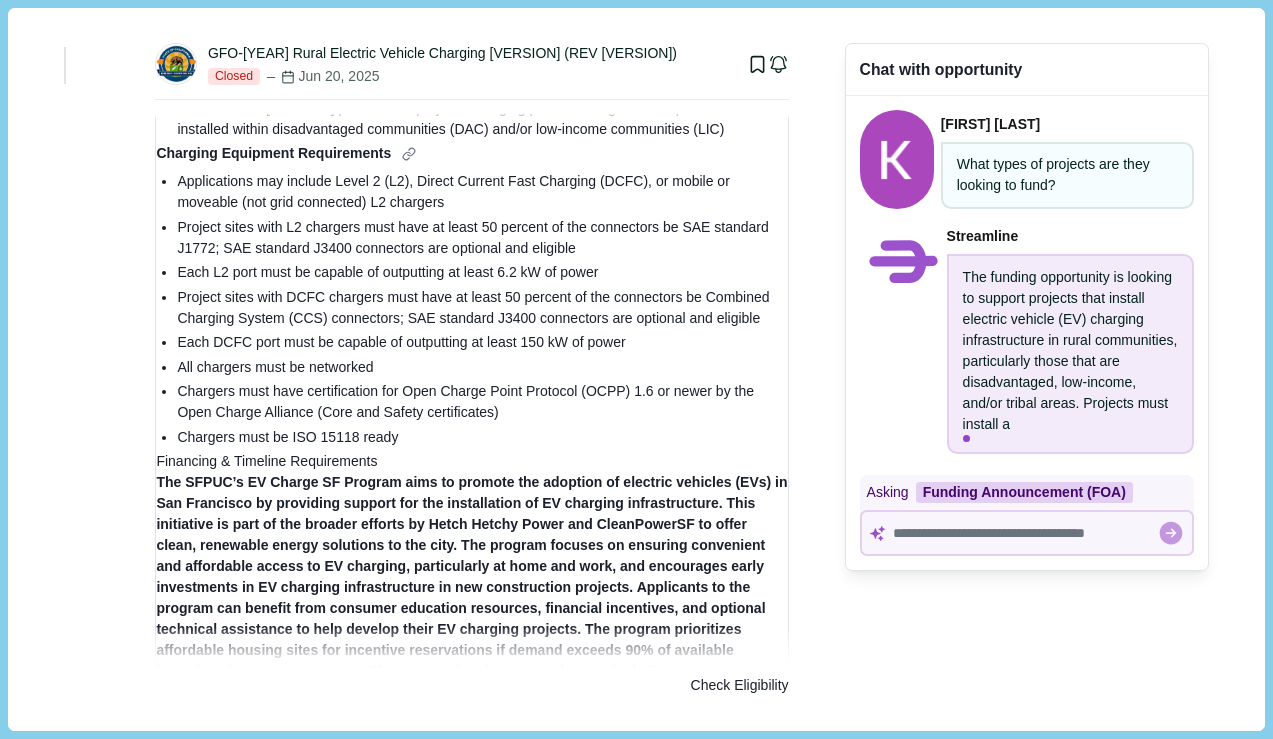 scroll, scrollTop: 1229, scrollLeft: 0, axis: vertical 